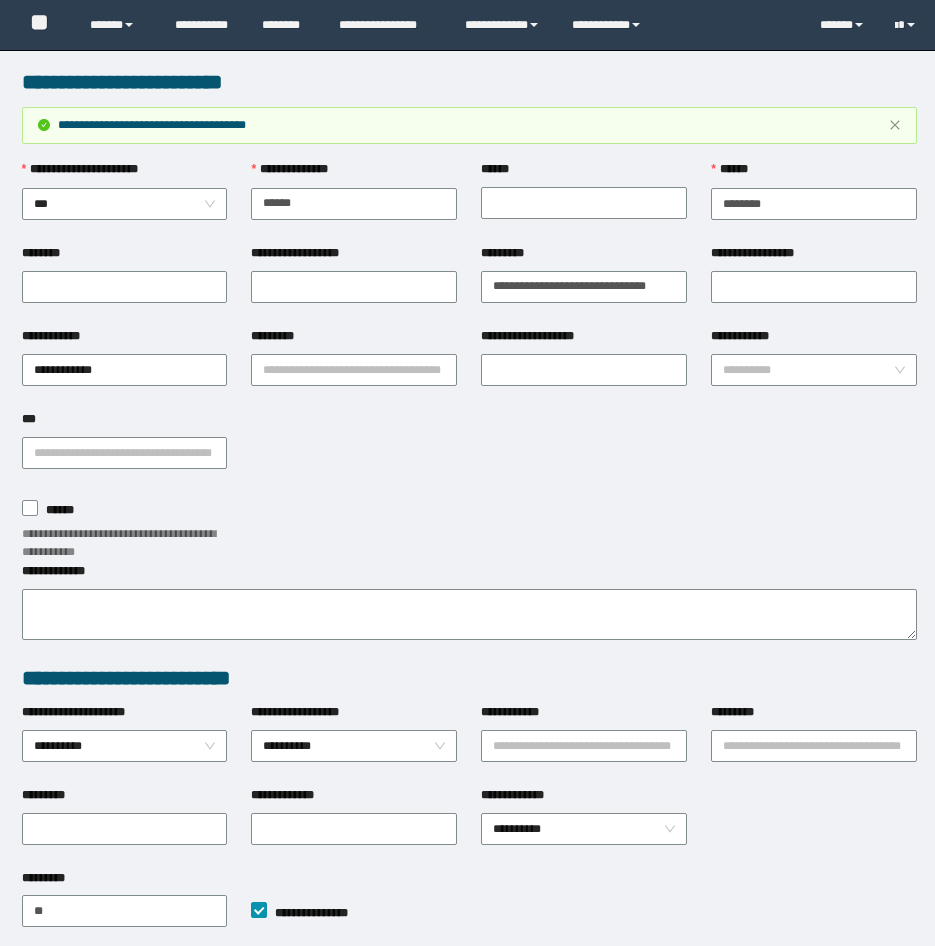 scroll, scrollTop: 37, scrollLeft: 0, axis: vertical 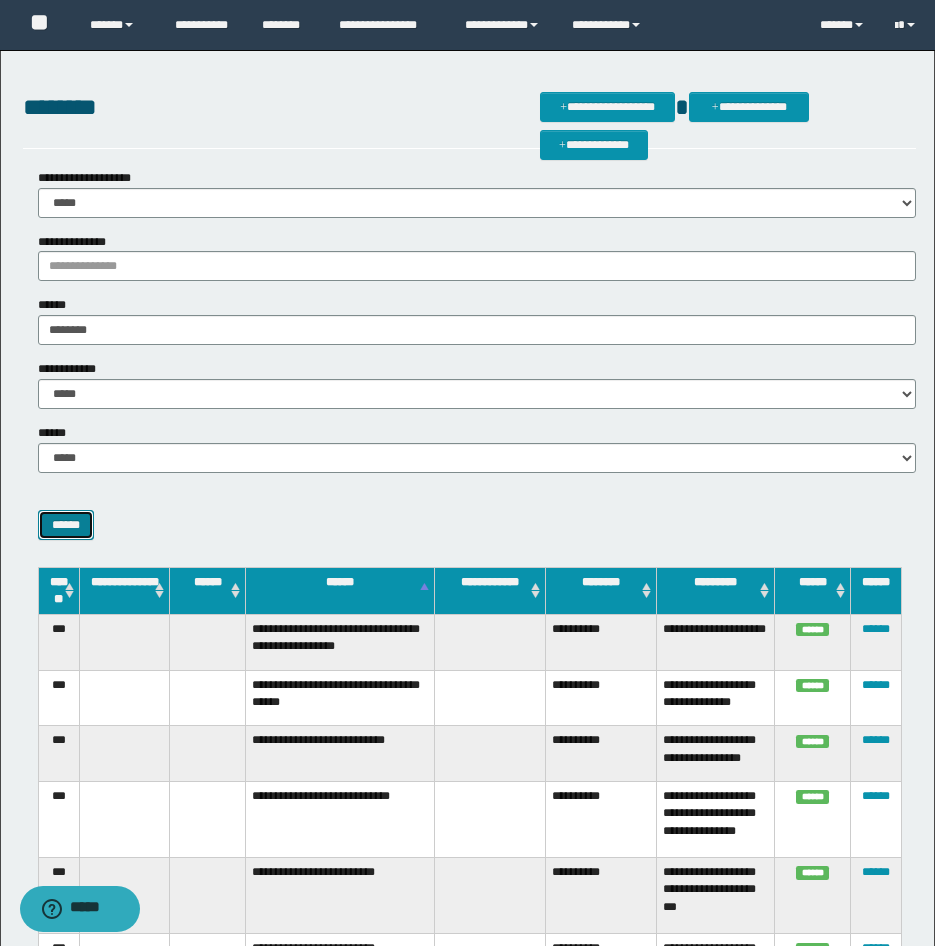 click on "******" at bounding box center (66, 525) 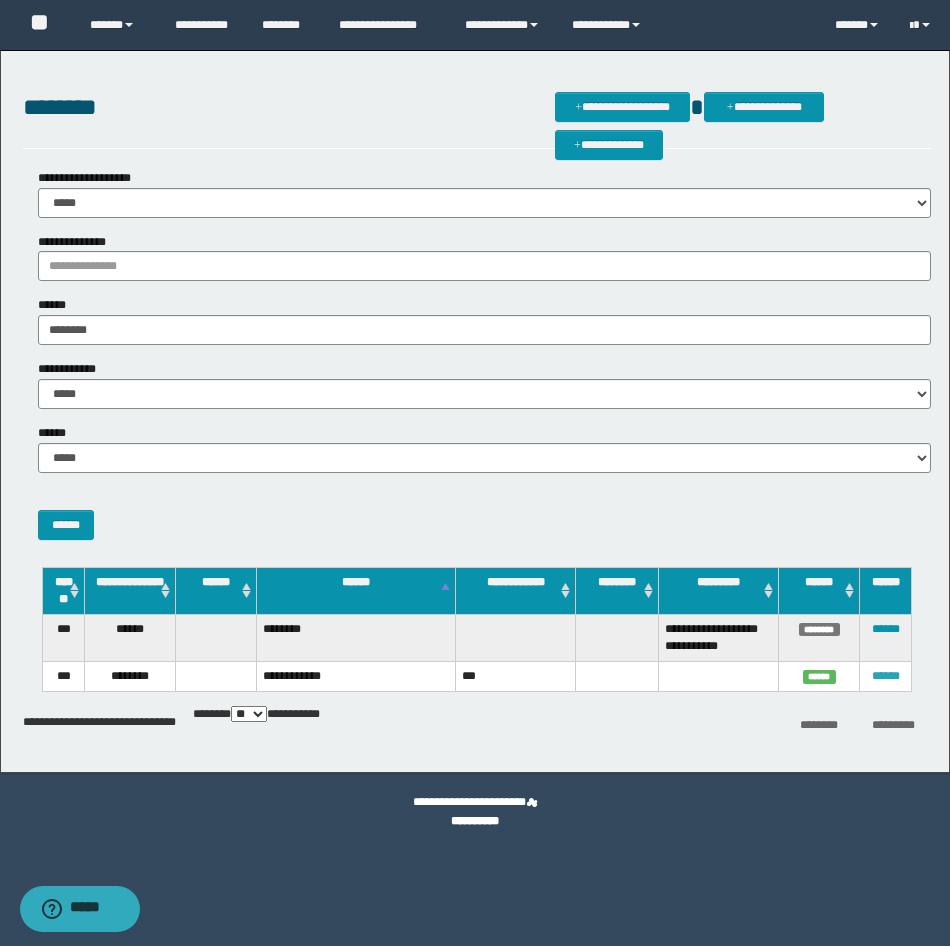 click on "******" at bounding box center [886, 676] 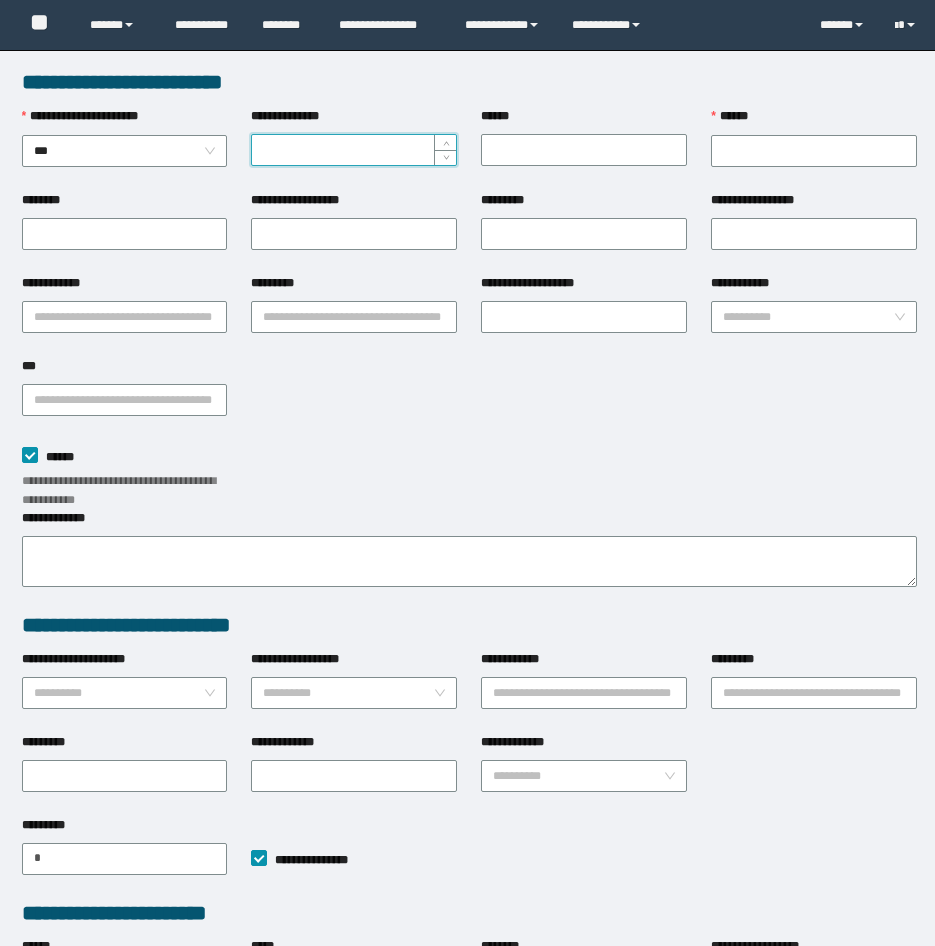 scroll, scrollTop: 0, scrollLeft: 0, axis: both 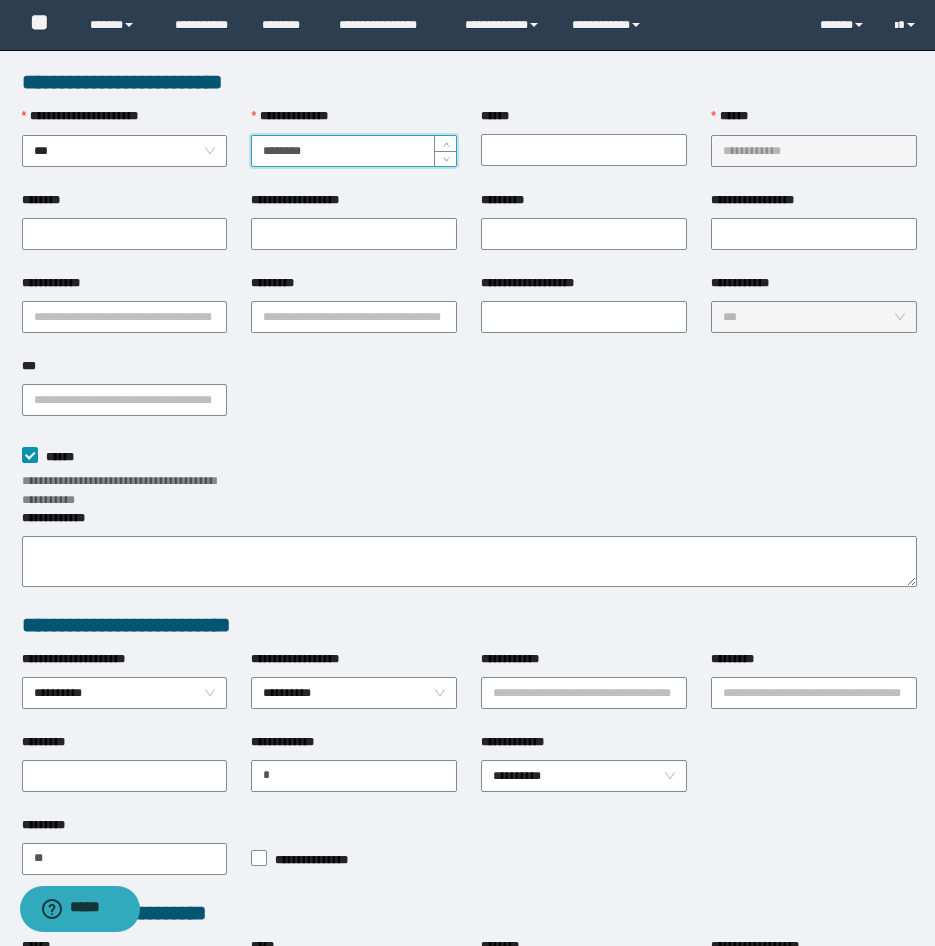 click on "********" at bounding box center [354, 151] 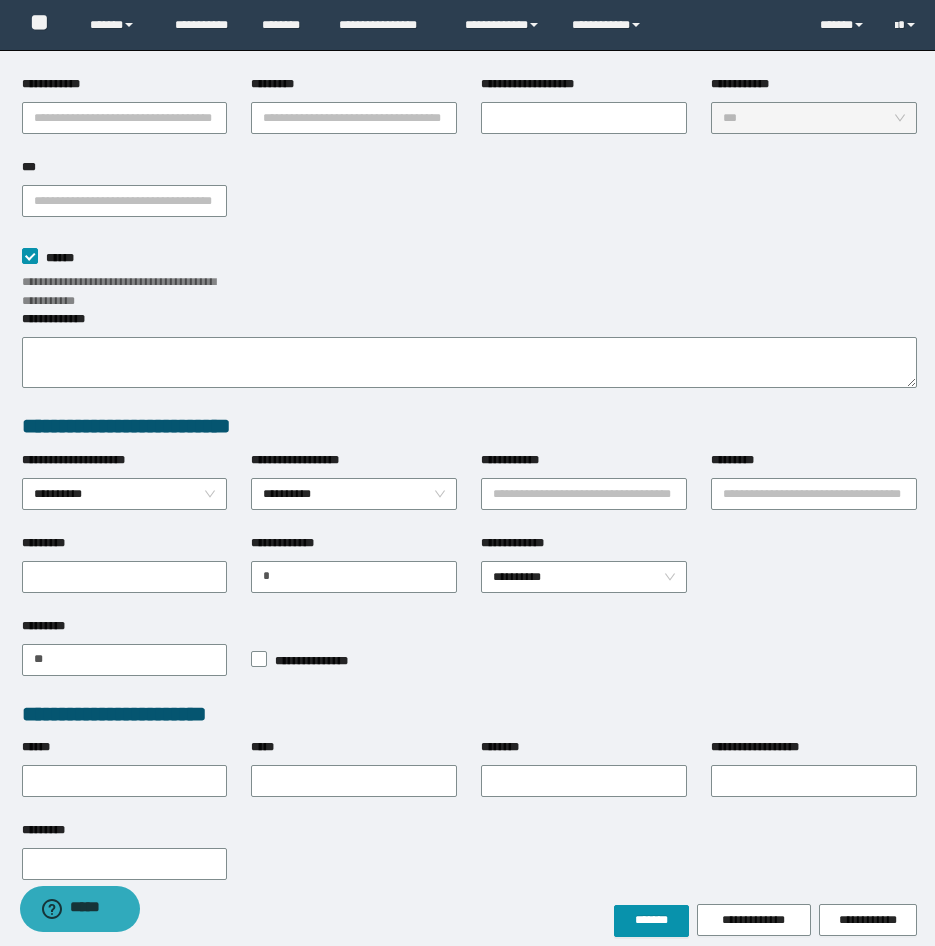 scroll, scrollTop: 200, scrollLeft: 0, axis: vertical 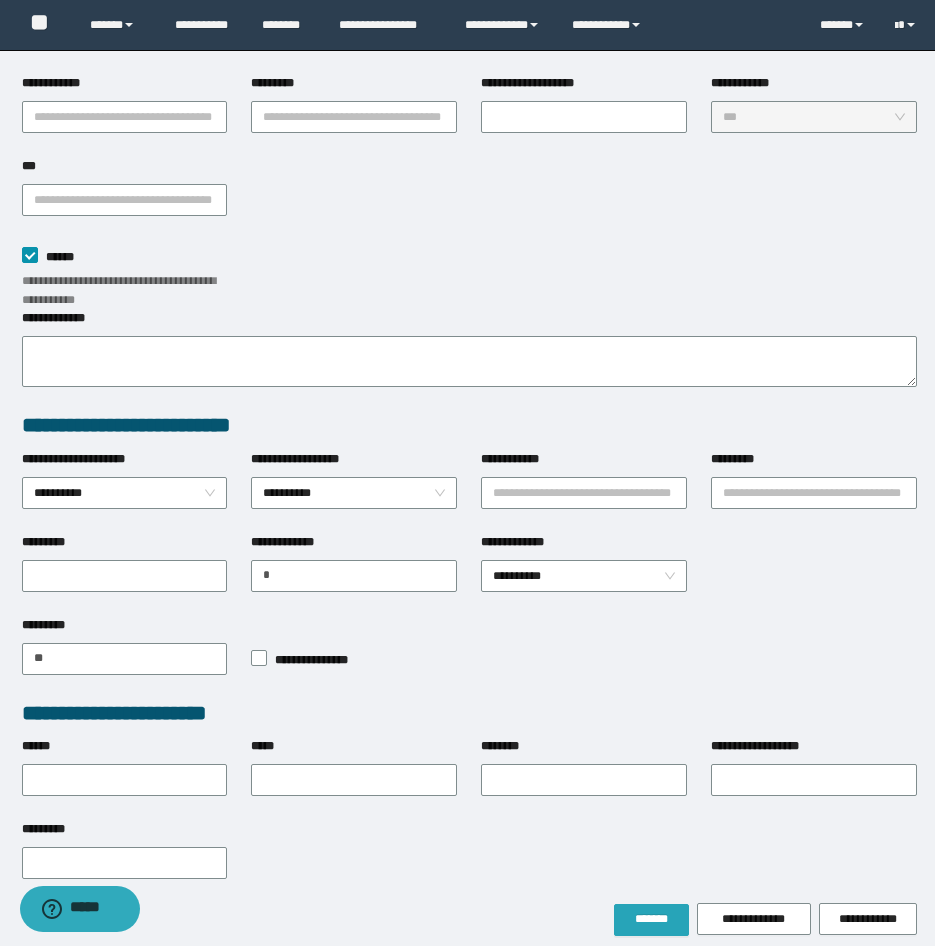 type on "*********" 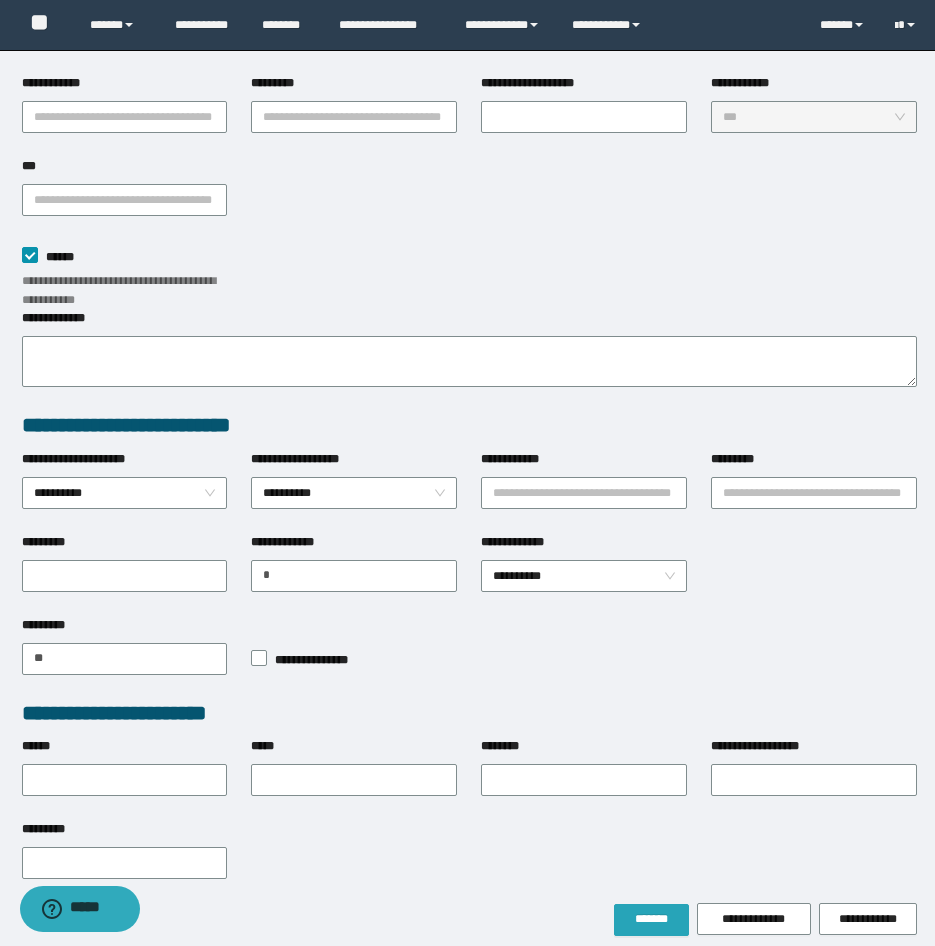 click on "*******" at bounding box center (651, 919) 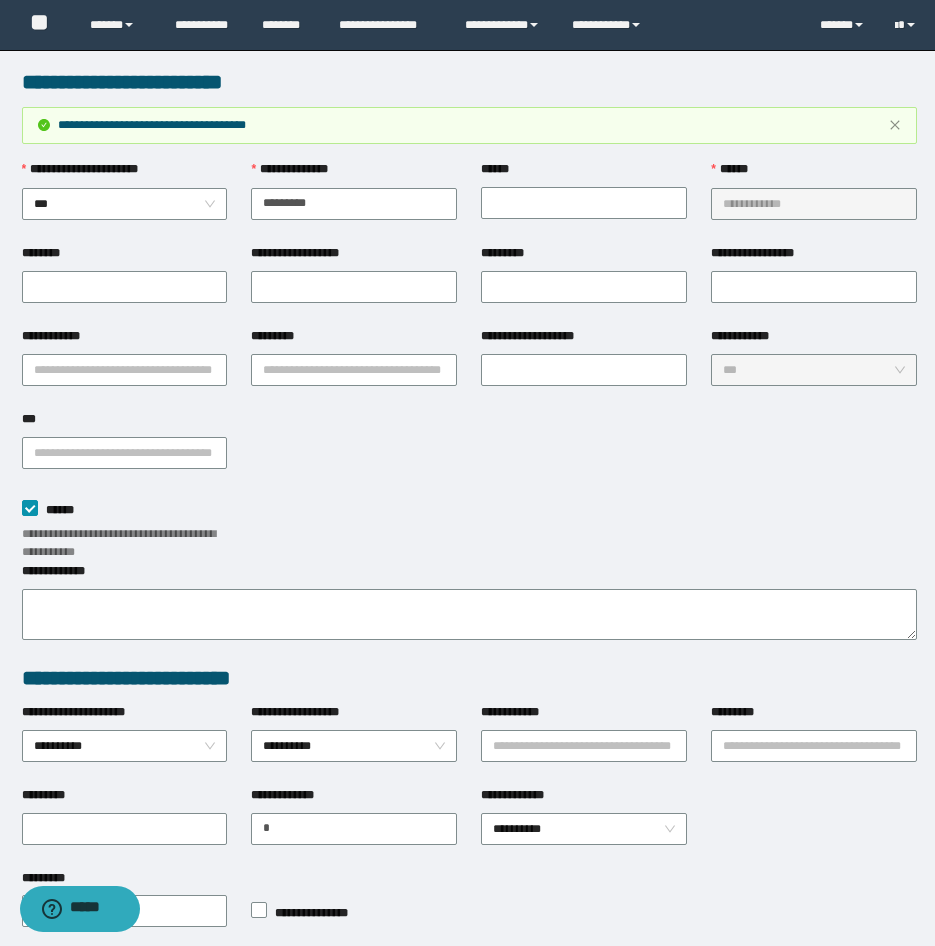 scroll, scrollTop: 200, scrollLeft: 0, axis: vertical 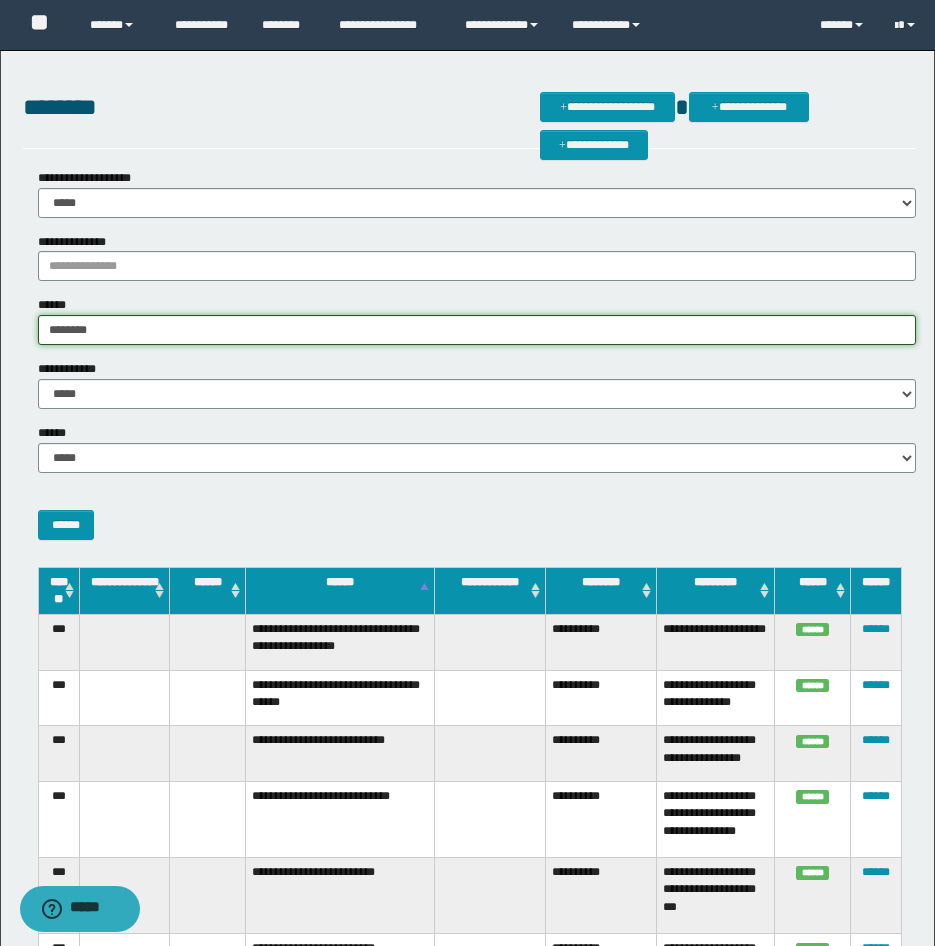 drag, startPoint x: 123, startPoint y: 324, endPoint x: 39, endPoint y: 324, distance: 84 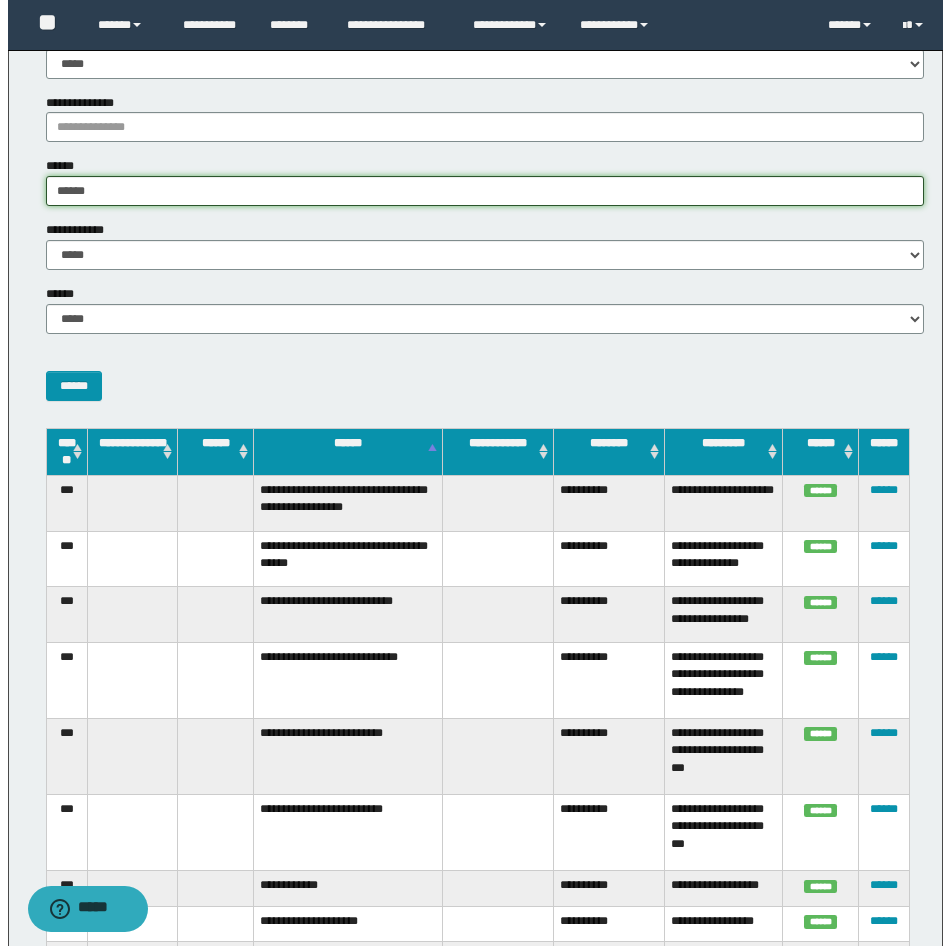 scroll, scrollTop: 0, scrollLeft: 0, axis: both 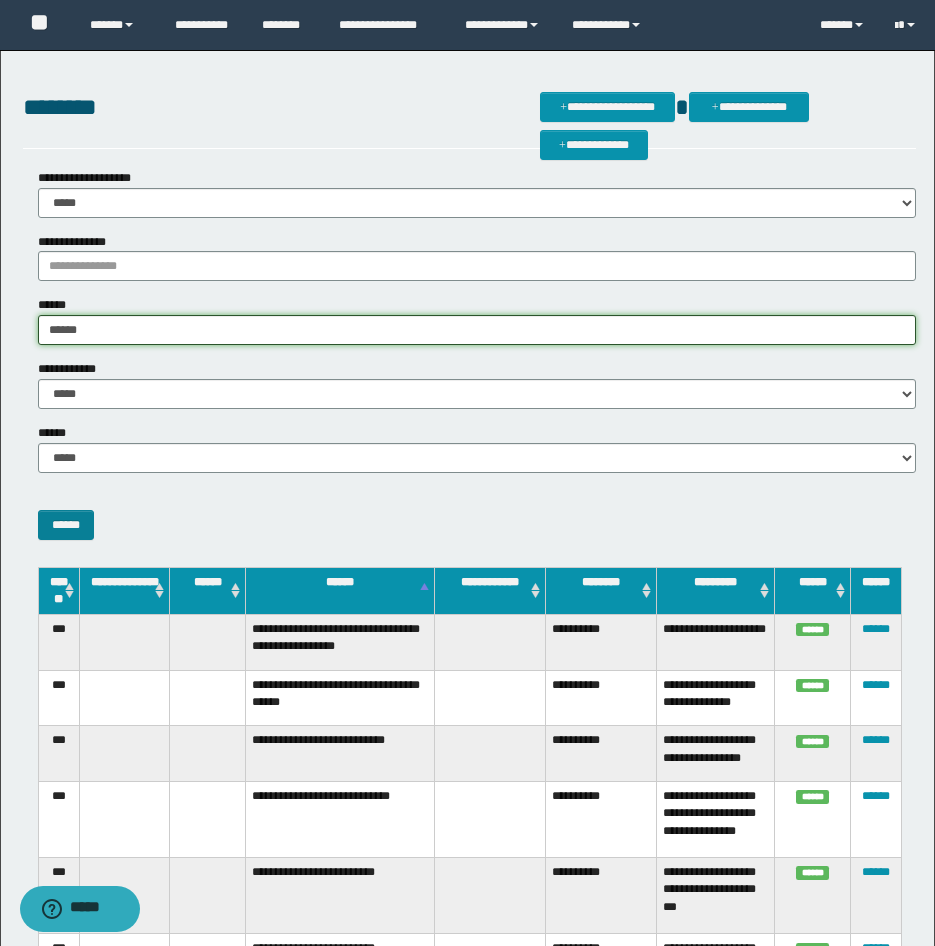 type on "******" 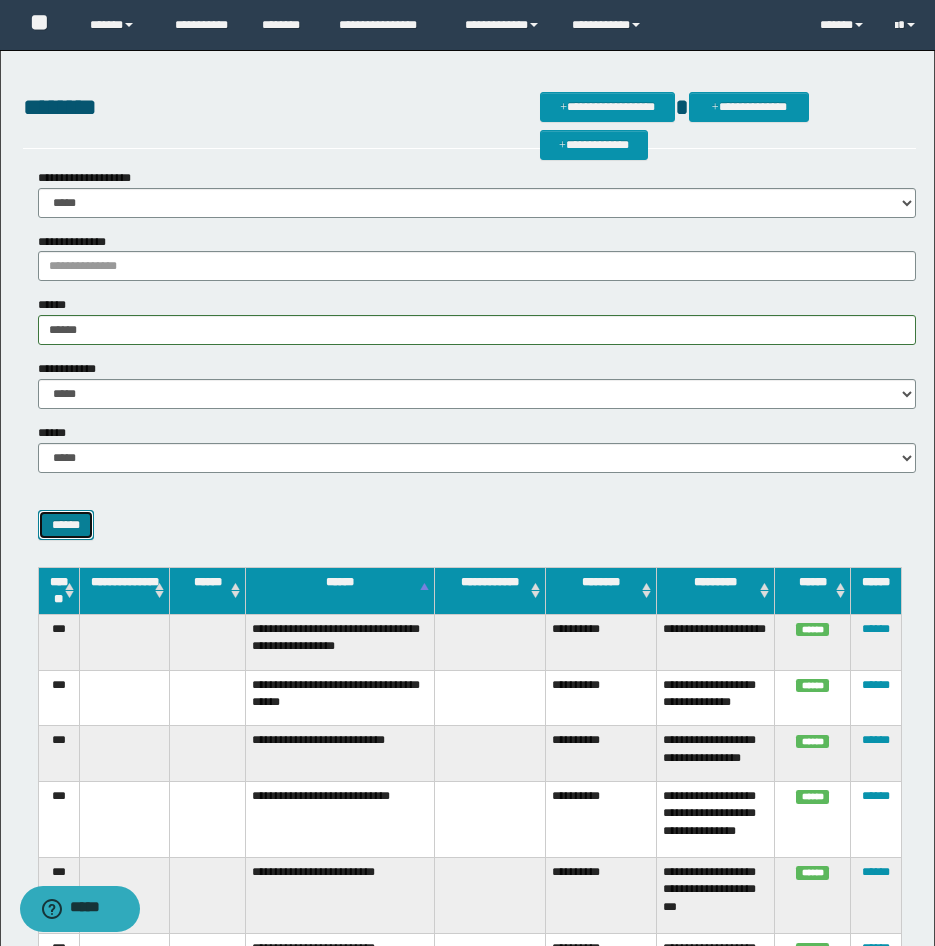 click on "******" at bounding box center (66, 525) 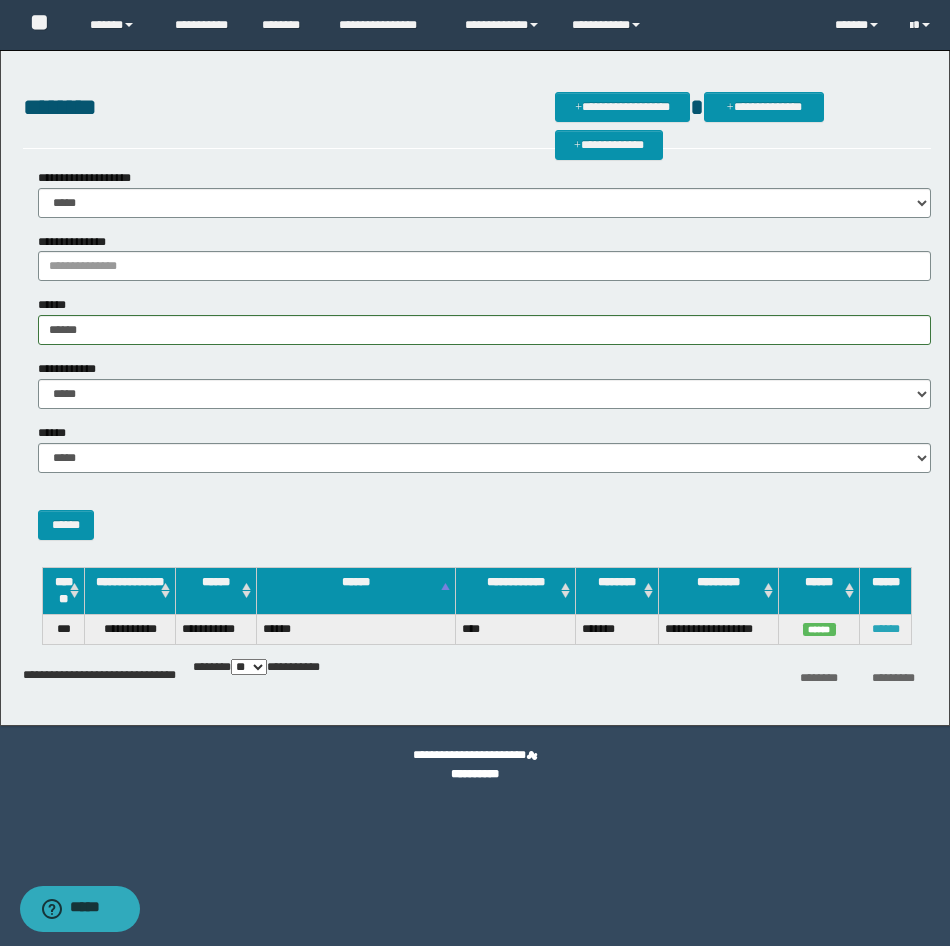 click on "******" at bounding box center (886, 629) 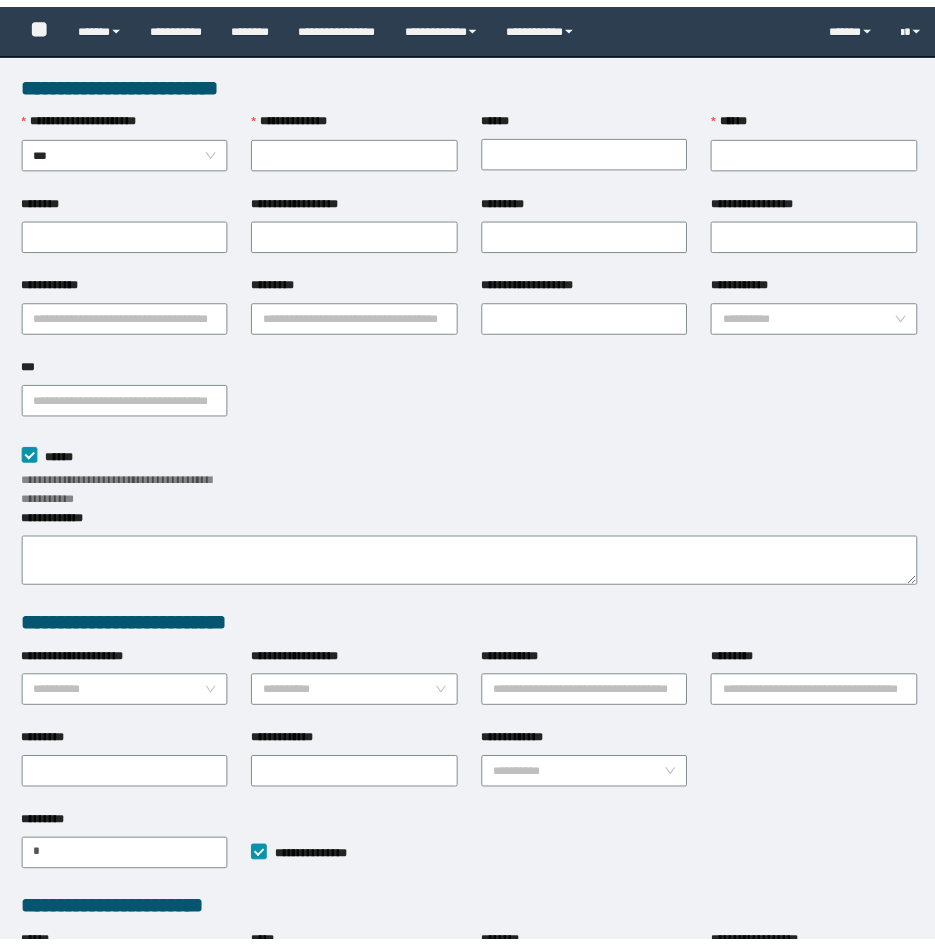 scroll, scrollTop: 0, scrollLeft: 0, axis: both 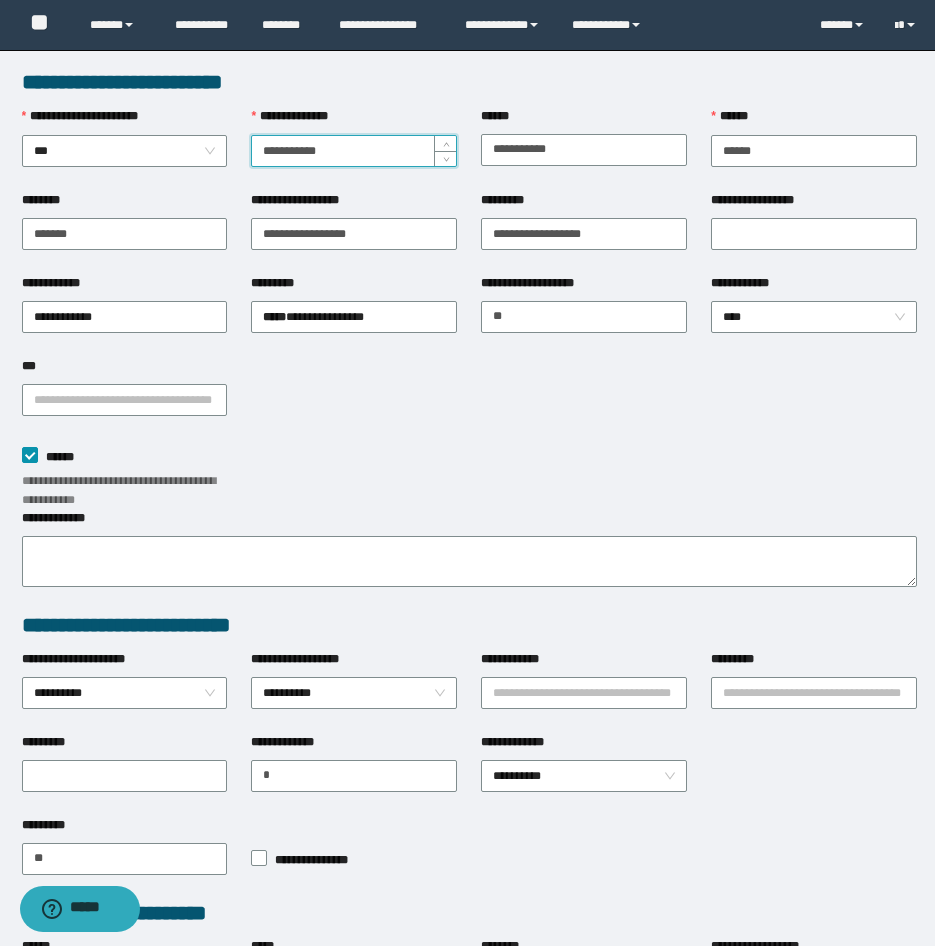 drag, startPoint x: 340, startPoint y: 160, endPoint x: 229, endPoint y: 160, distance: 111 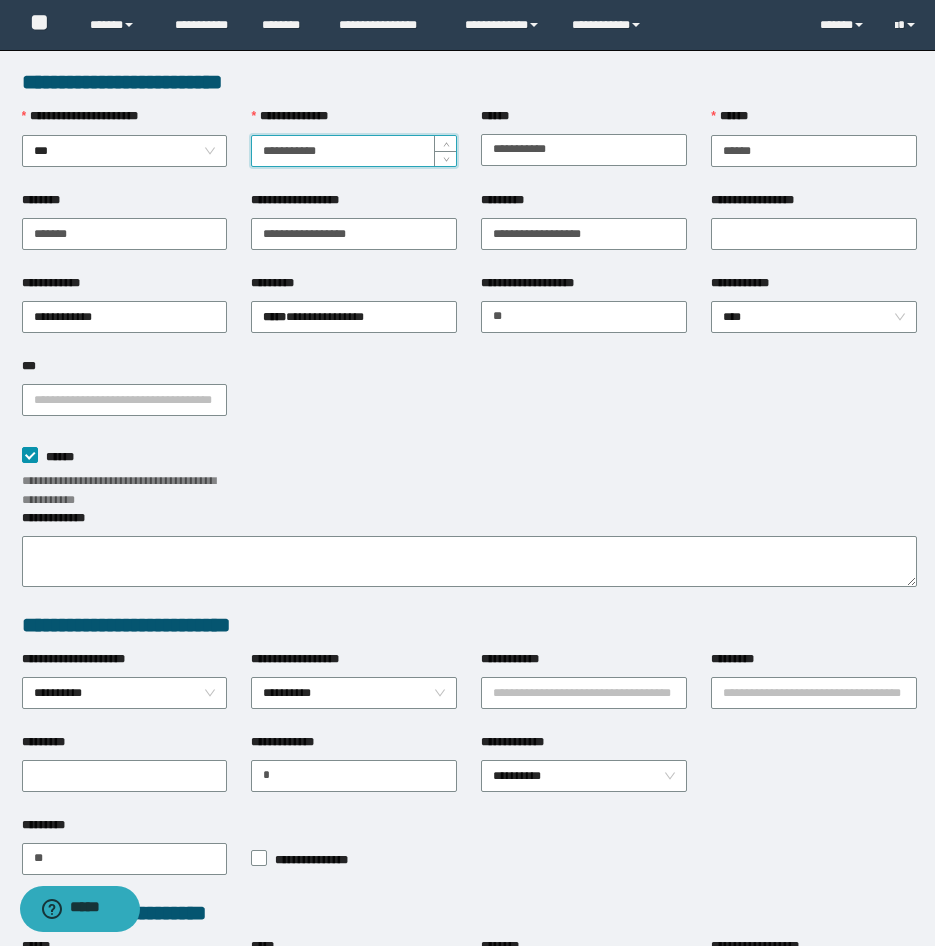 click on "**********" at bounding box center [469, 149] 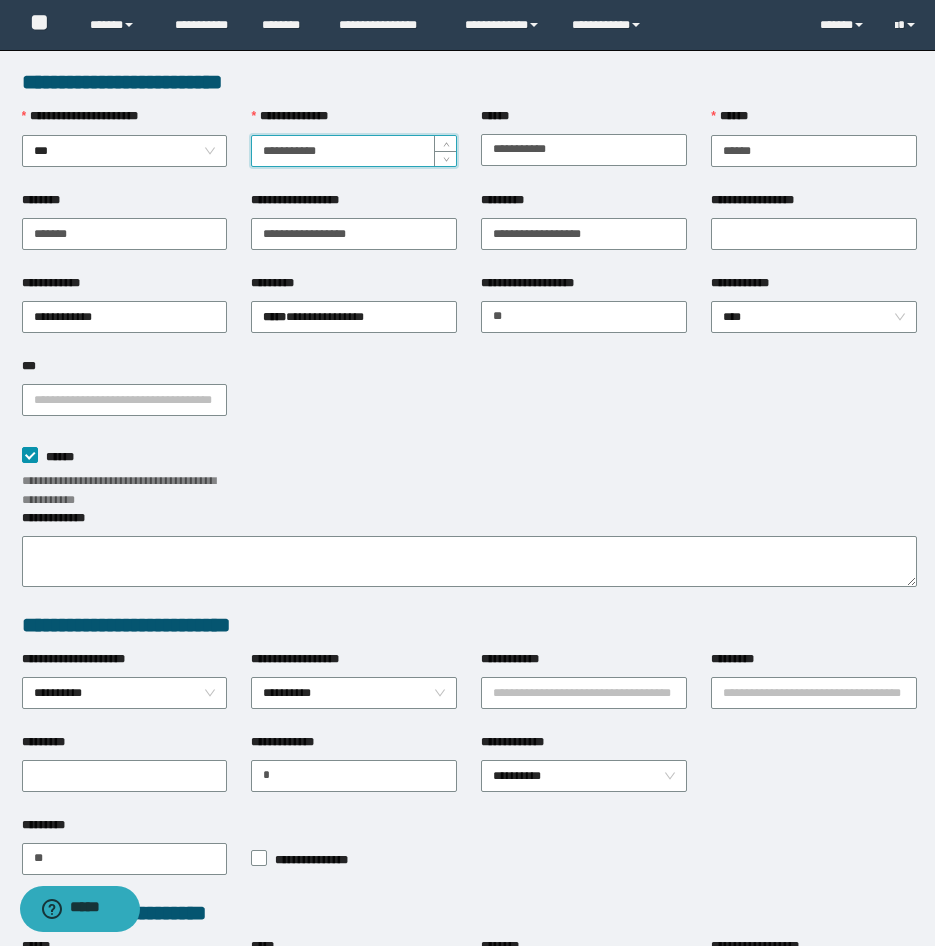 paste 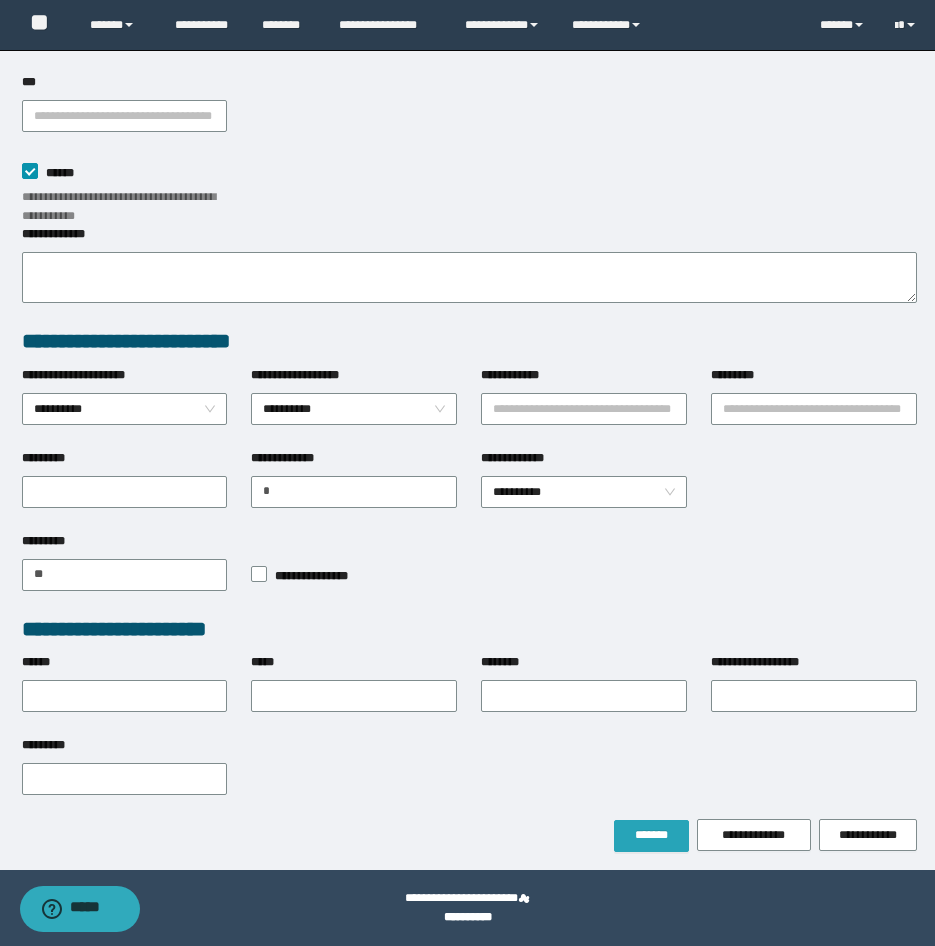 type on "*********" 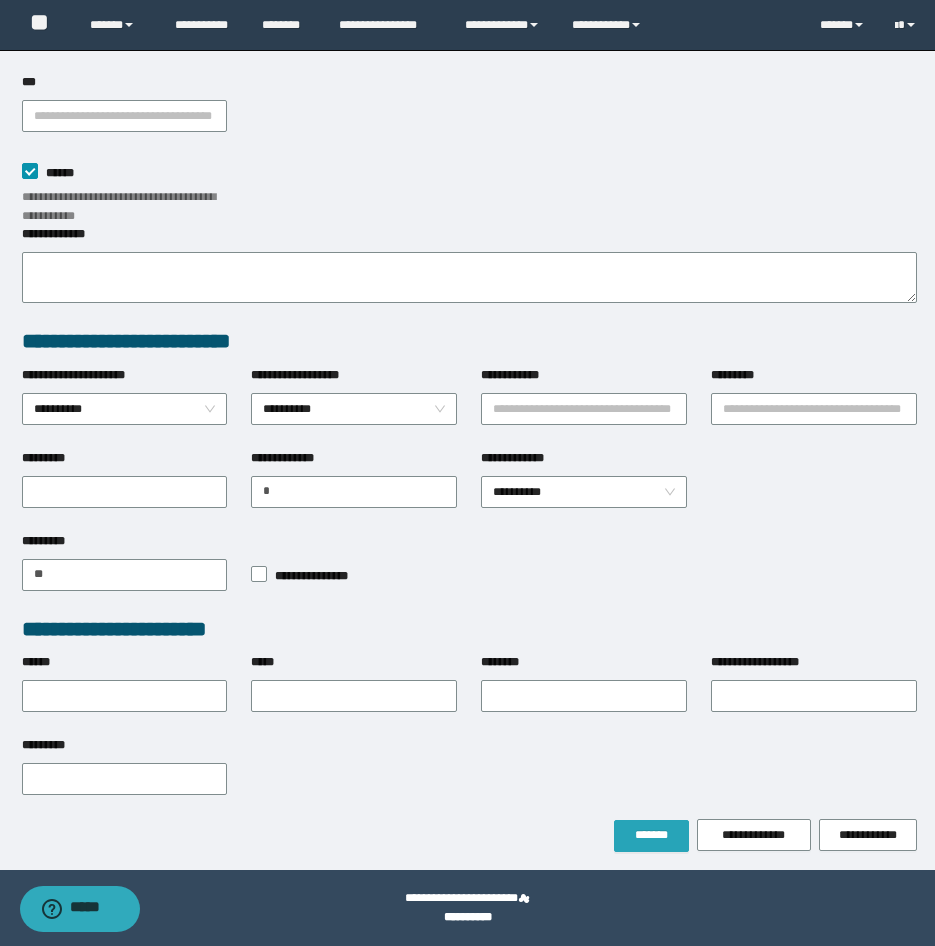 click on "*******" at bounding box center (651, 835) 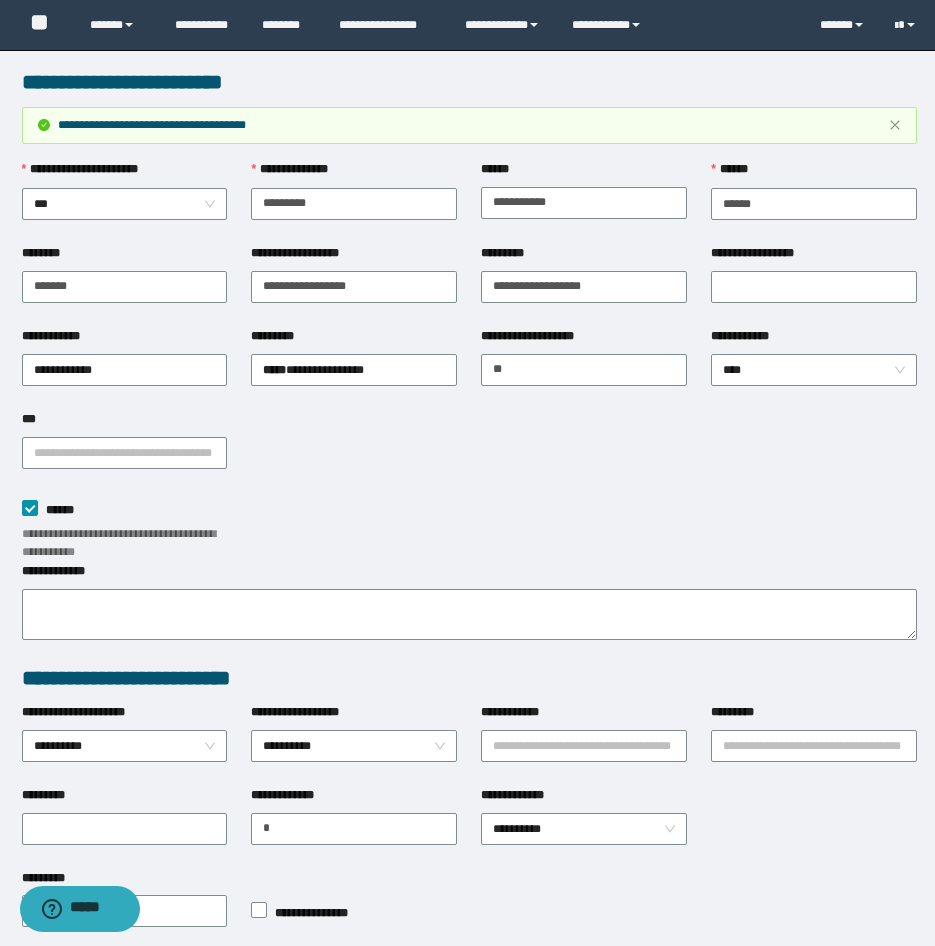 scroll, scrollTop: 284, scrollLeft: 0, axis: vertical 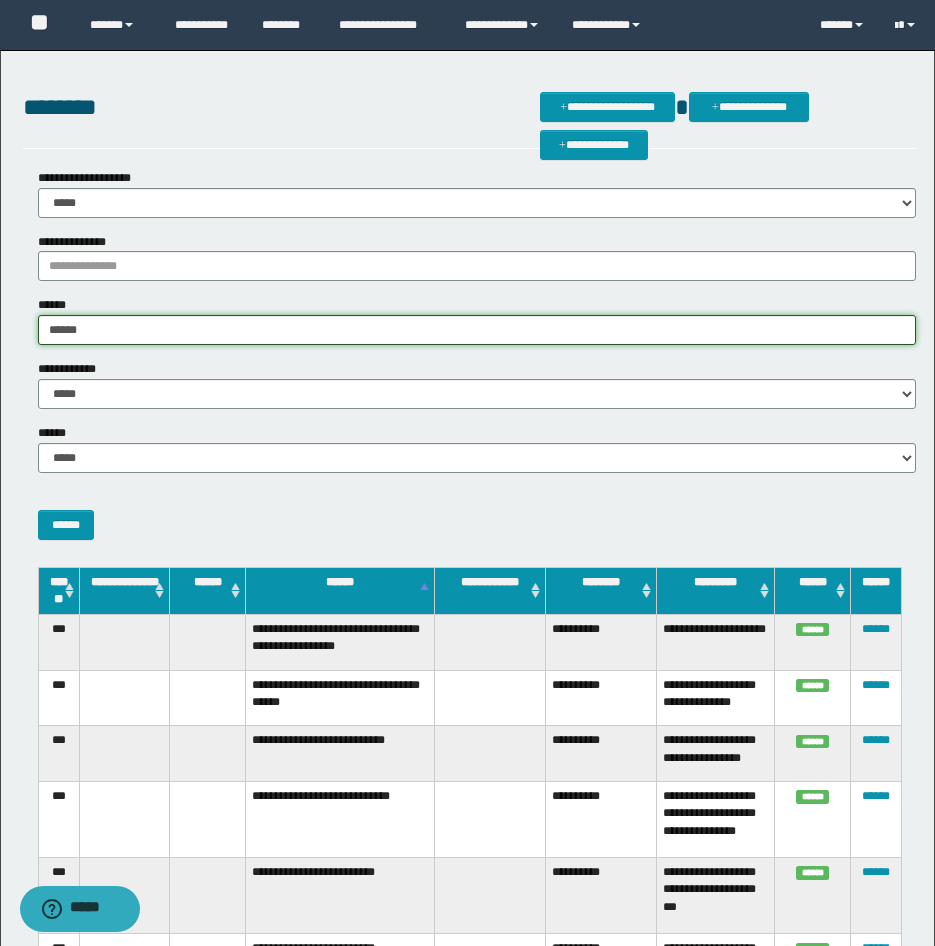 drag, startPoint x: 100, startPoint y: 329, endPoint x: -5, endPoint y: 329, distance: 105 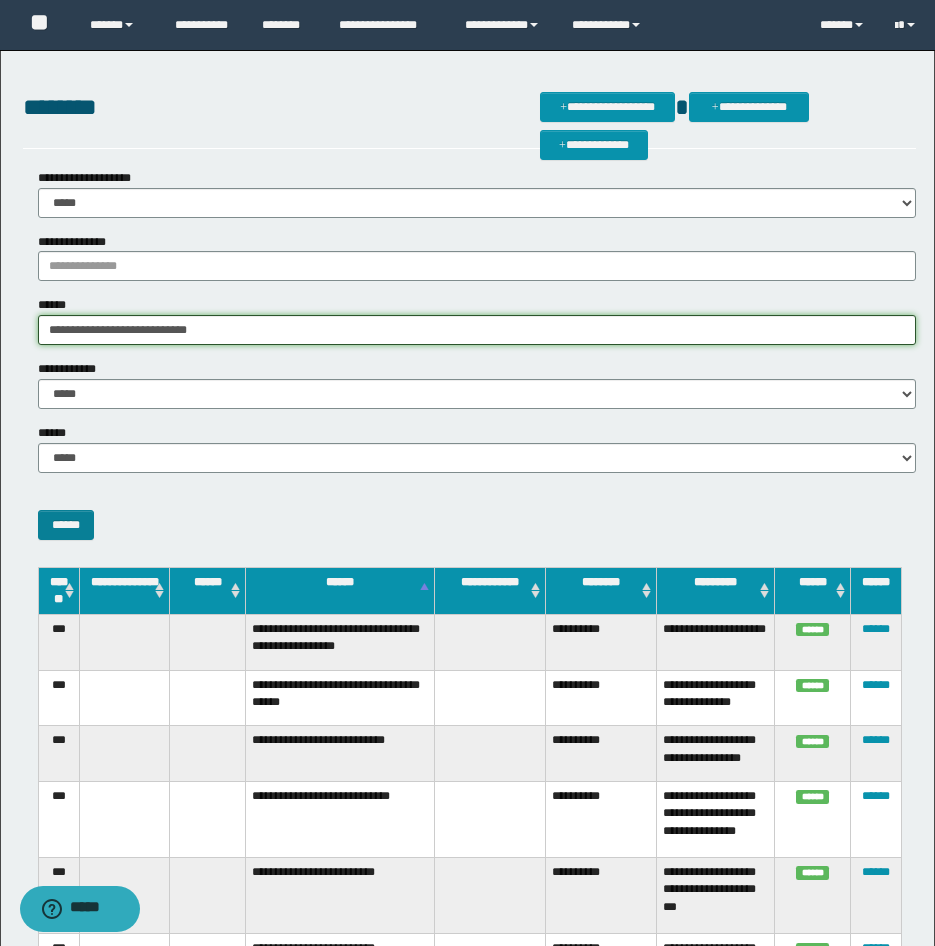 type on "**********" 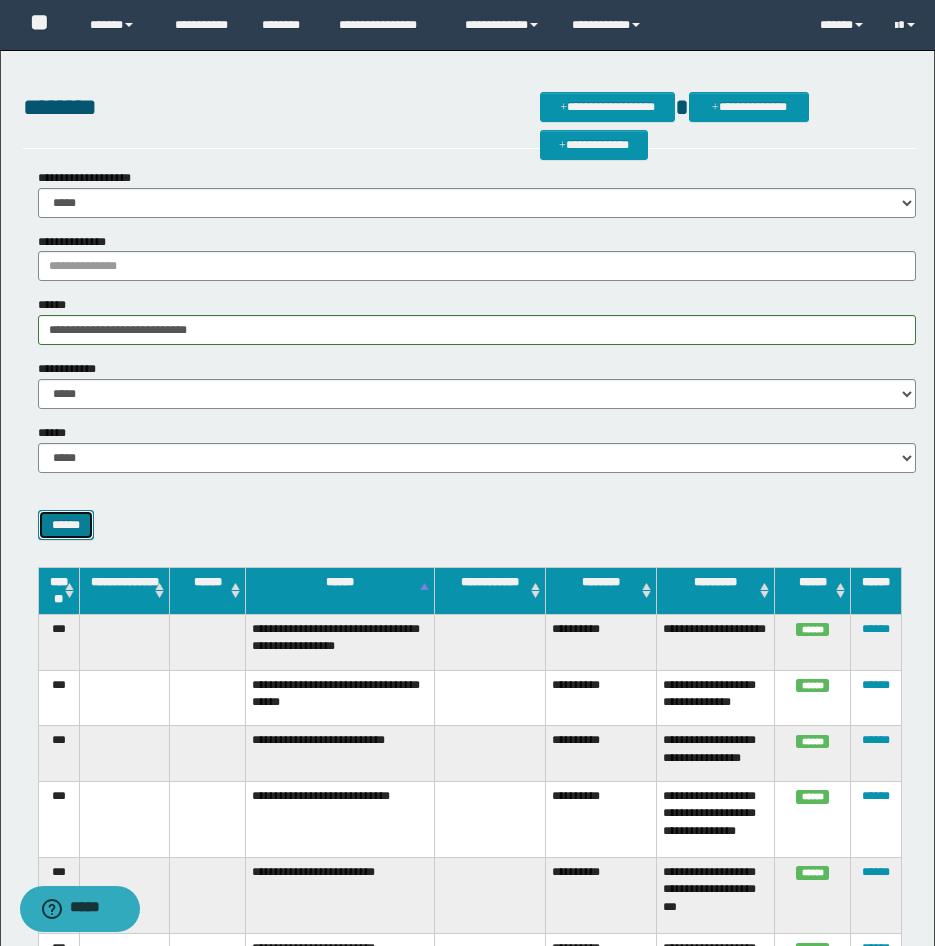 click on "******" at bounding box center [66, 525] 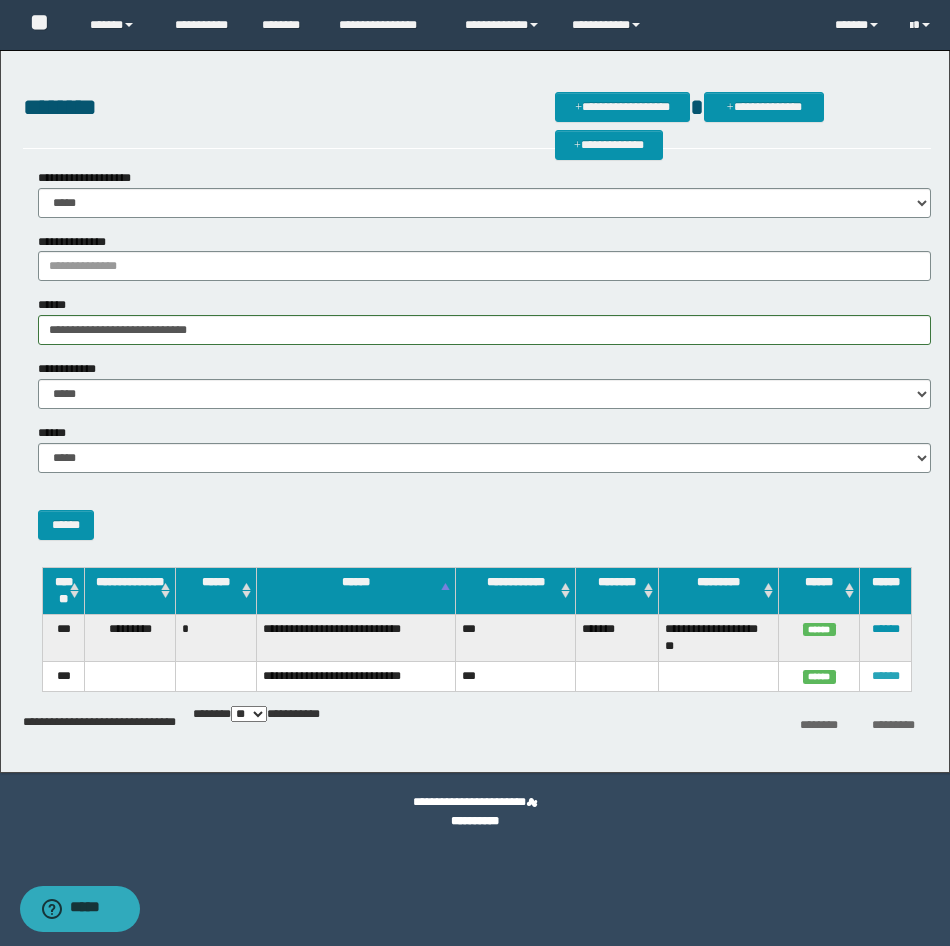 click on "******" at bounding box center (886, 676) 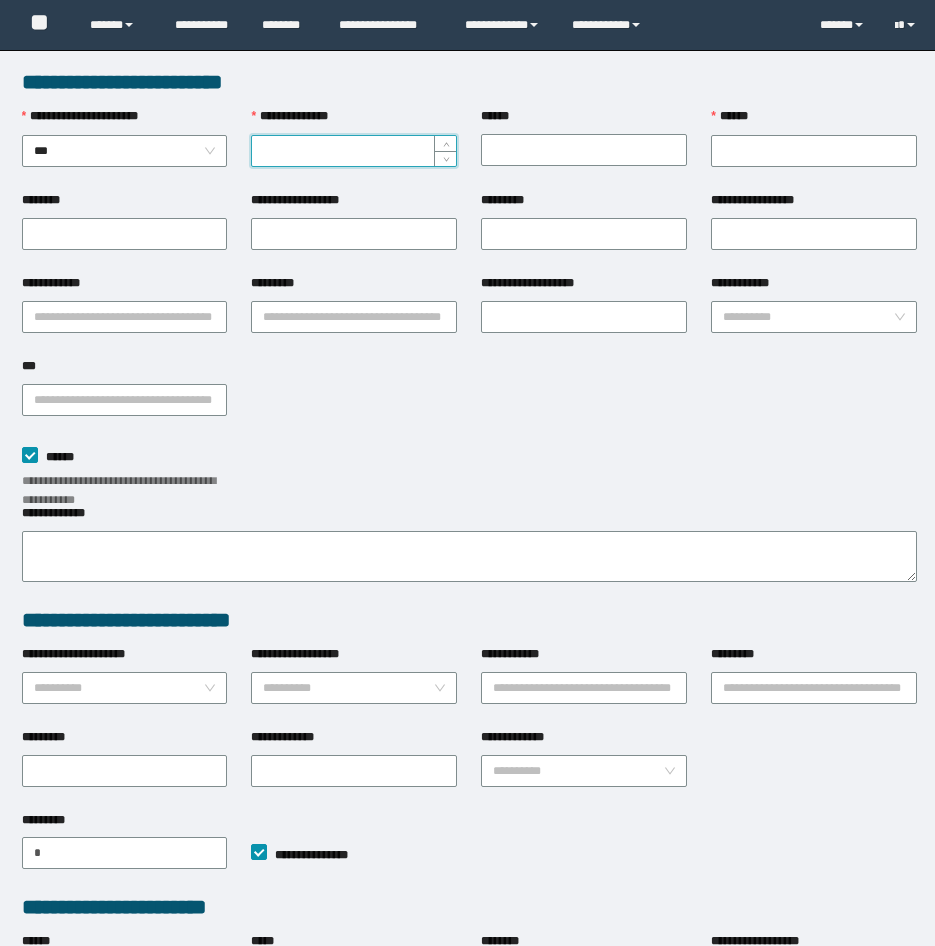 scroll, scrollTop: 0, scrollLeft: 0, axis: both 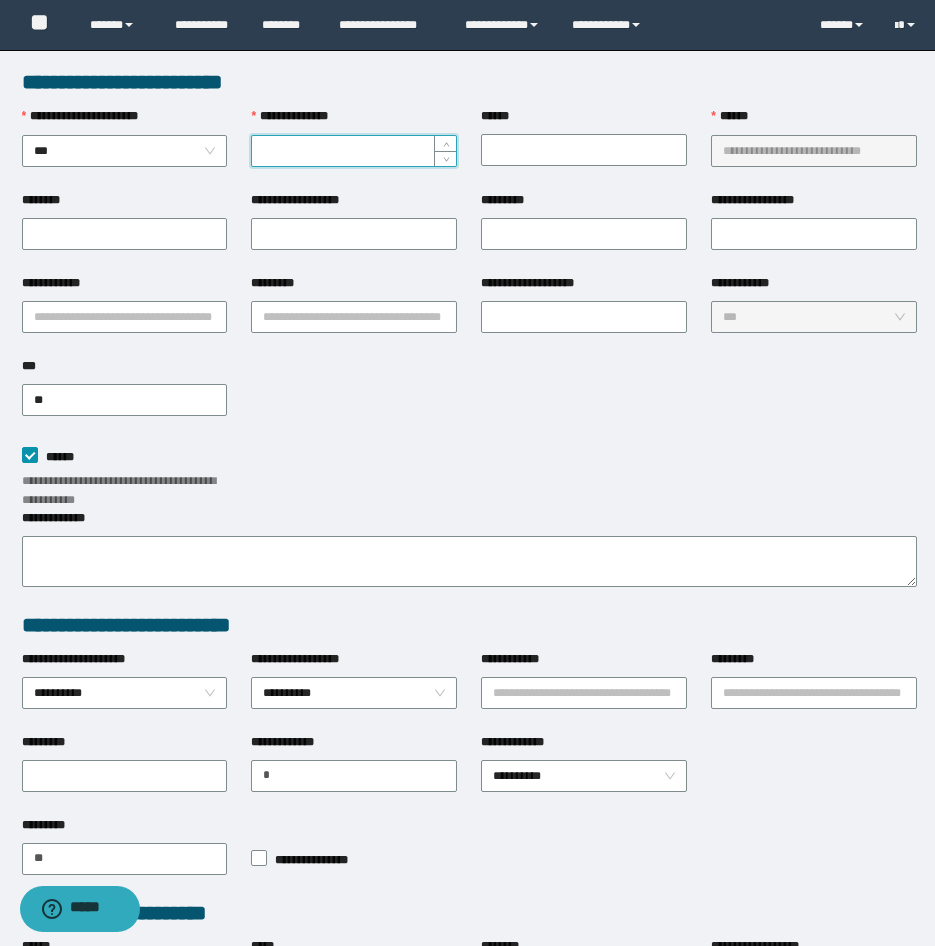 click on "**********" at bounding box center [354, 151] 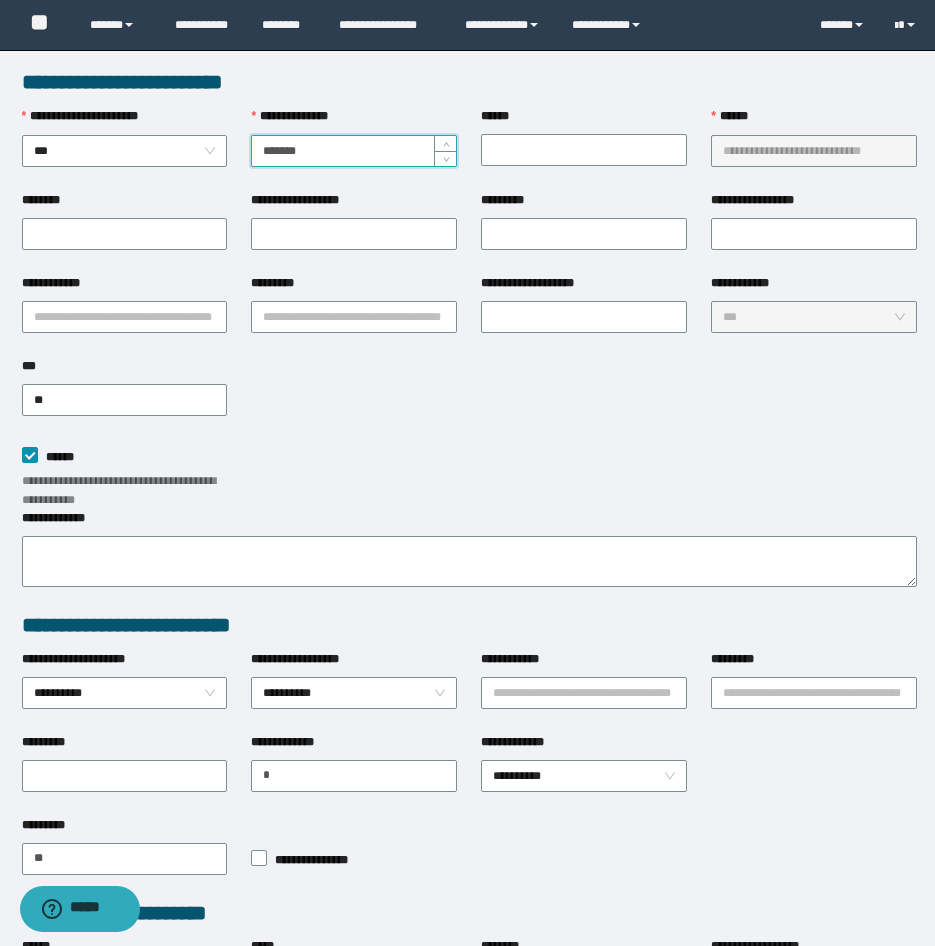 type on "*******" 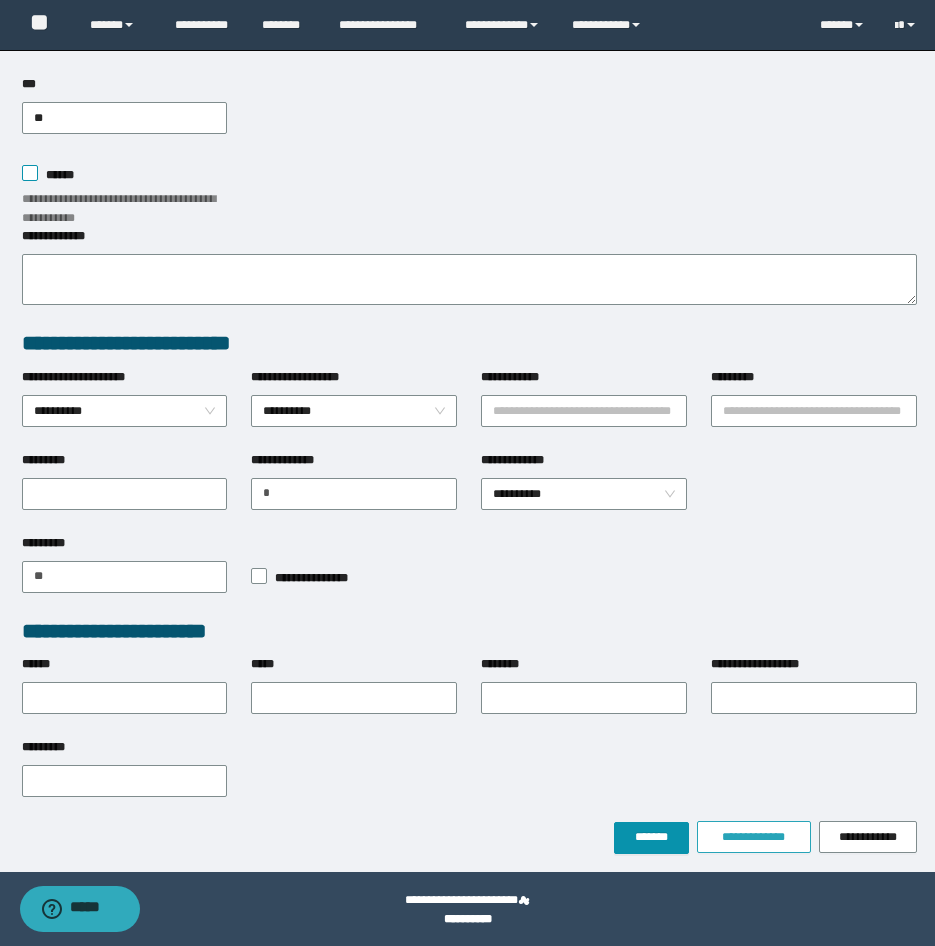 scroll, scrollTop: 284, scrollLeft: 0, axis: vertical 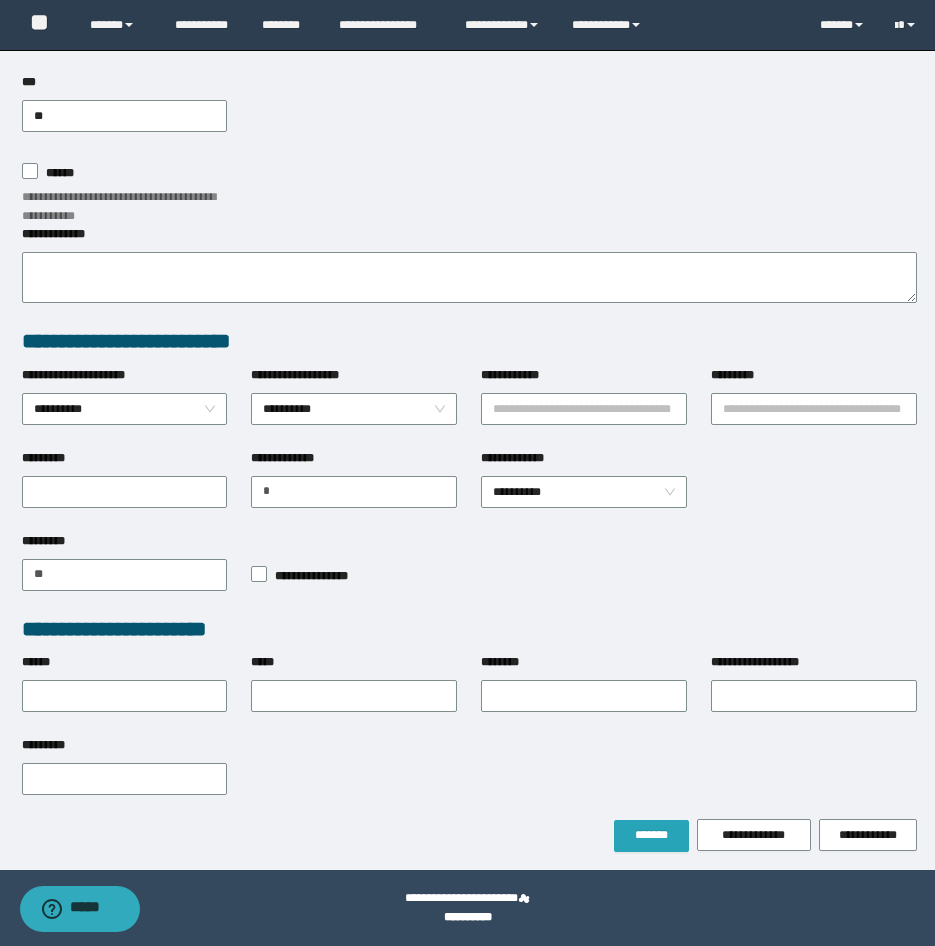 click on "*******" at bounding box center [651, 836] 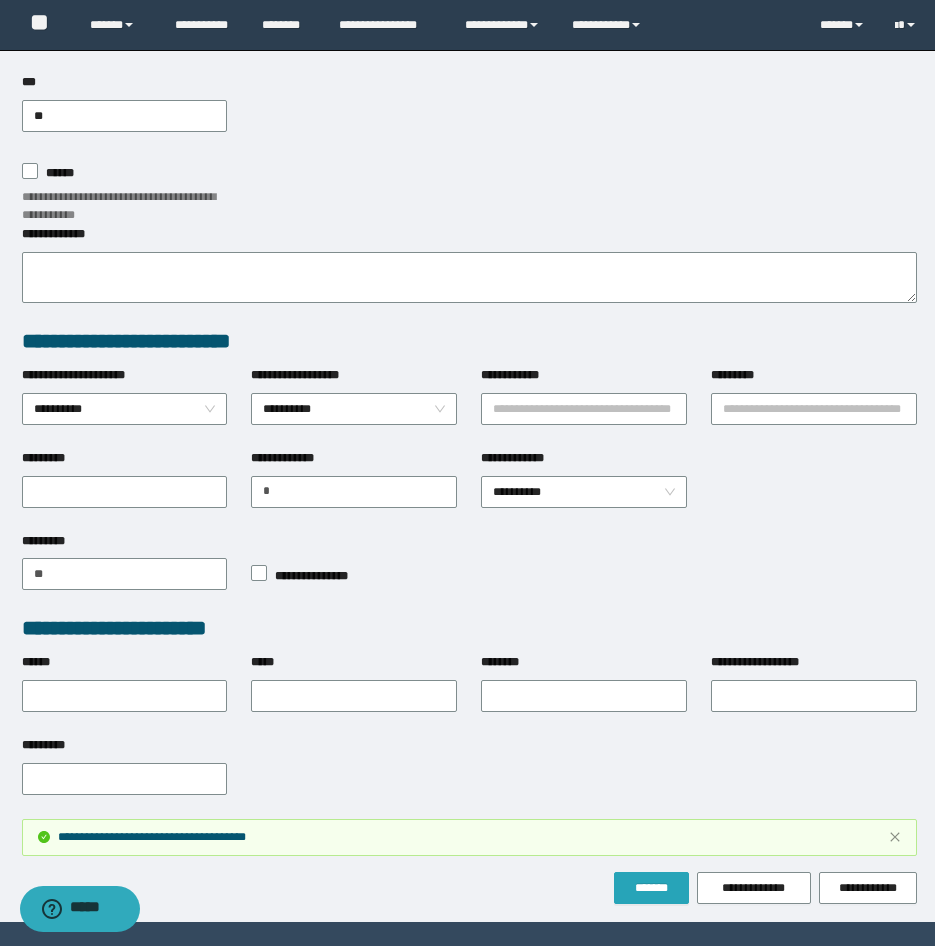 scroll, scrollTop: 284, scrollLeft: 0, axis: vertical 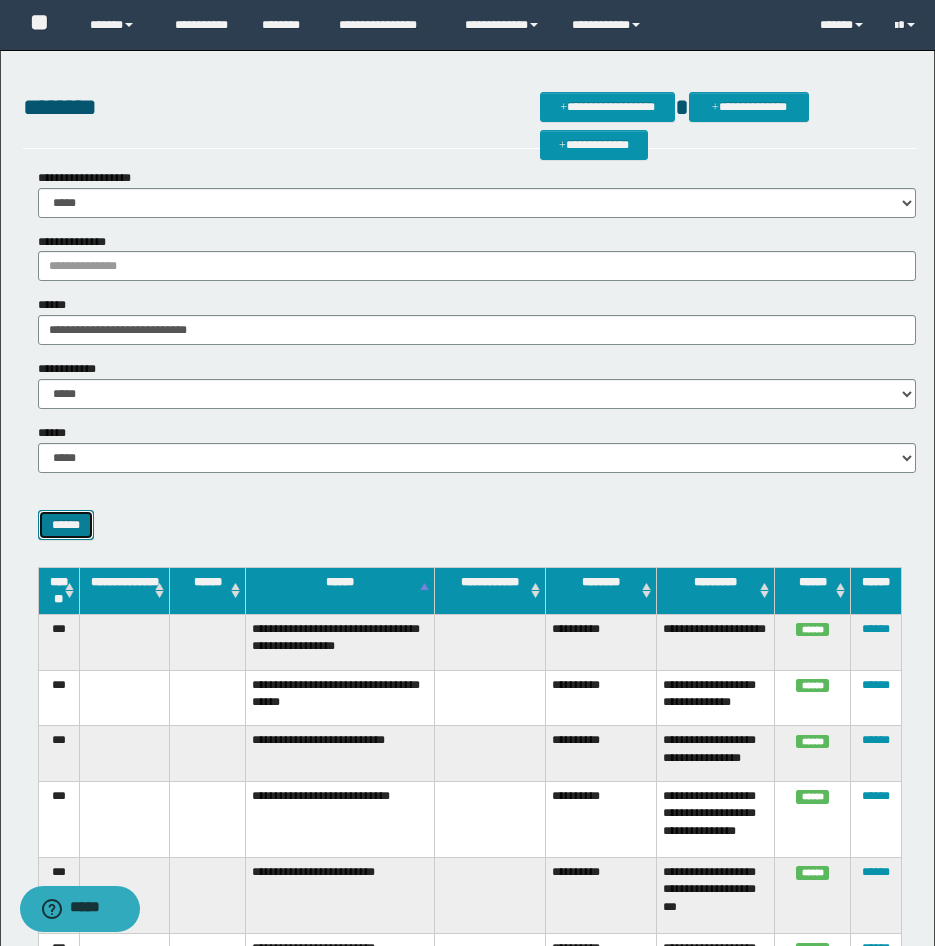 click on "******" at bounding box center [66, 525] 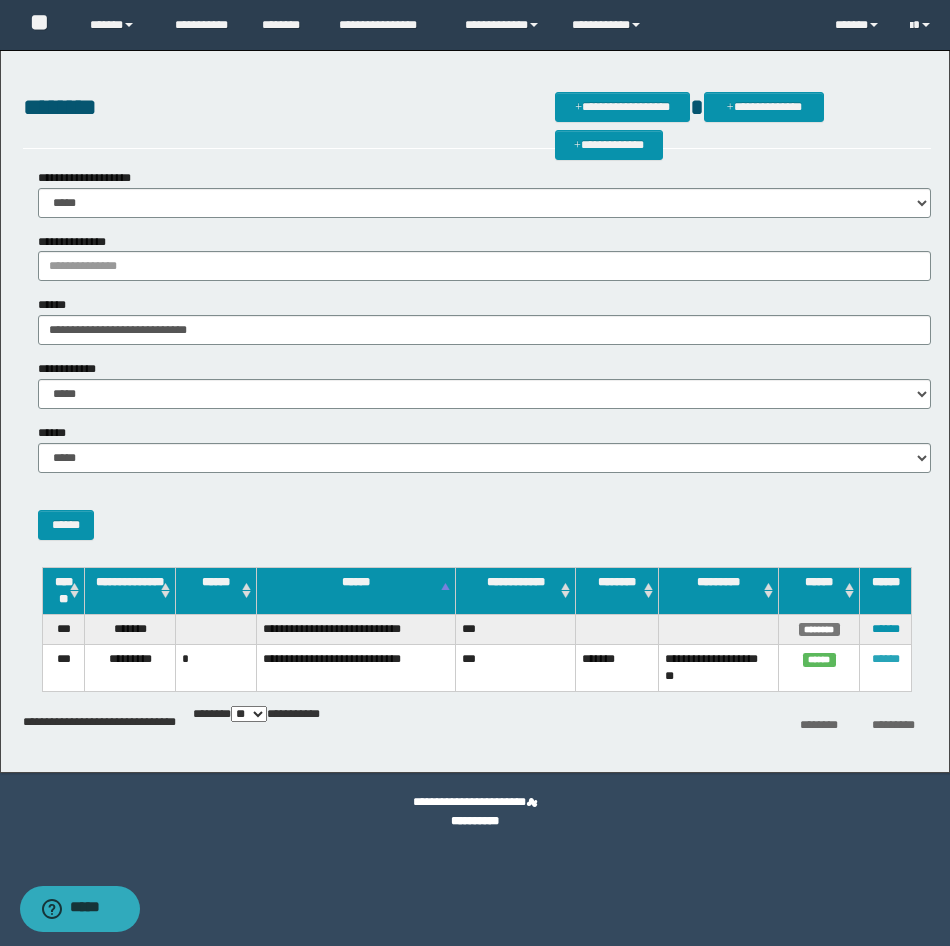 click on "******" at bounding box center (886, 659) 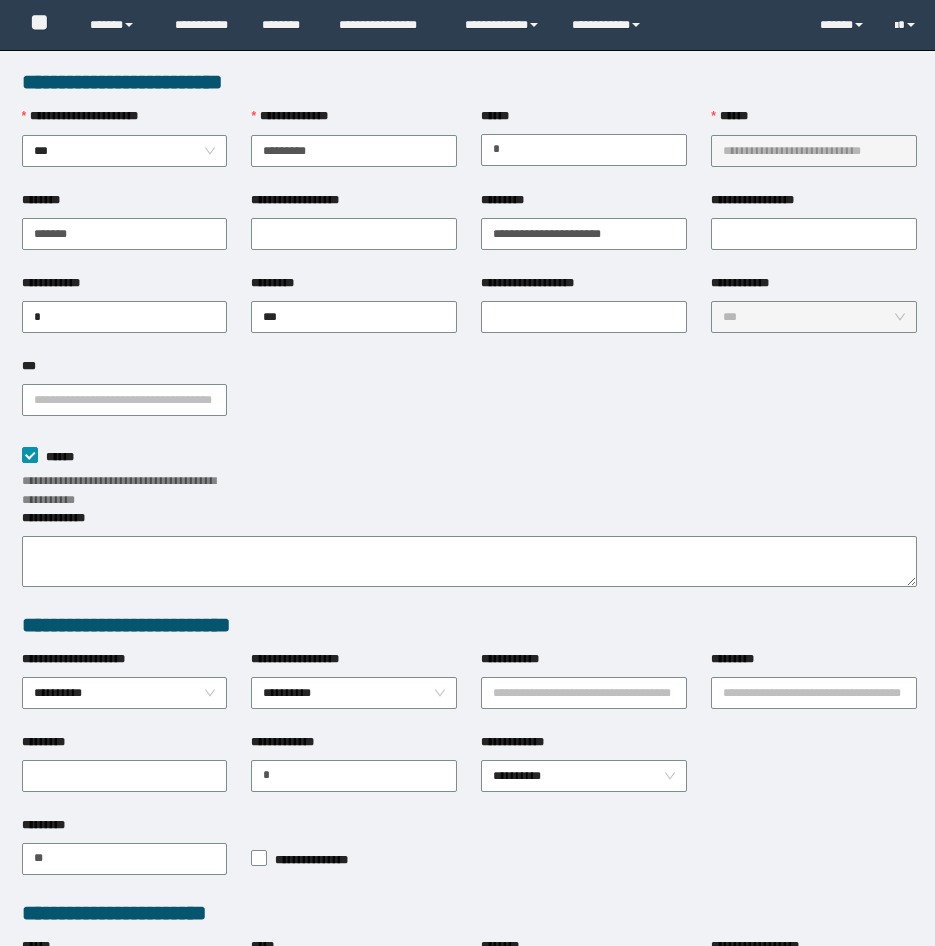 scroll, scrollTop: 0, scrollLeft: 0, axis: both 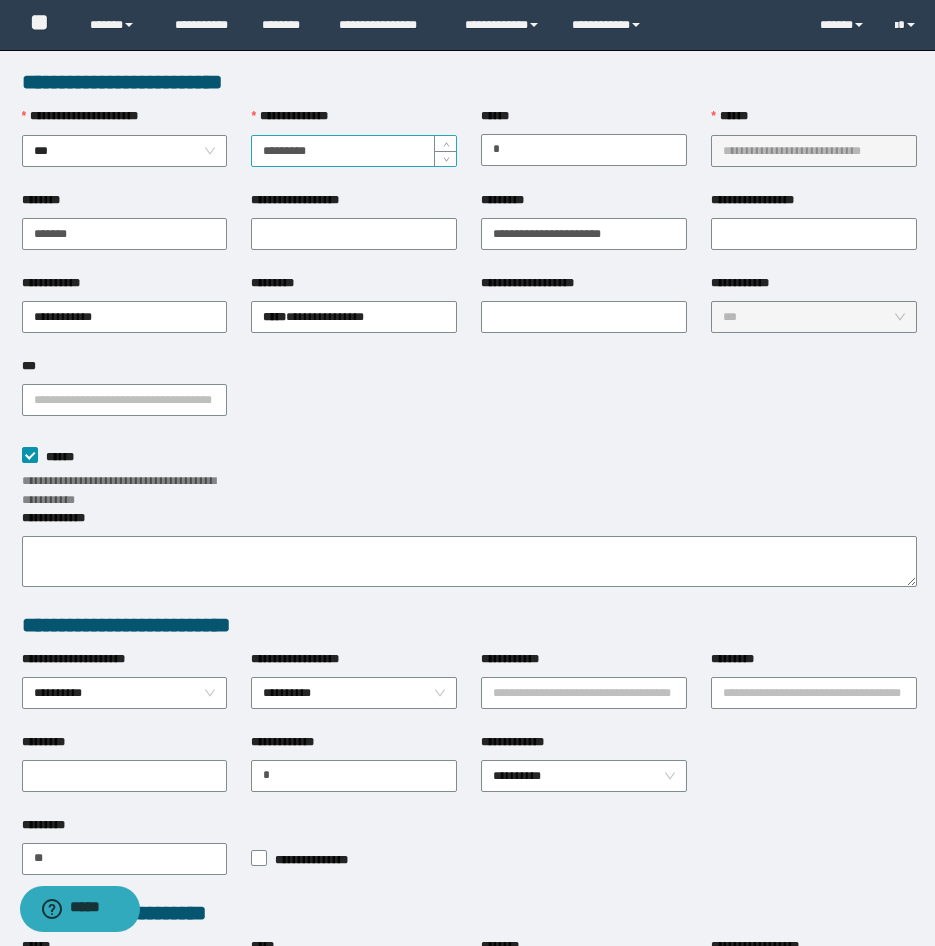 drag, startPoint x: 353, startPoint y: 158, endPoint x: 351, endPoint y: 145, distance: 13.152946 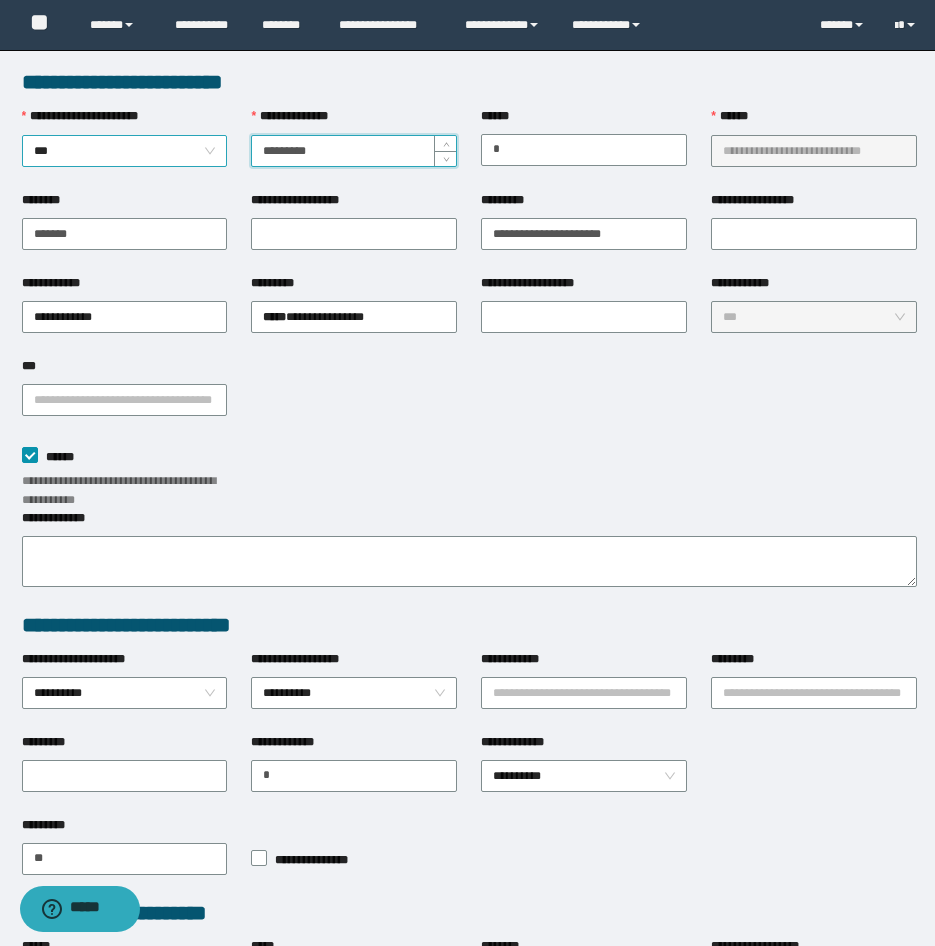 drag, startPoint x: 349, startPoint y: 144, endPoint x: 221, endPoint y: 148, distance: 128.06248 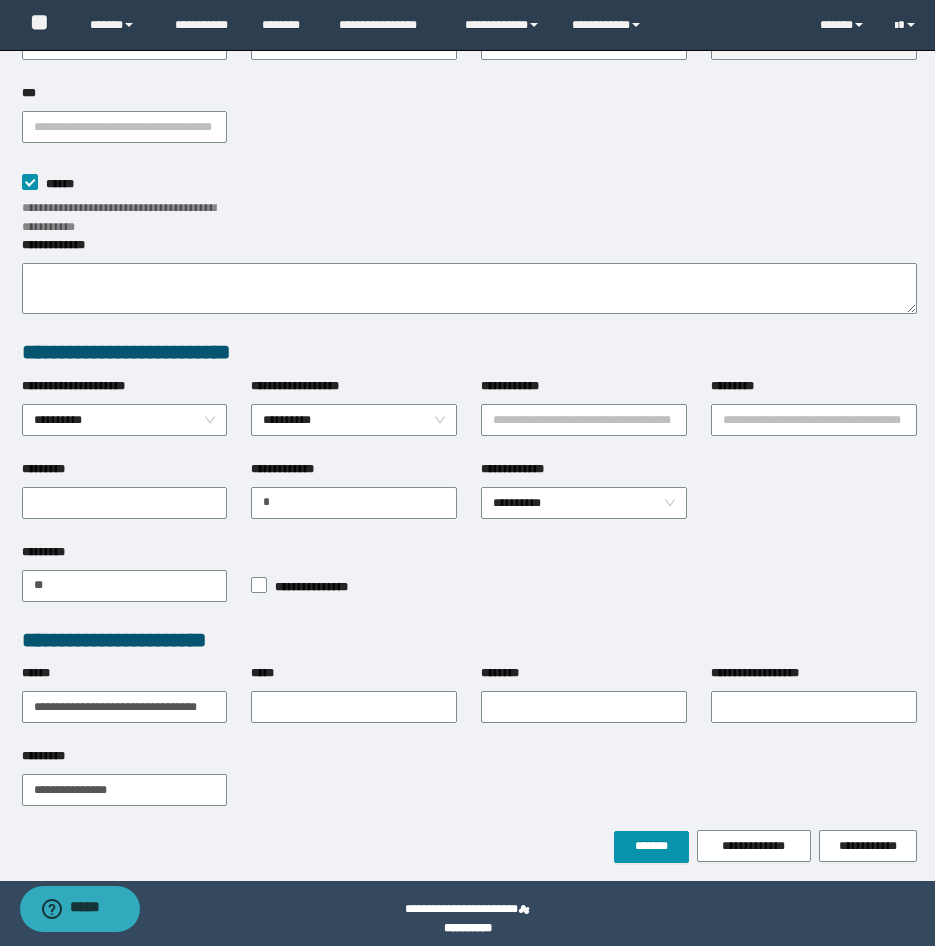scroll, scrollTop: 284, scrollLeft: 0, axis: vertical 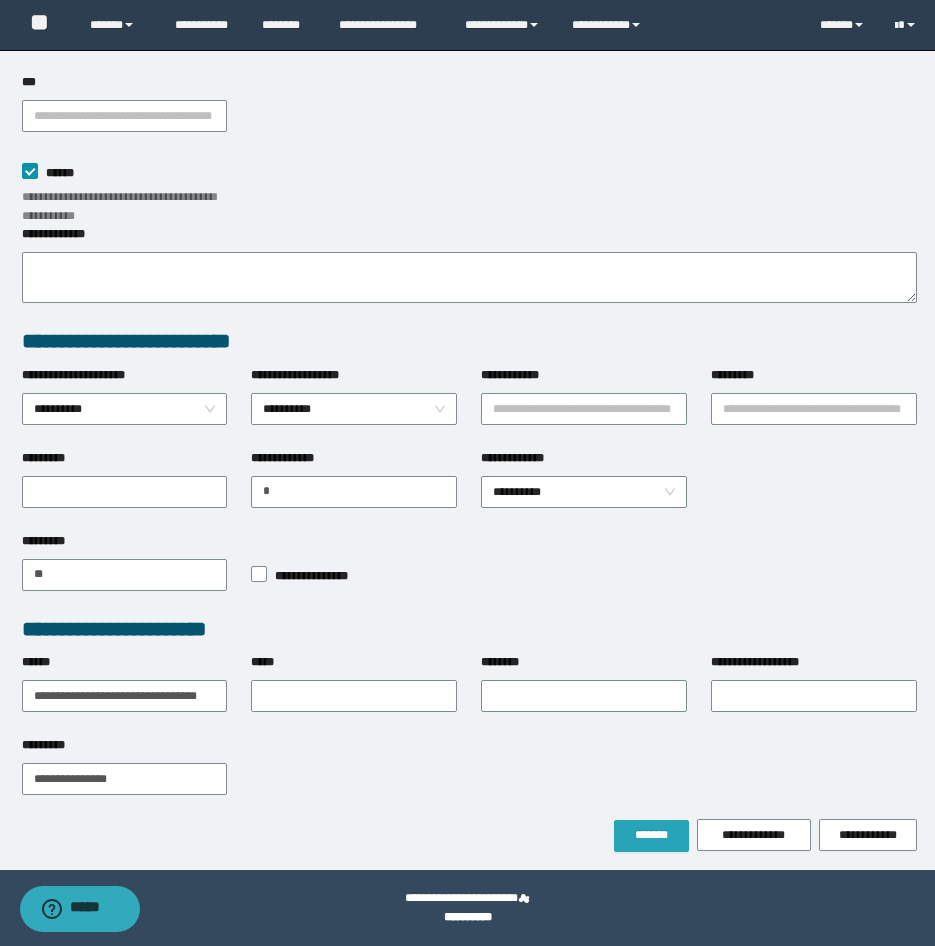 click on "*******" at bounding box center (651, 835) 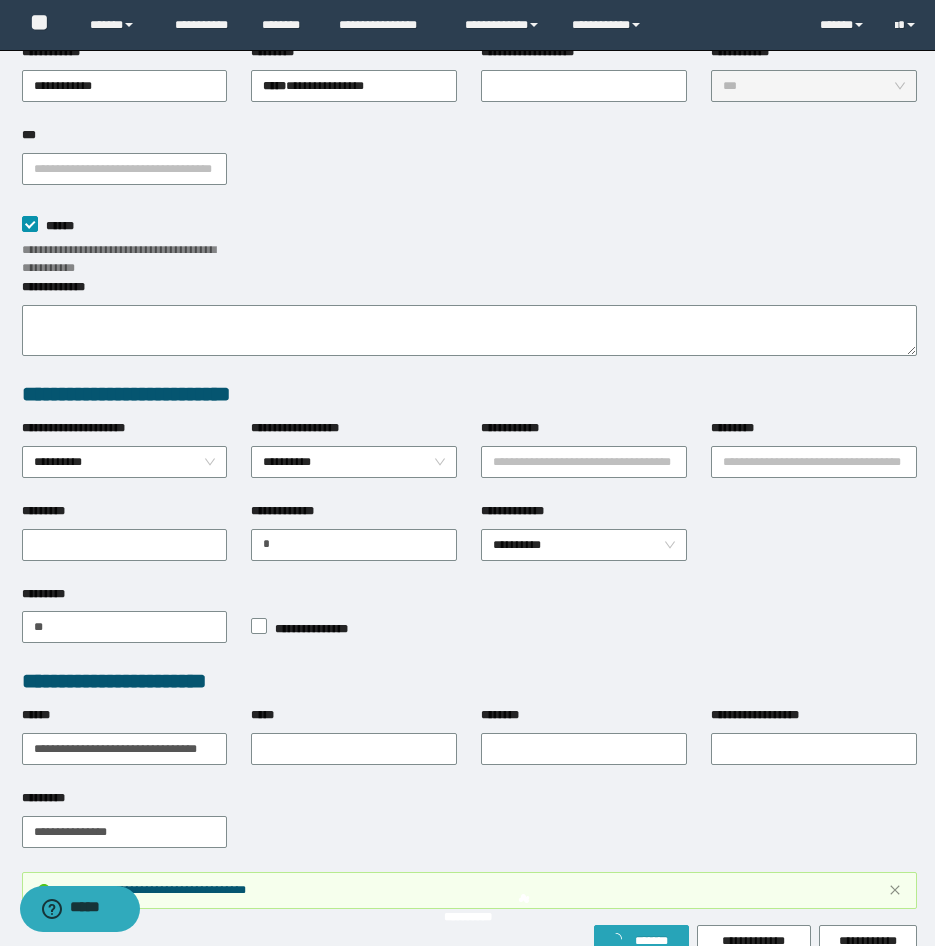 scroll, scrollTop: 337, scrollLeft: 0, axis: vertical 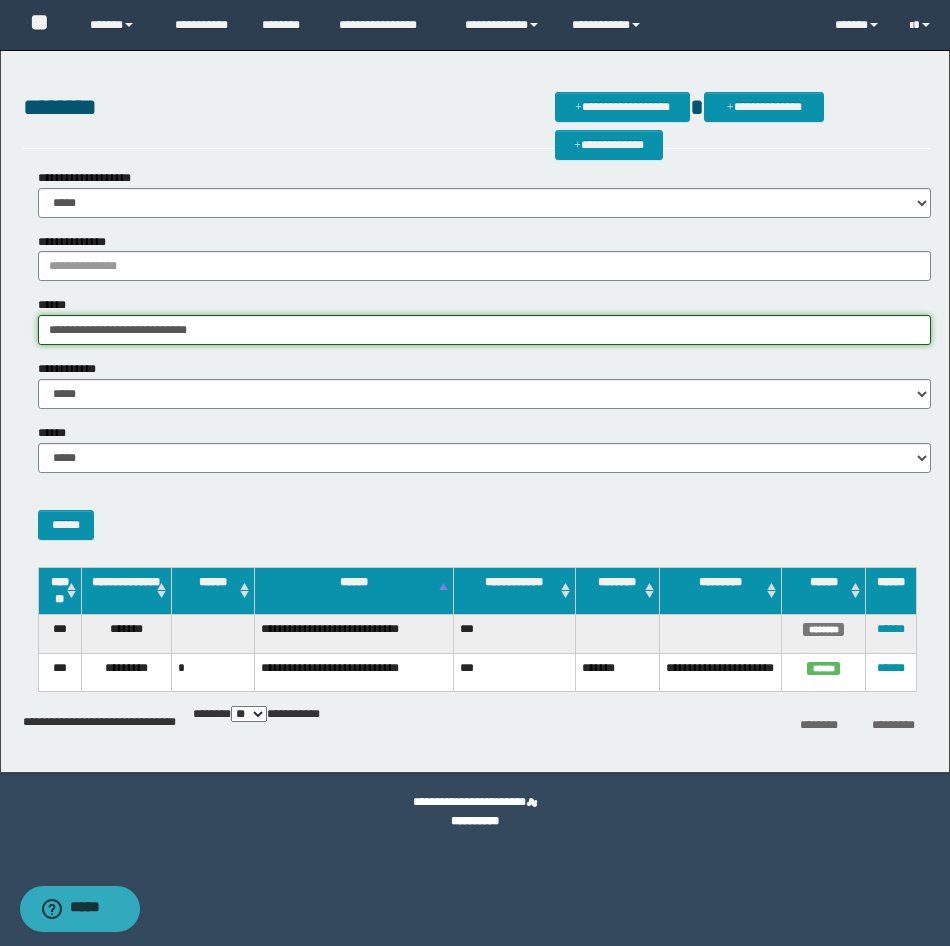 drag, startPoint x: 226, startPoint y: 333, endPoint x: 0, endPoint y: 333, distance: 226 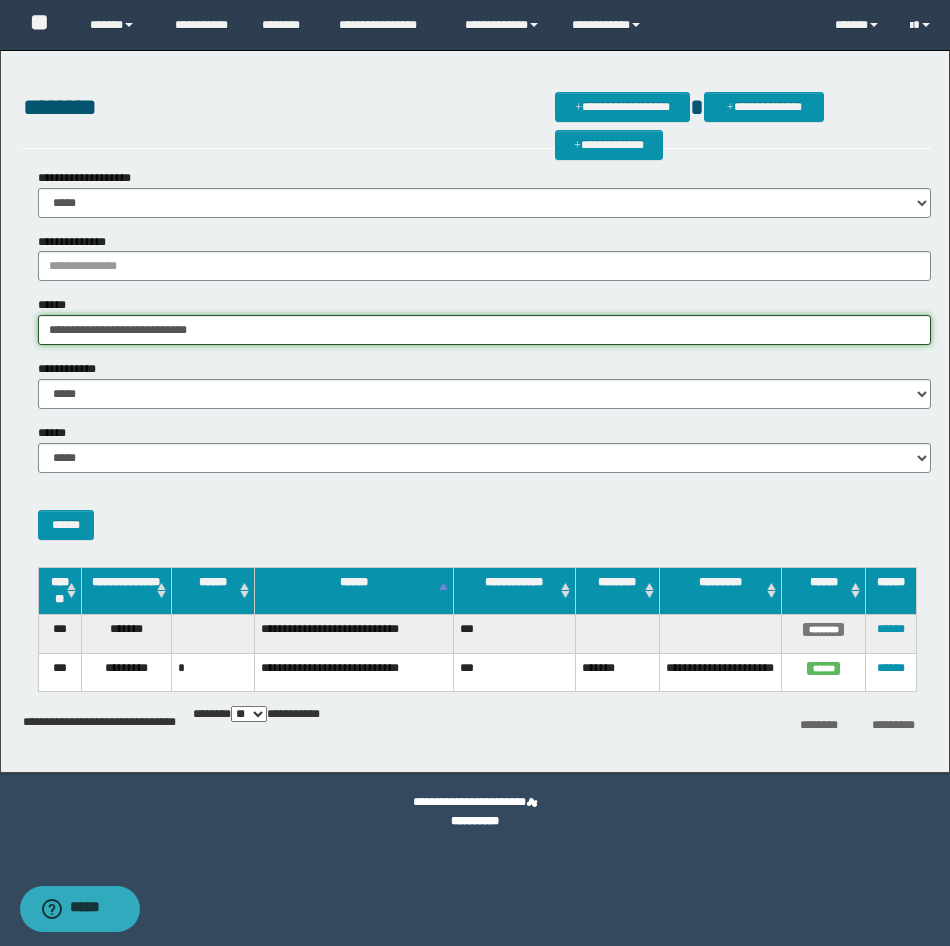 paste 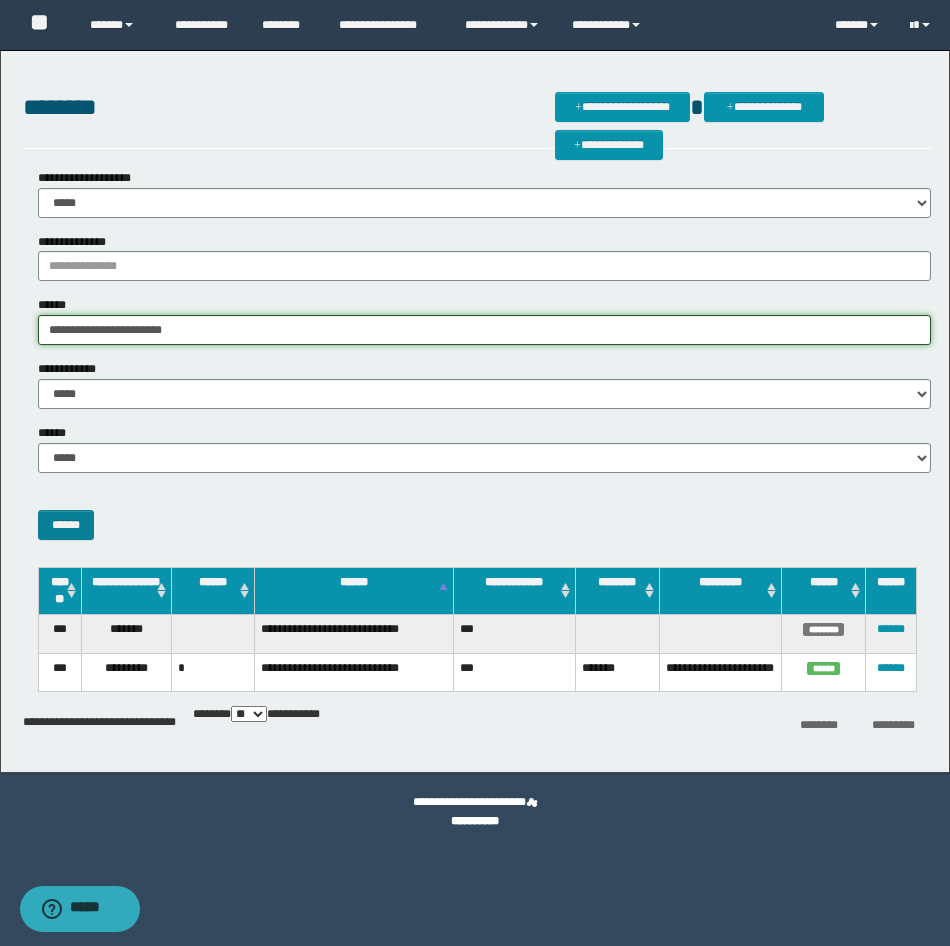 type on "**********" 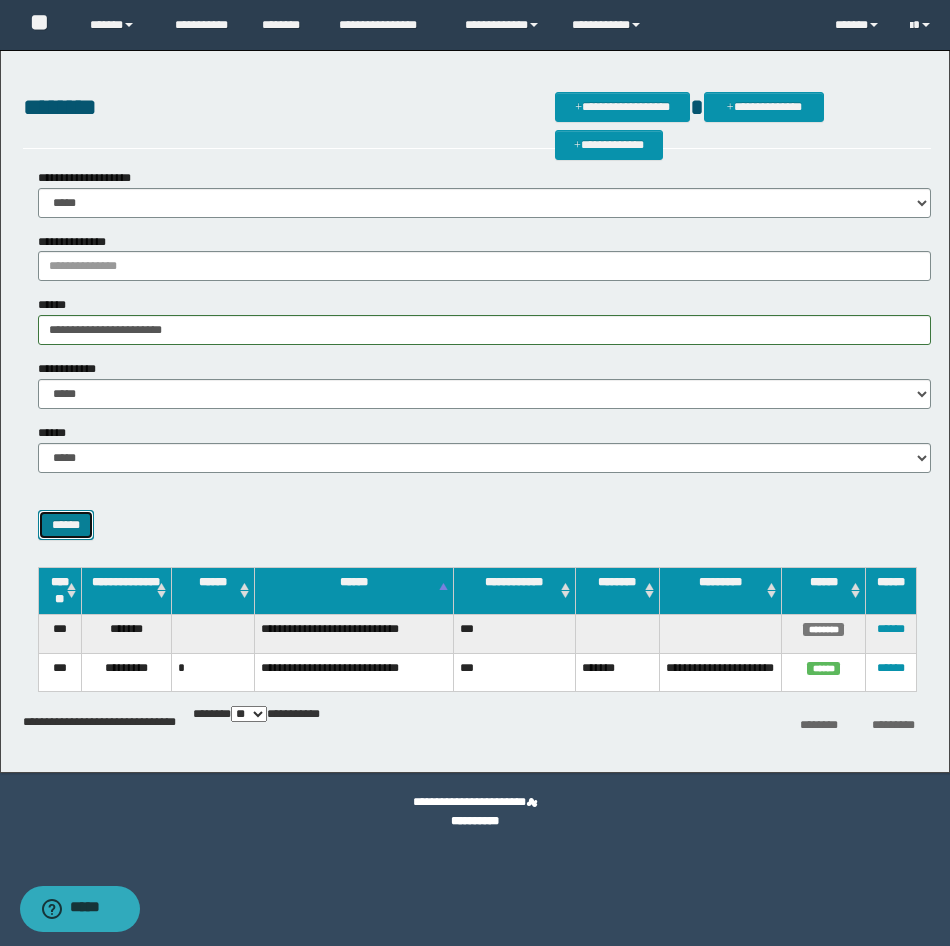 click on "******" at bounding box center [66, 525] 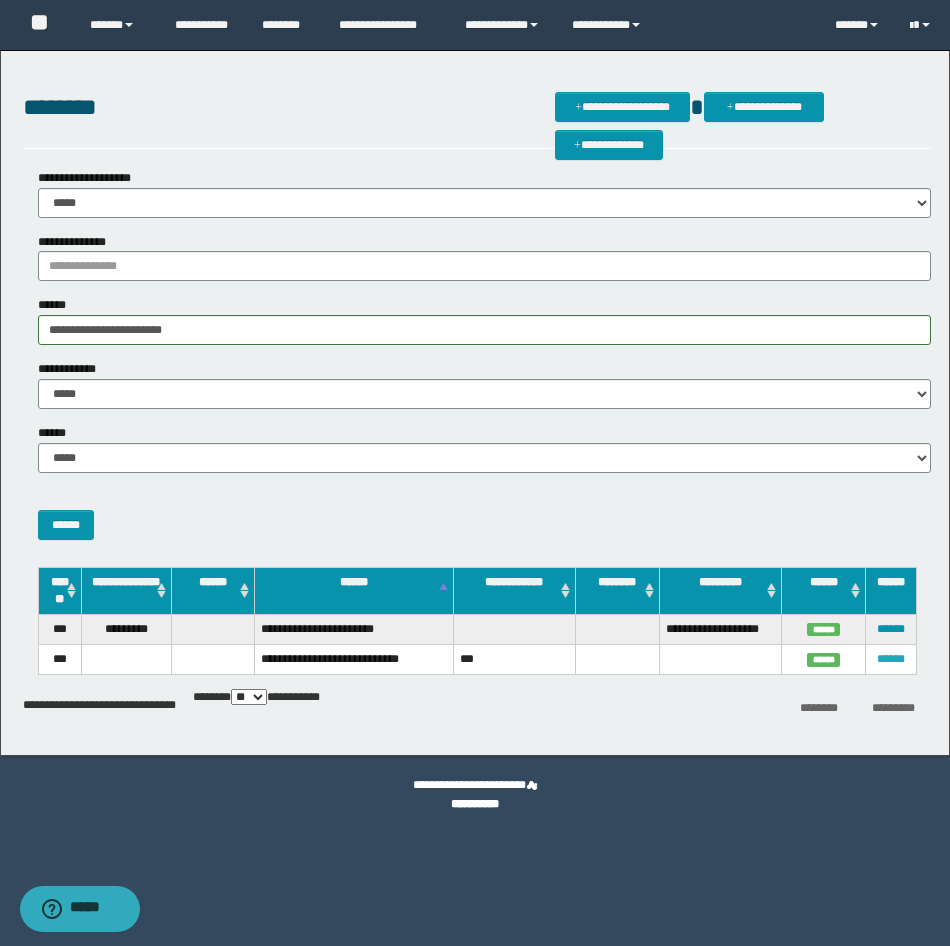 click on "******" at bounding box center [891, 659] 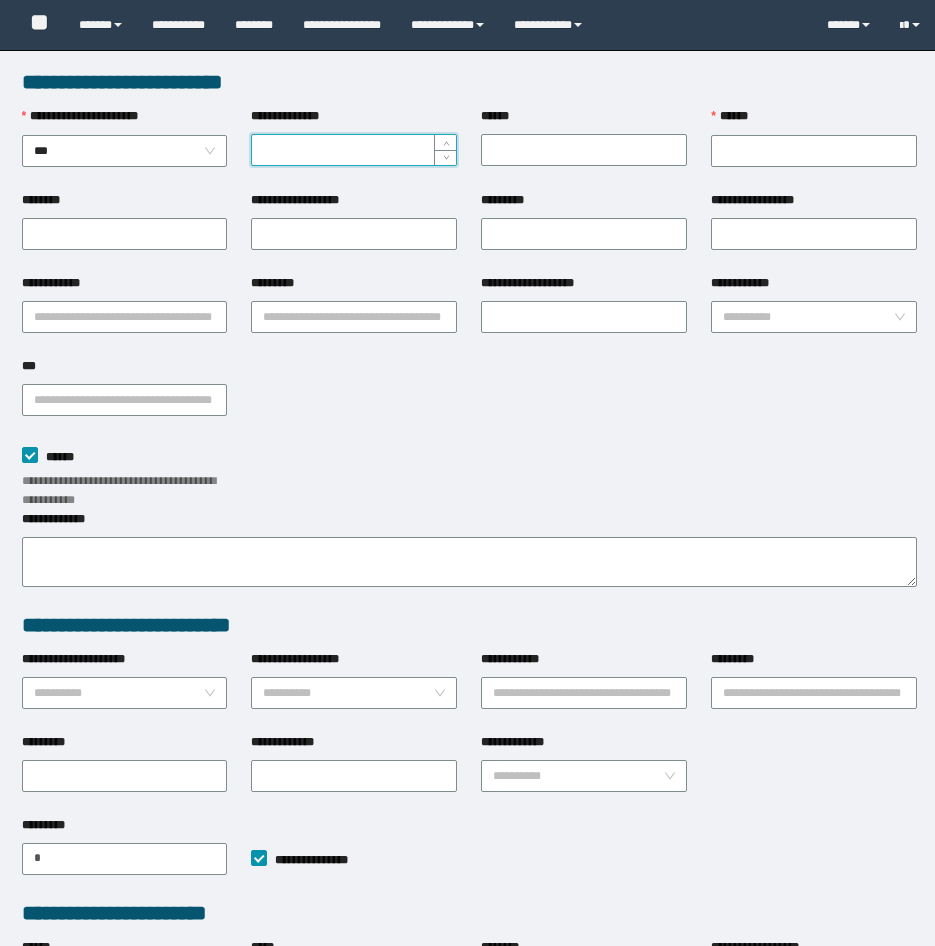 scroll, scrollTop: 0, scrollLeft: 0, axis: both 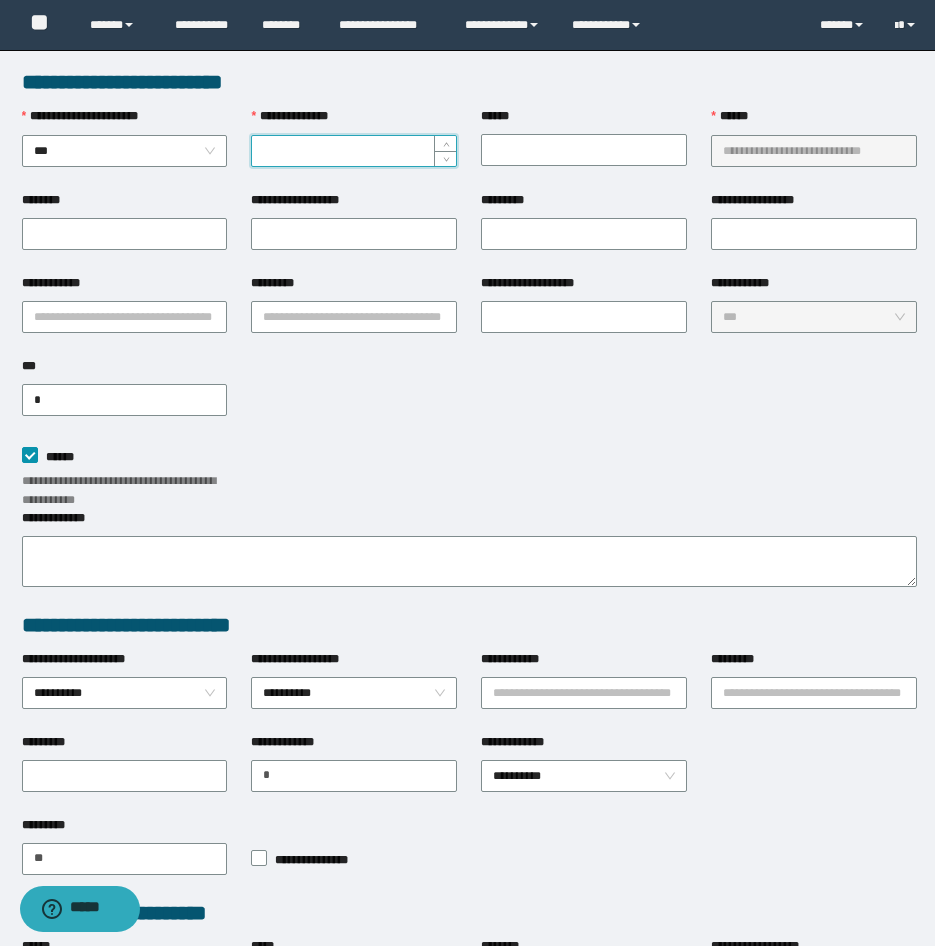 click on "**********" at bounding box center (354, 151) 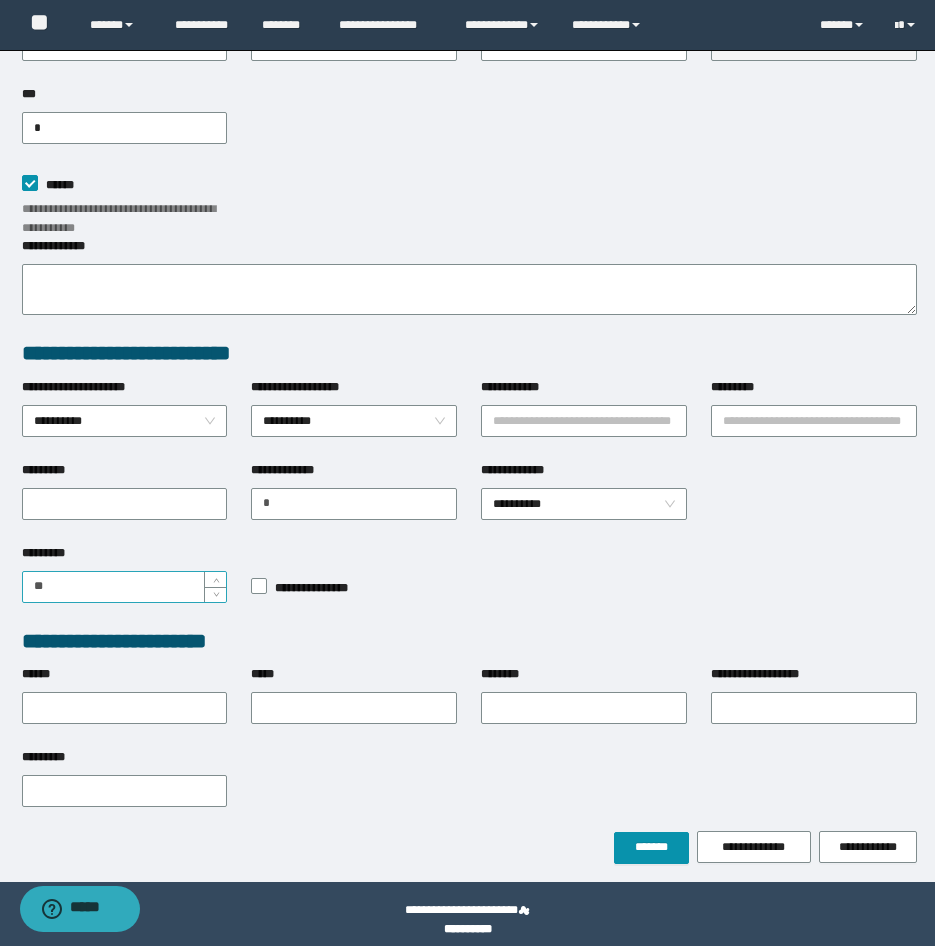 scroll, scrollTop: 284, scrollLeft: 0, axis: vertical 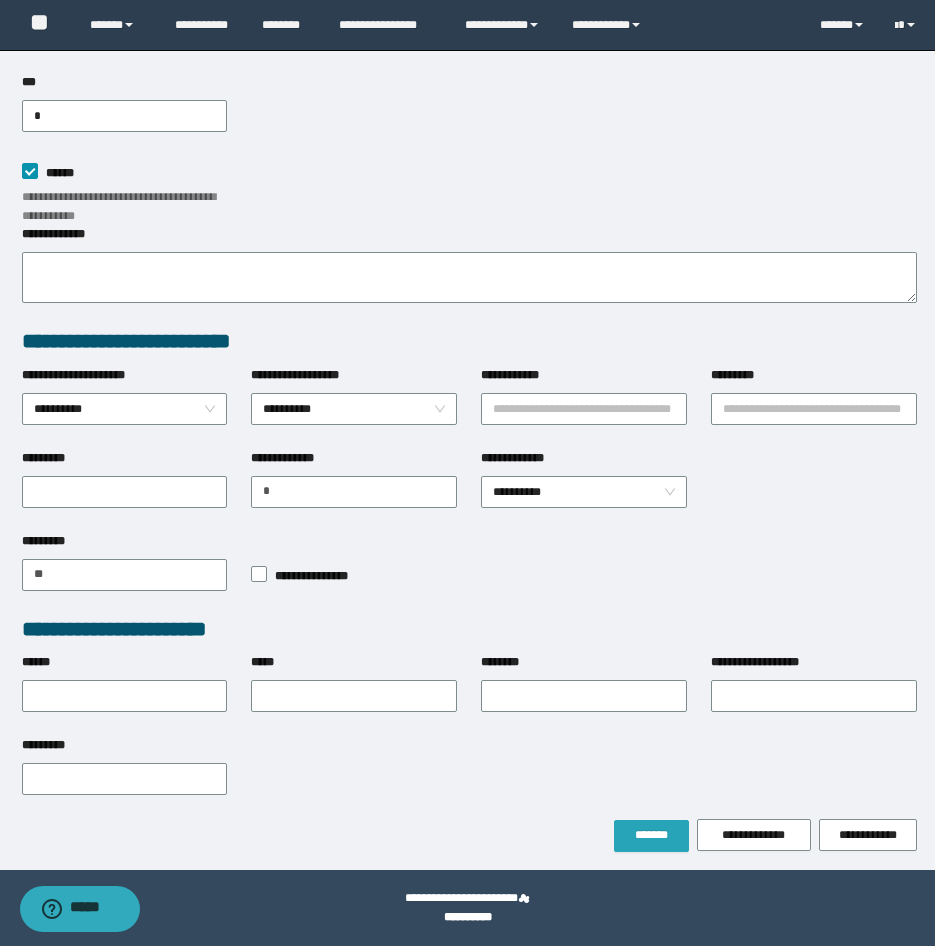 type on "*********" 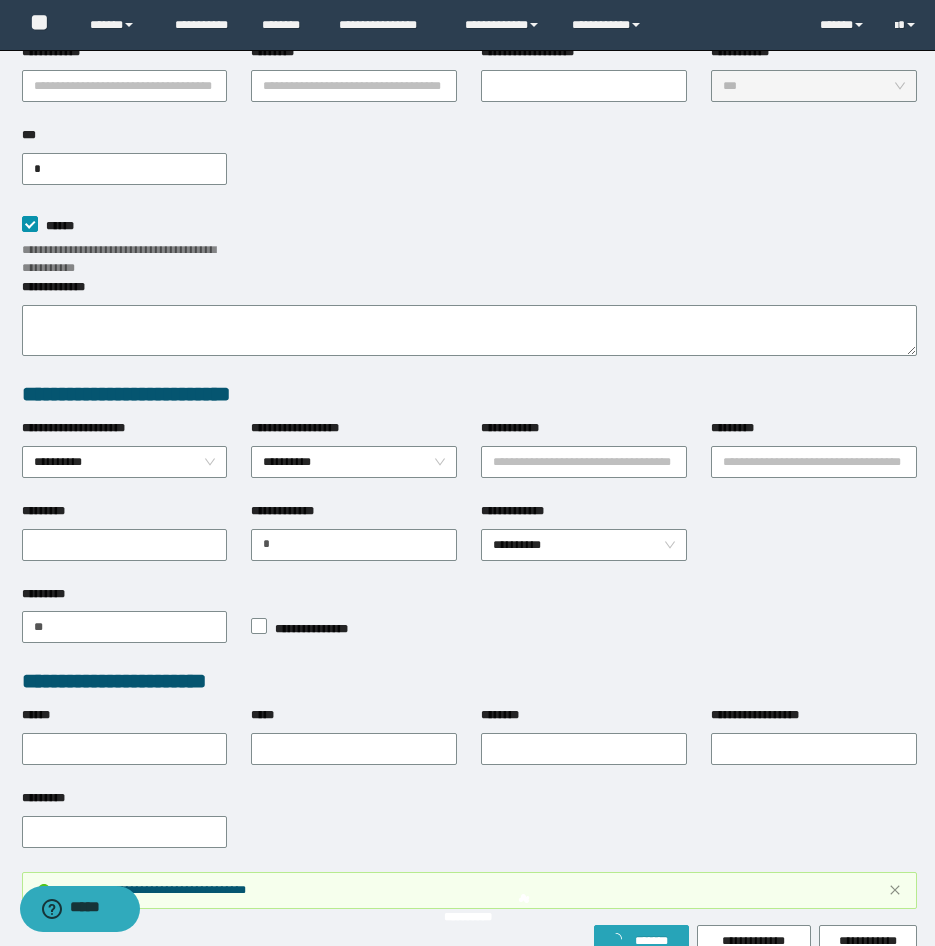 scroll, scrollTop: 337, scrollLeft: 0, axis: vertical 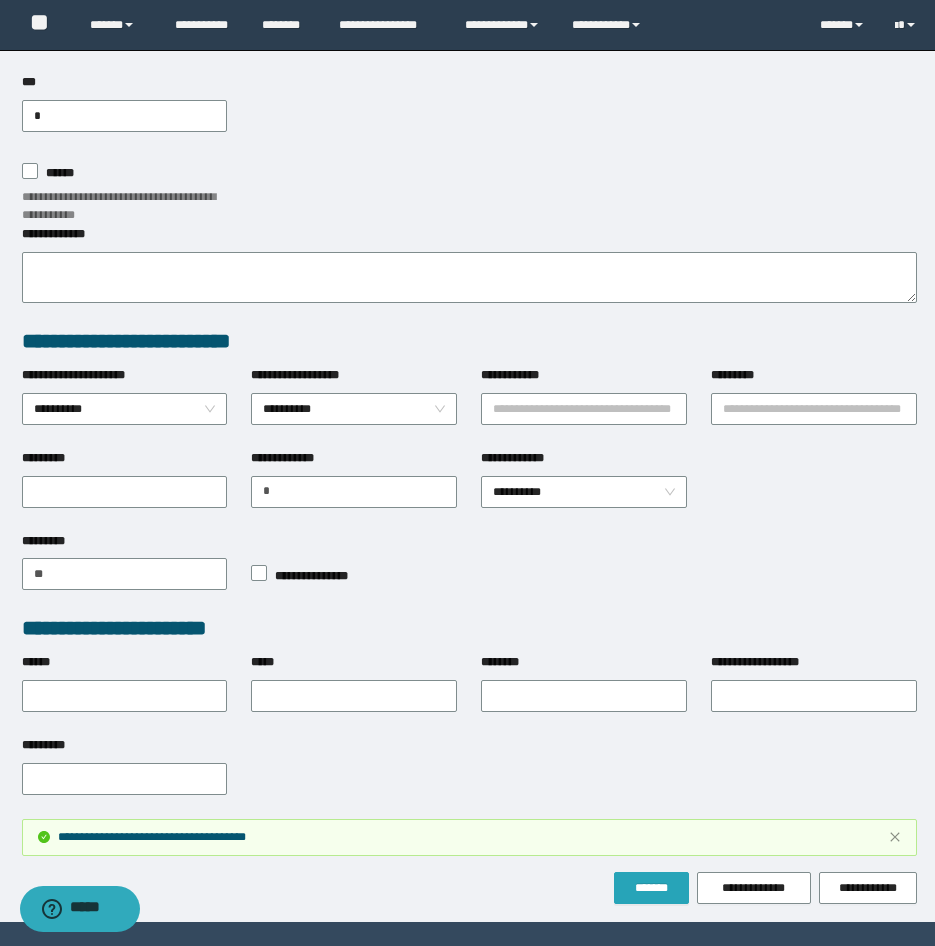click on "*******" at bounding box center (651, 888) 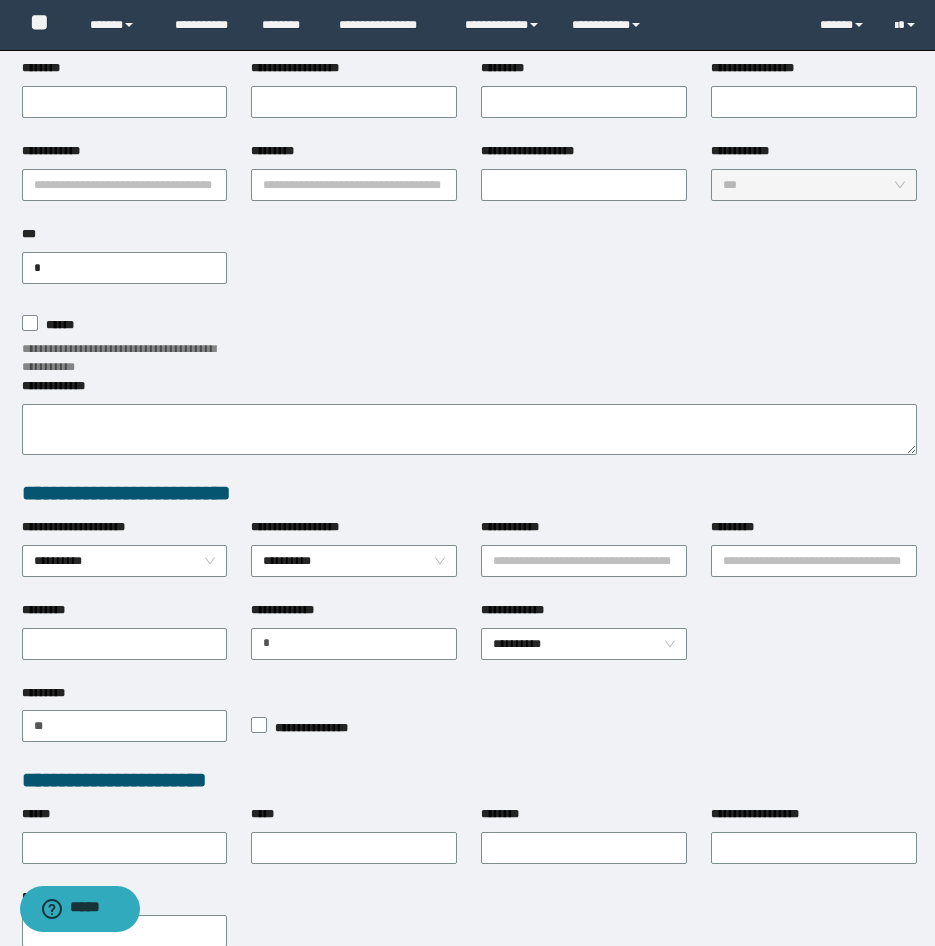 scroll, scrollTop: 0, scrollLeft: 0, axis: both 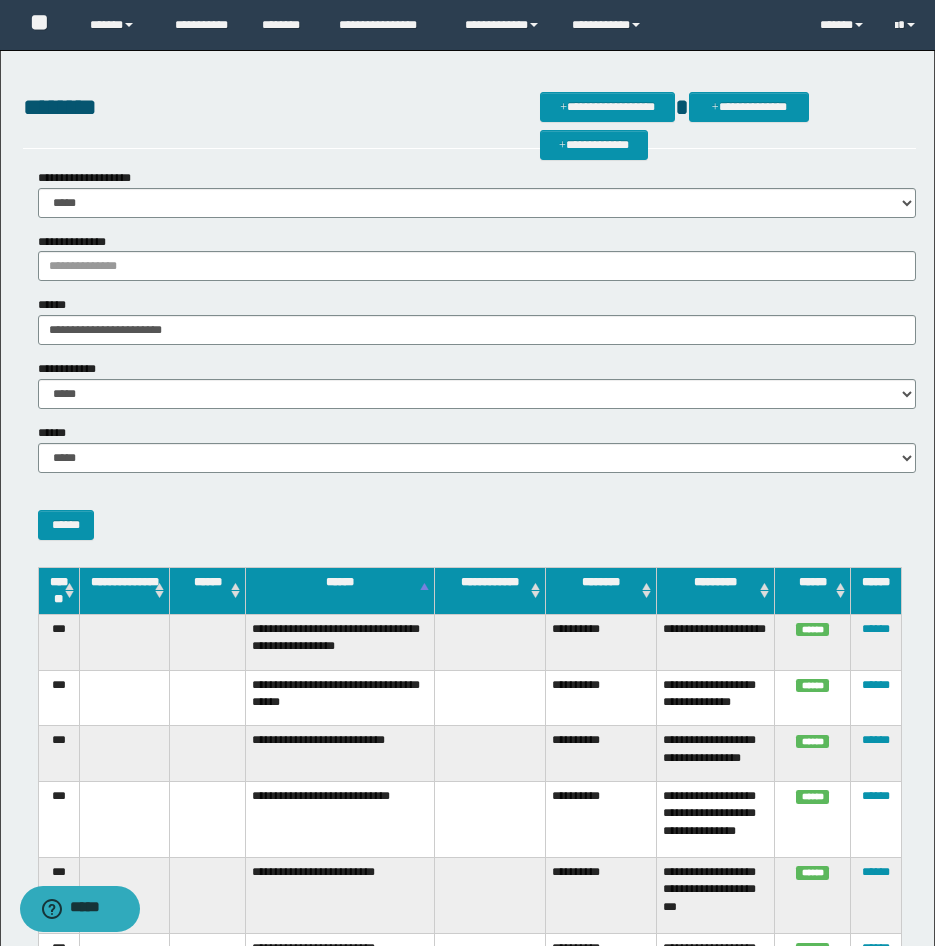 click on "**********" at bounding box center [469, 362] 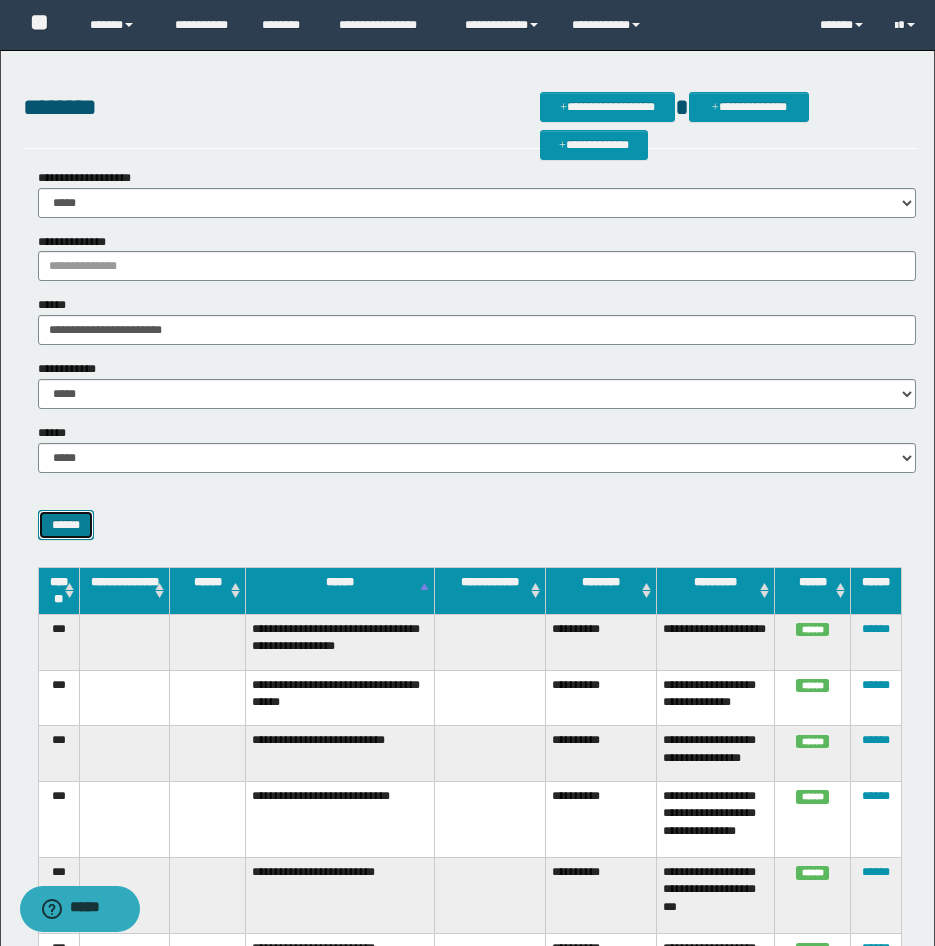 click on "******" at bounding box center [66, 525] 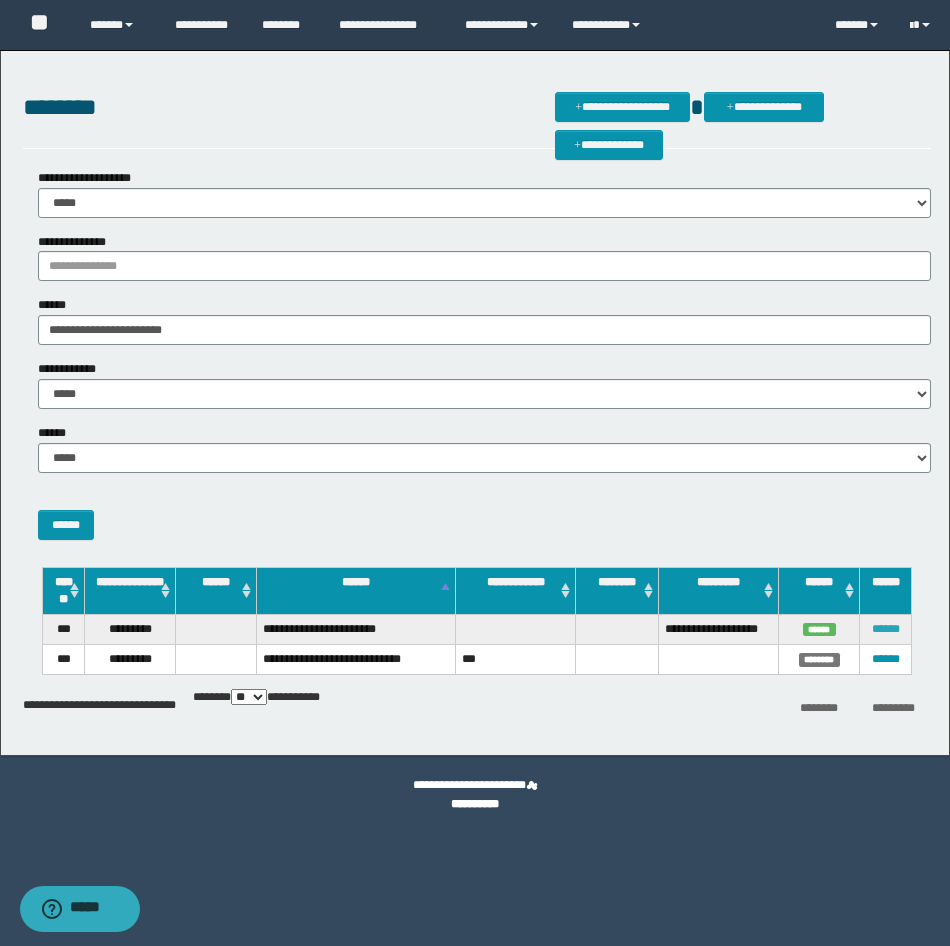 click on "******" at bounding box center [886, 629] 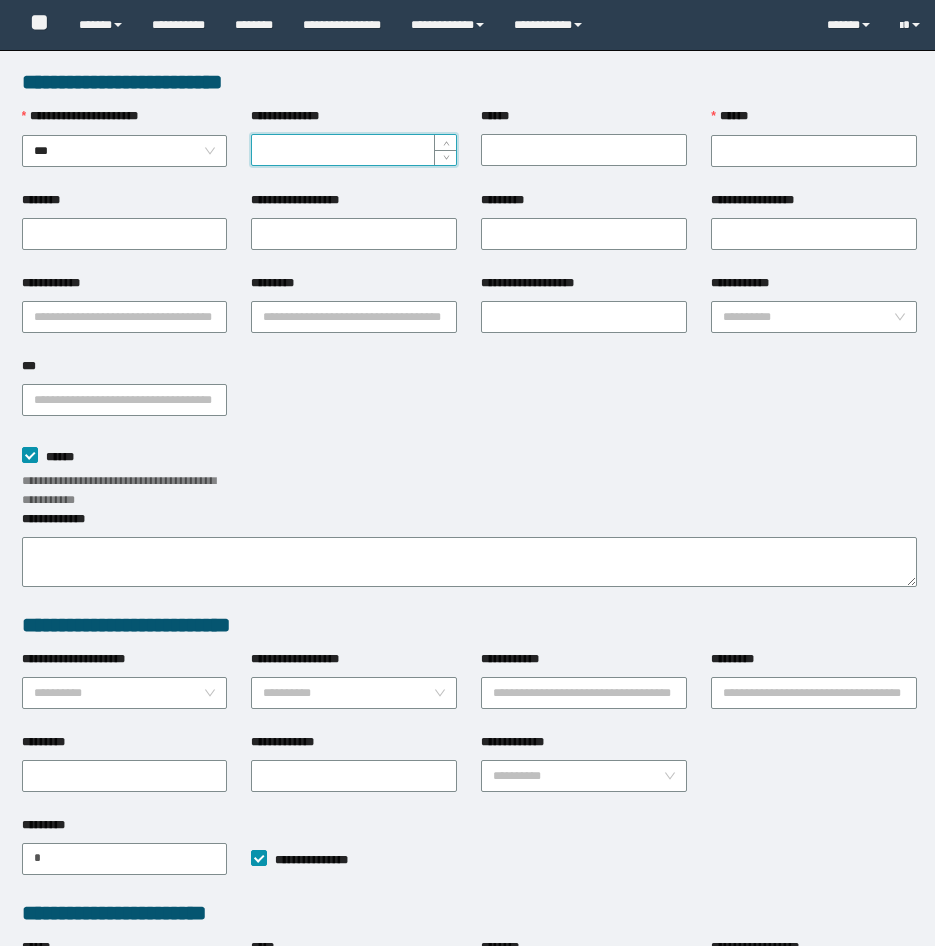scroll, scrollTop: 0, scrollLeft: 0, axis: both 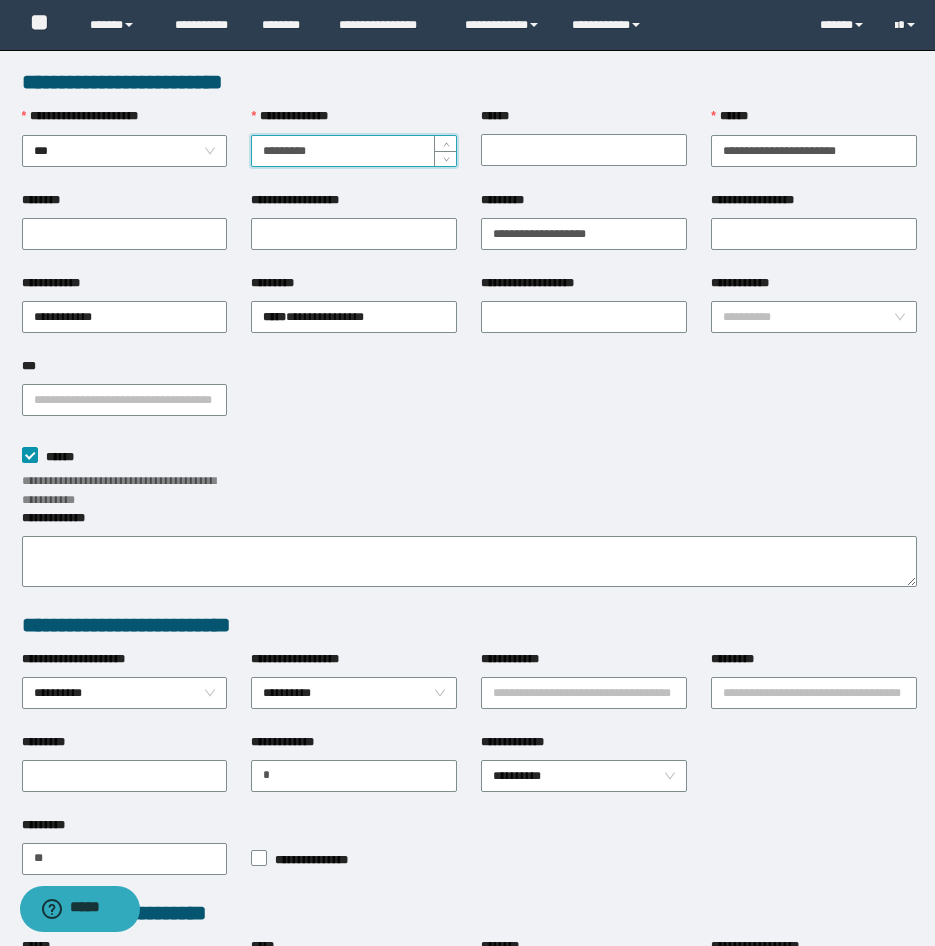 drag, startPoint x: 340, startPoint y: 159, endPoint x: 233, endPoint y: 153, distance: 107.16809 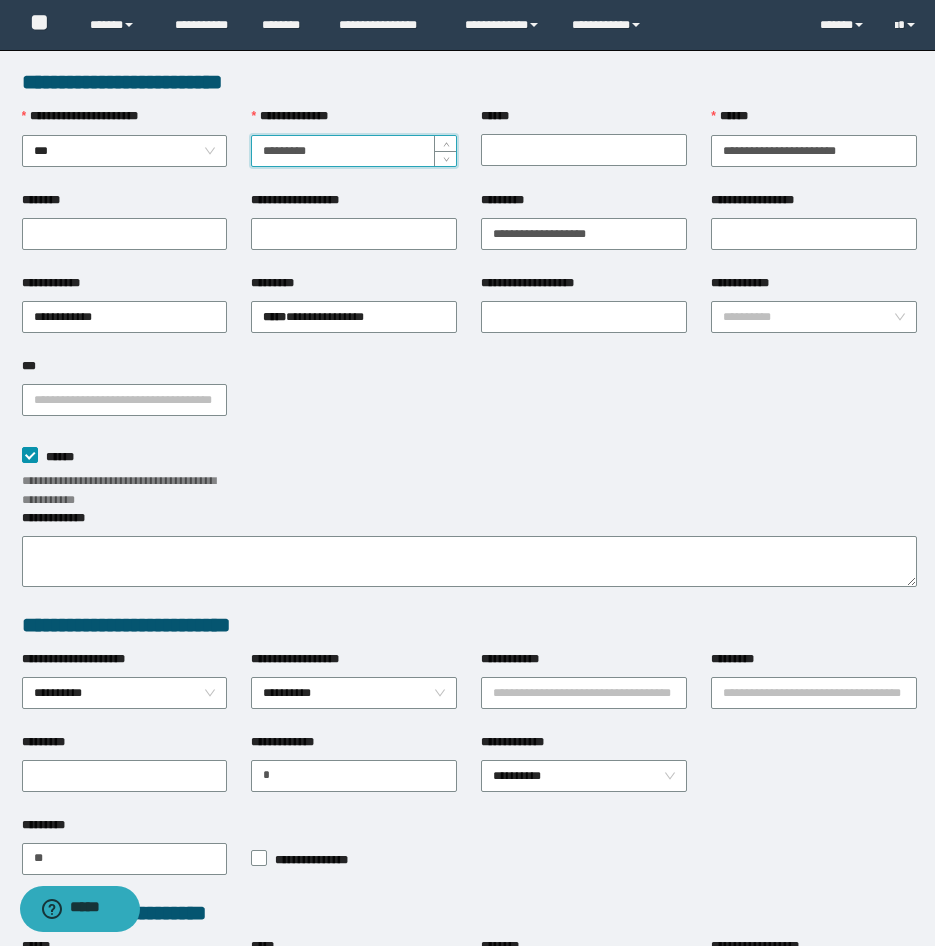 click on "**********" at bounding box center [469, 149] 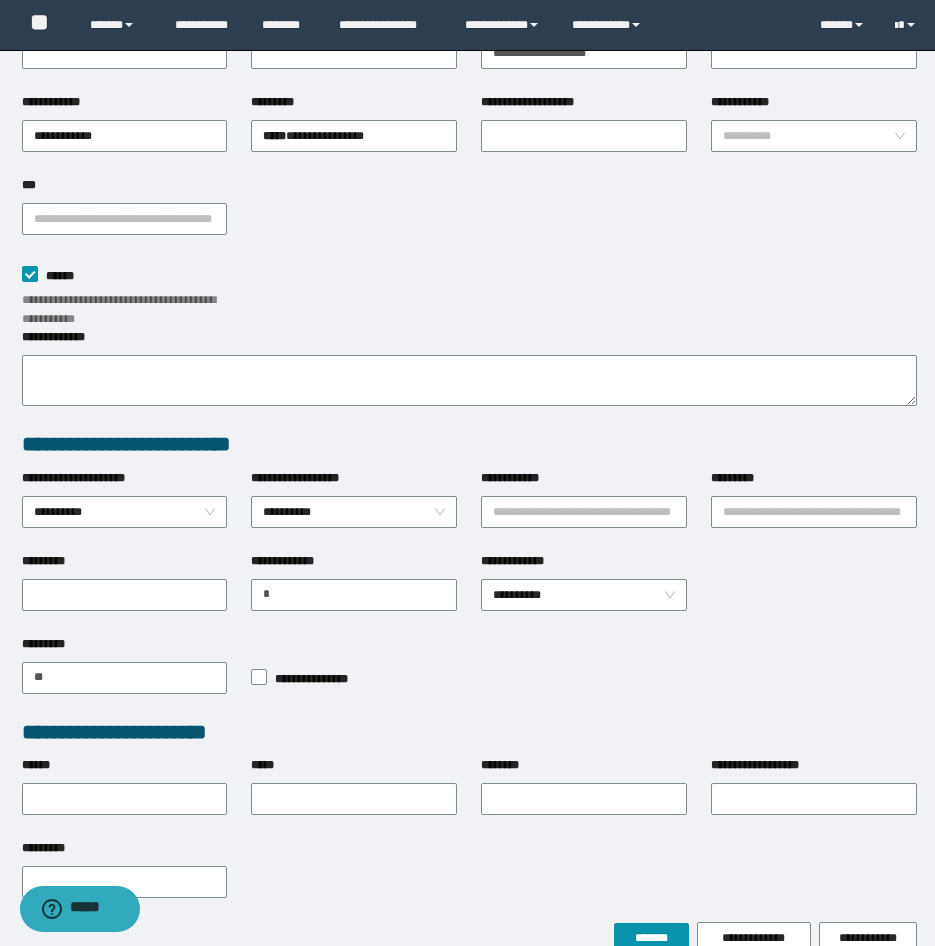 scroll, scrollTop: 200, scrollLeft: 0, axis: vertical 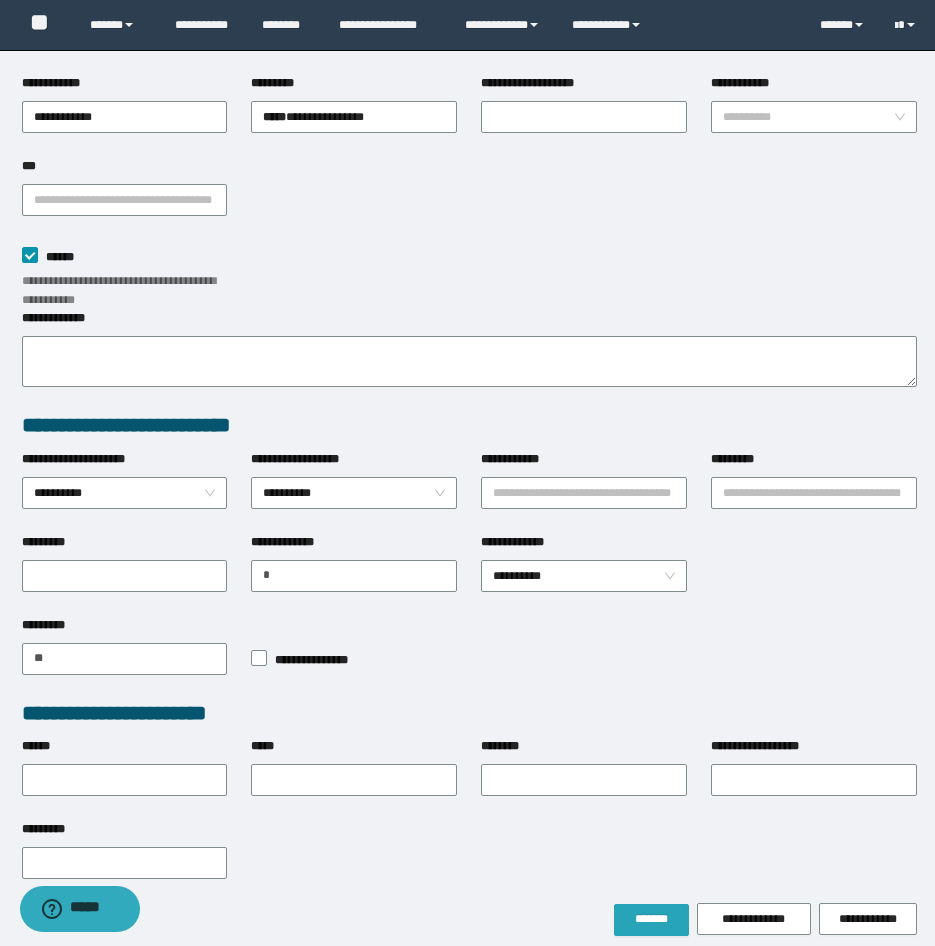 click on "*******" at bounding box center [651, 919] 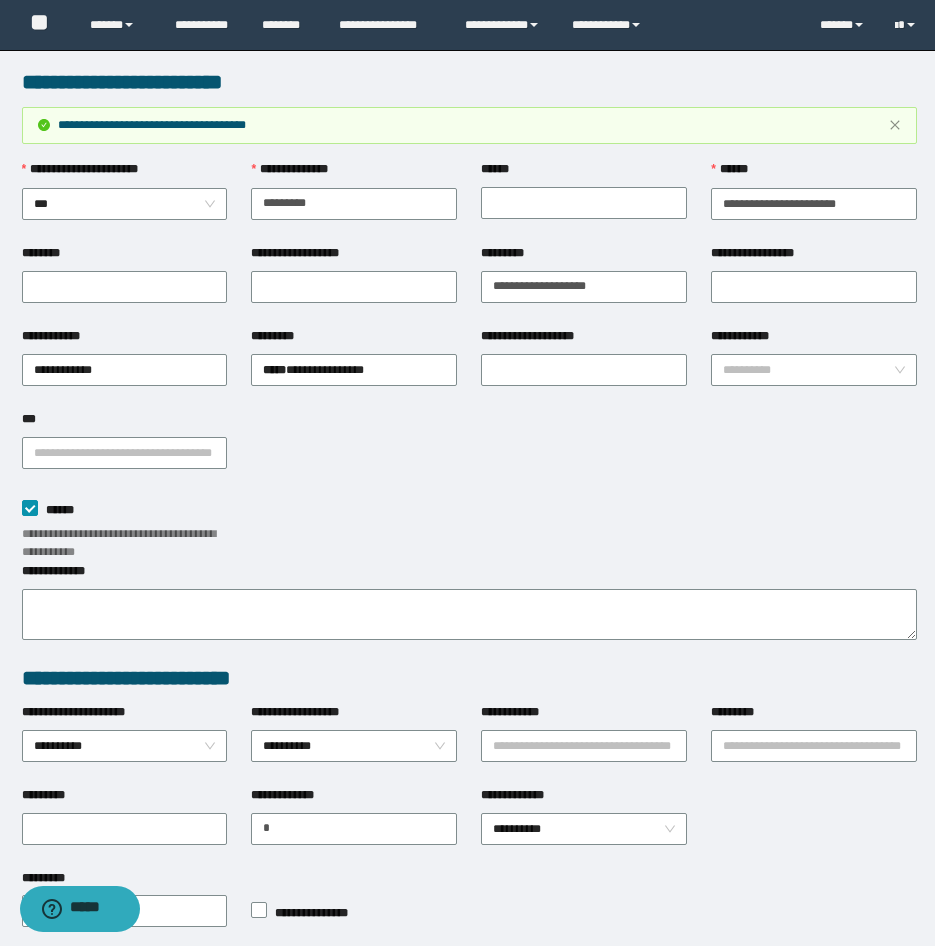 scroll, scrollTop: 200, scrollLeft: 0, axis: vertical 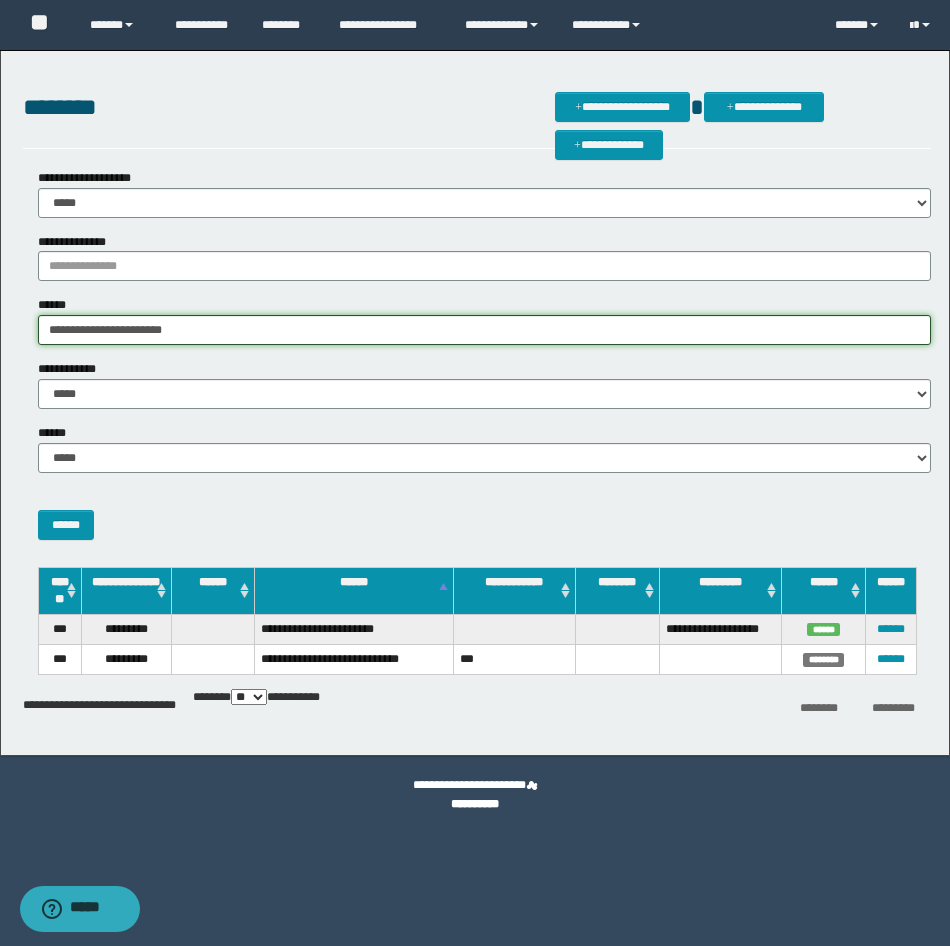 drag, startPoint x: 195, startPoint y: 331, endPoint x: -1, endPoint y: 320, distance: 196.30843 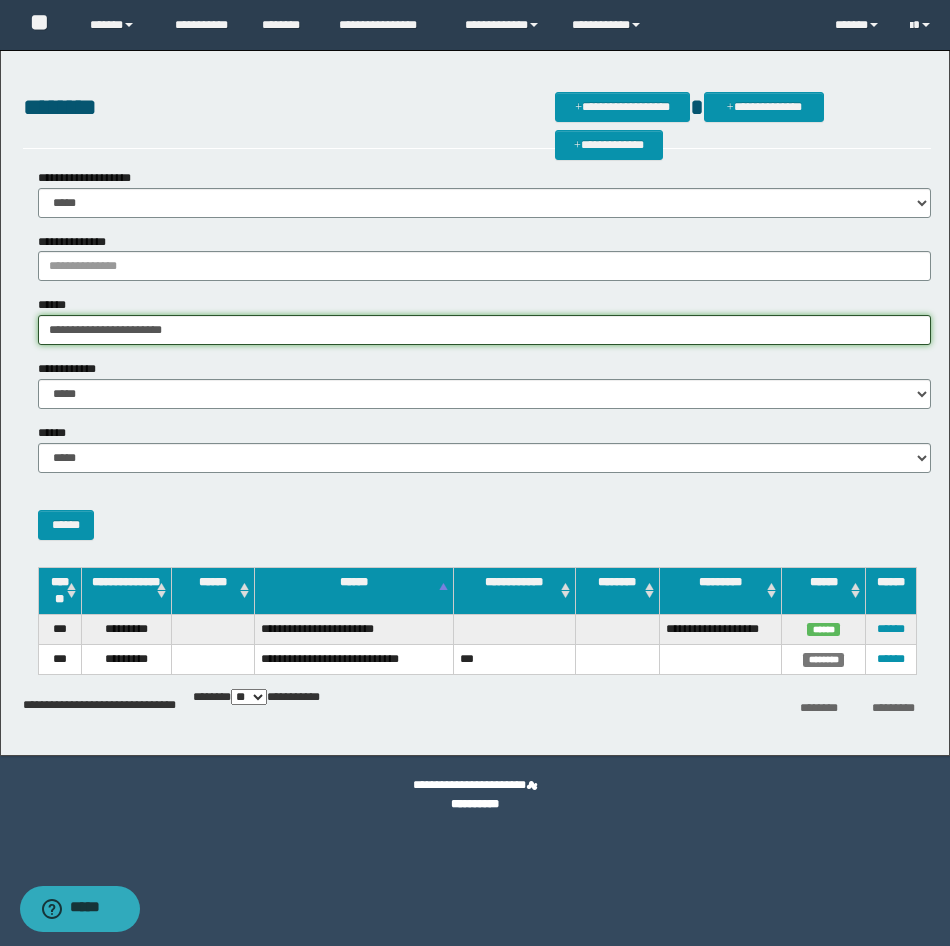 paste on "********" 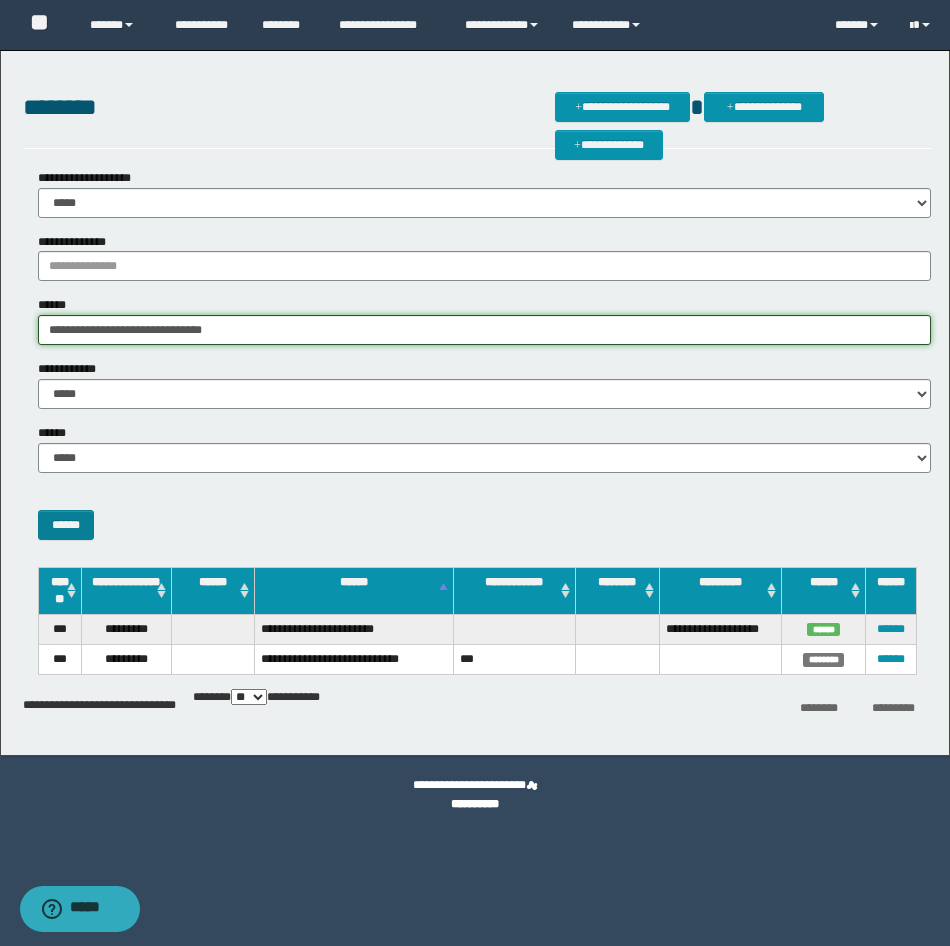 type on "**********" 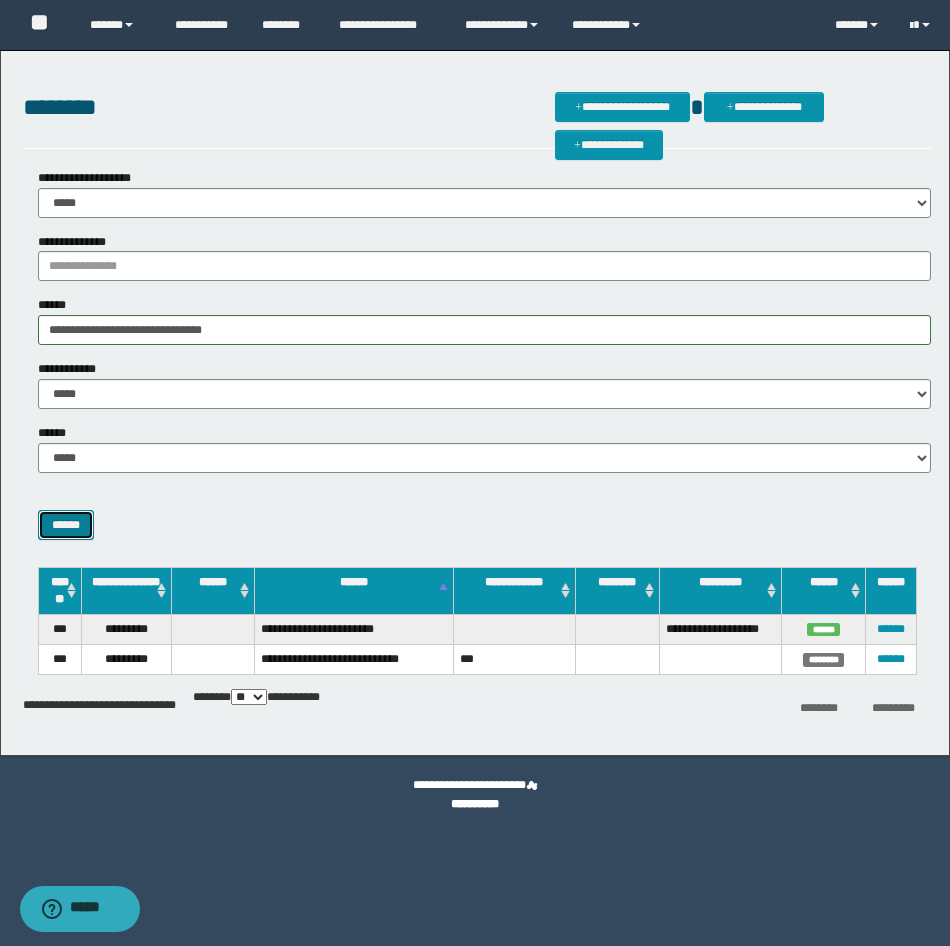 click on "******" at bounding box center (66, 525) 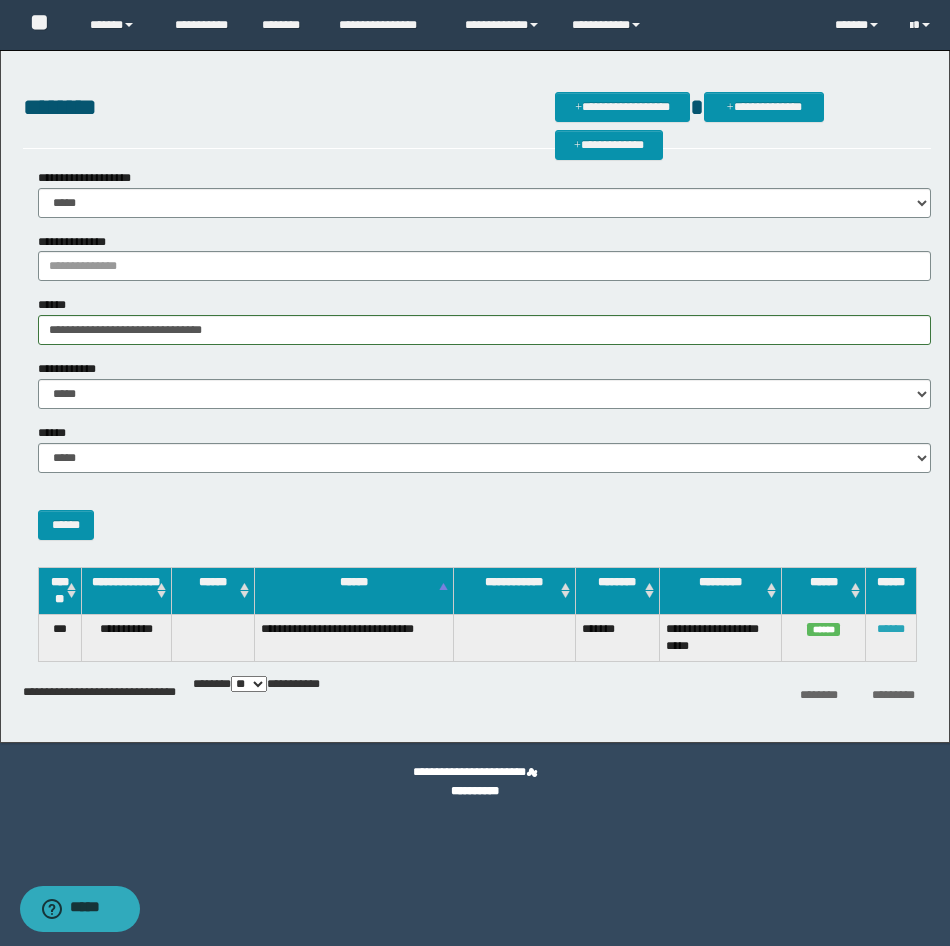 click on "******" at bounding box center [891, 629] 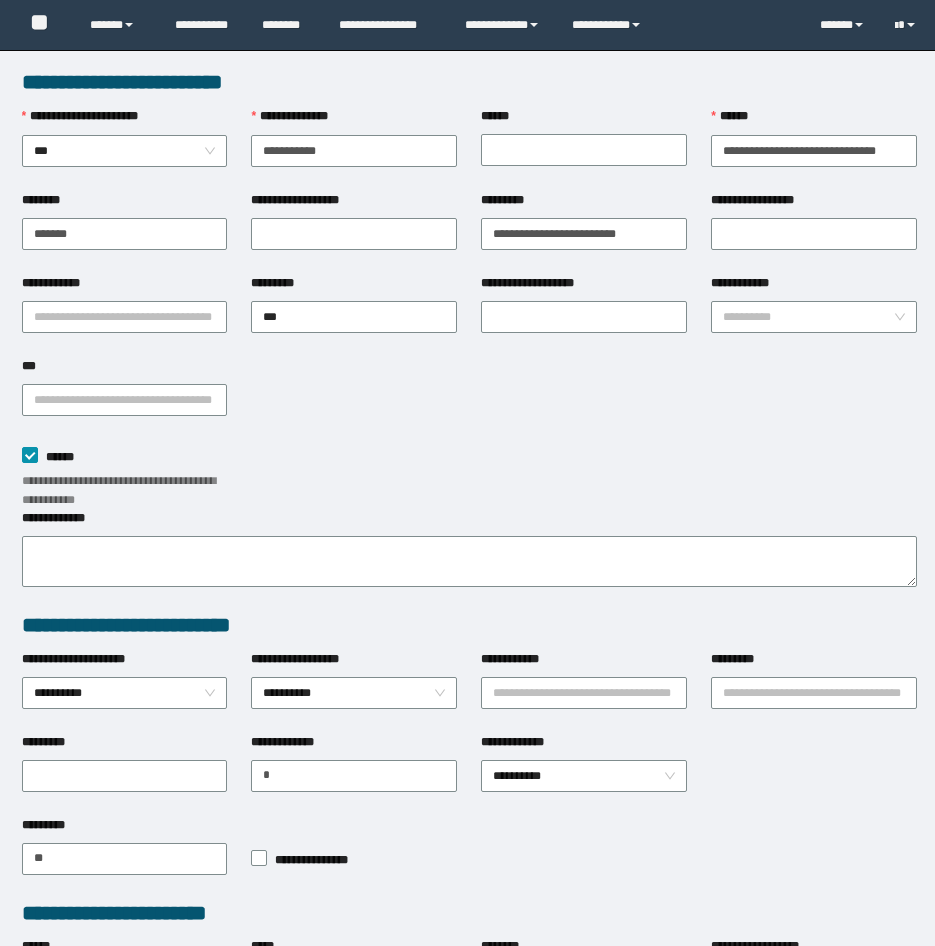 scroll, scrollTop: 0, scrollLeft: 0, axis: both 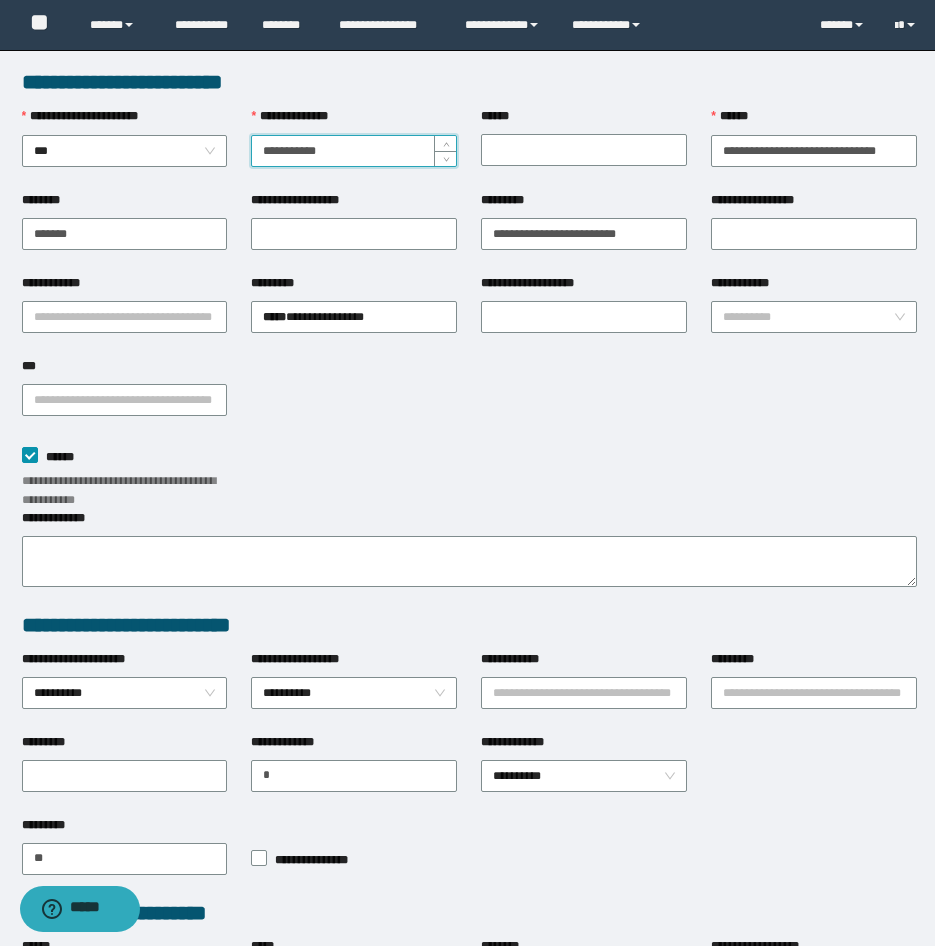 drag, startPoint x: 350, startPoint y: 144, endPoint x: 259, endPoint y: 144, distance: 91 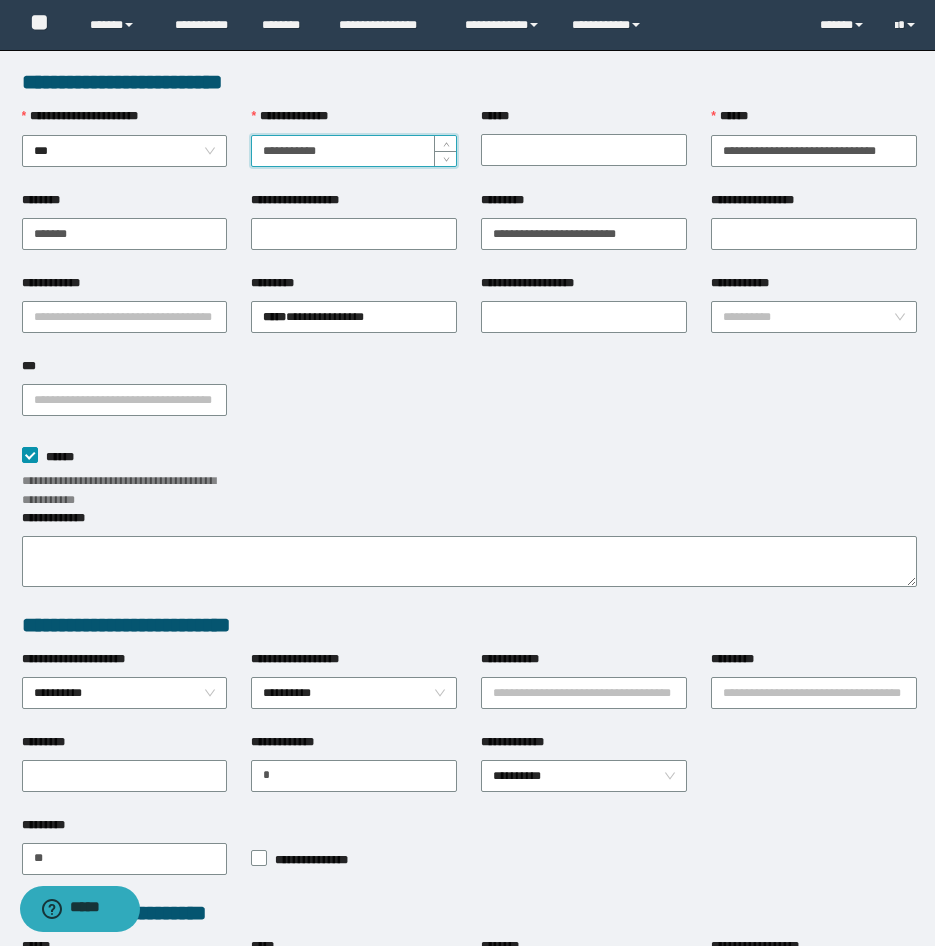 click on "**********" at bounding box center [354, 151] 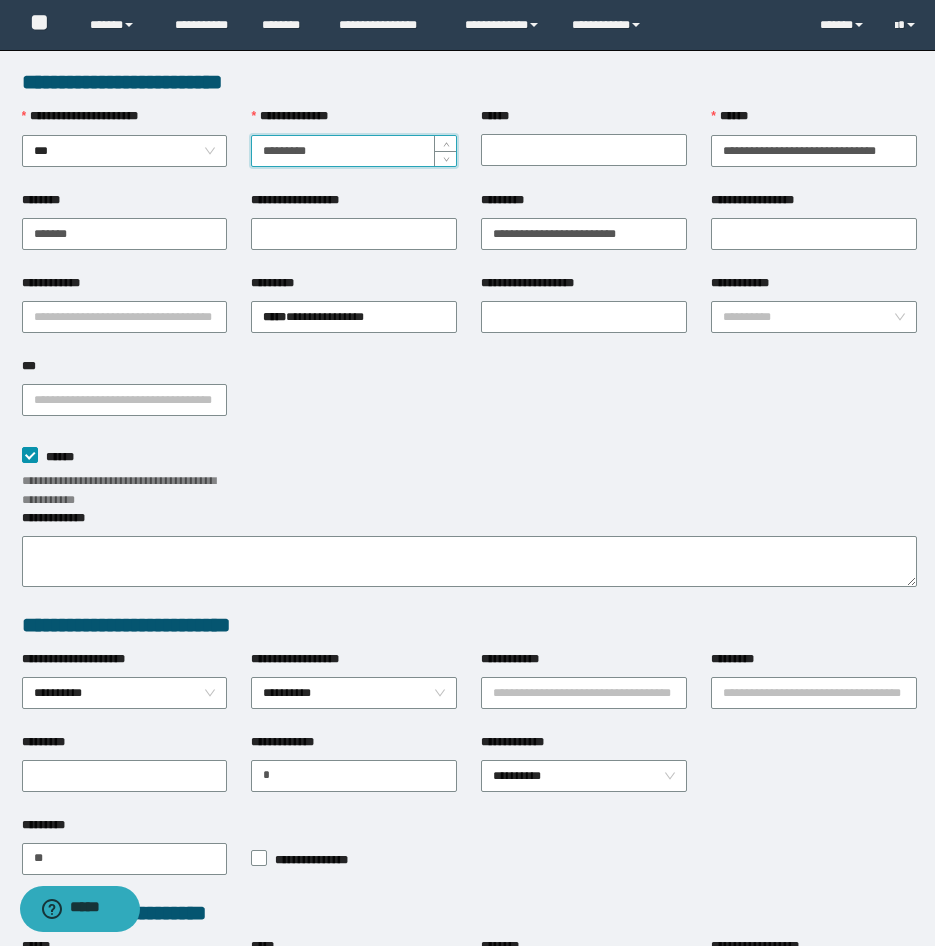 scroll, scrollTop: 284, scrollLeft: 0, axis: vertical 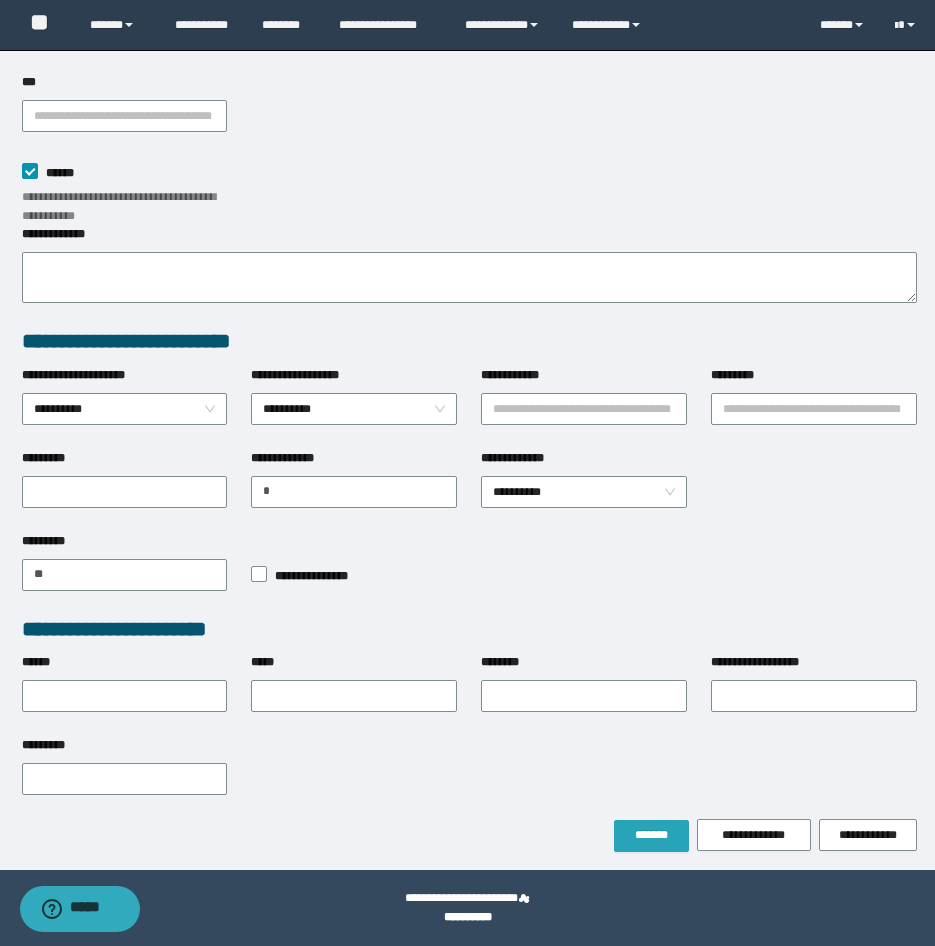 type on "*********" 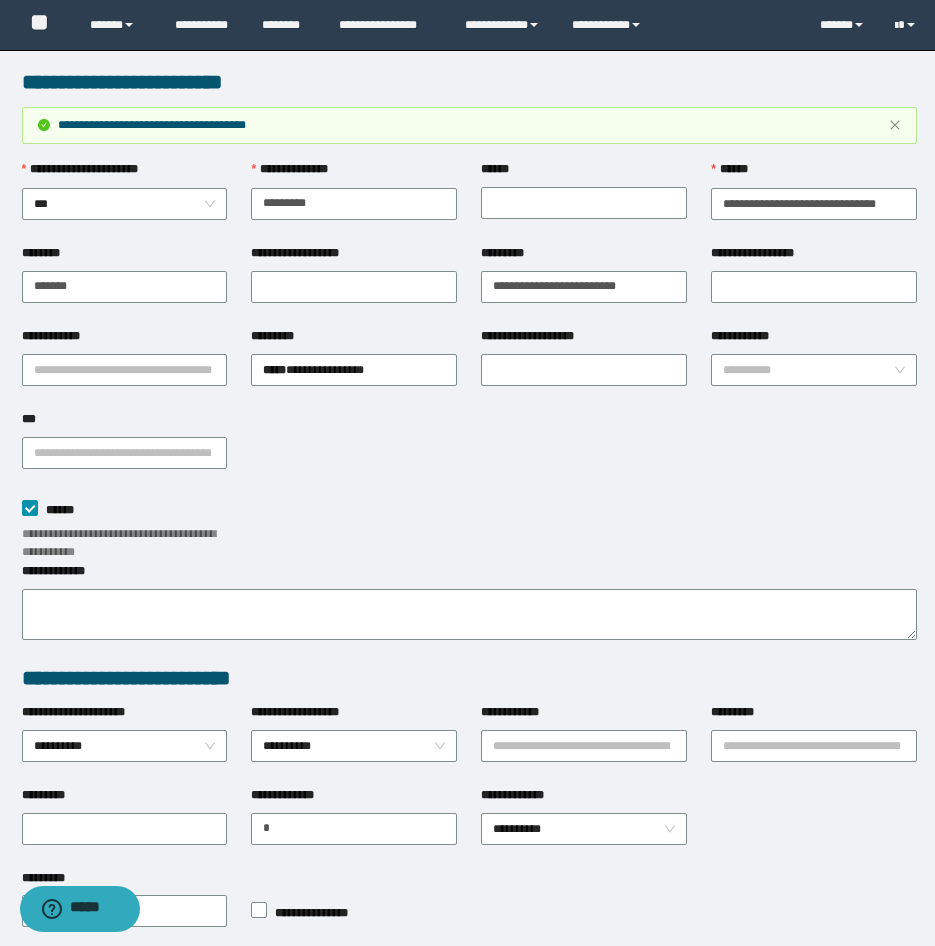 scroll, scrollTop: 284, scrollLeft: 0, axis: vertical 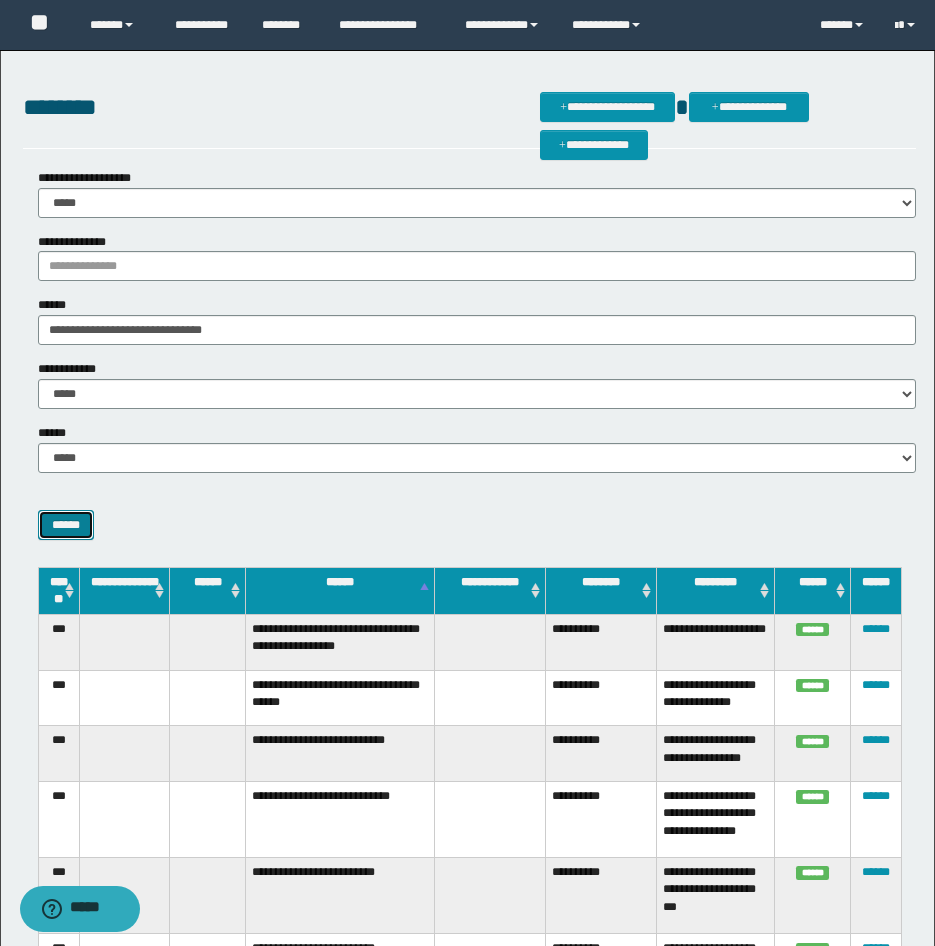 click on "******" at bounding box center (66, 525) 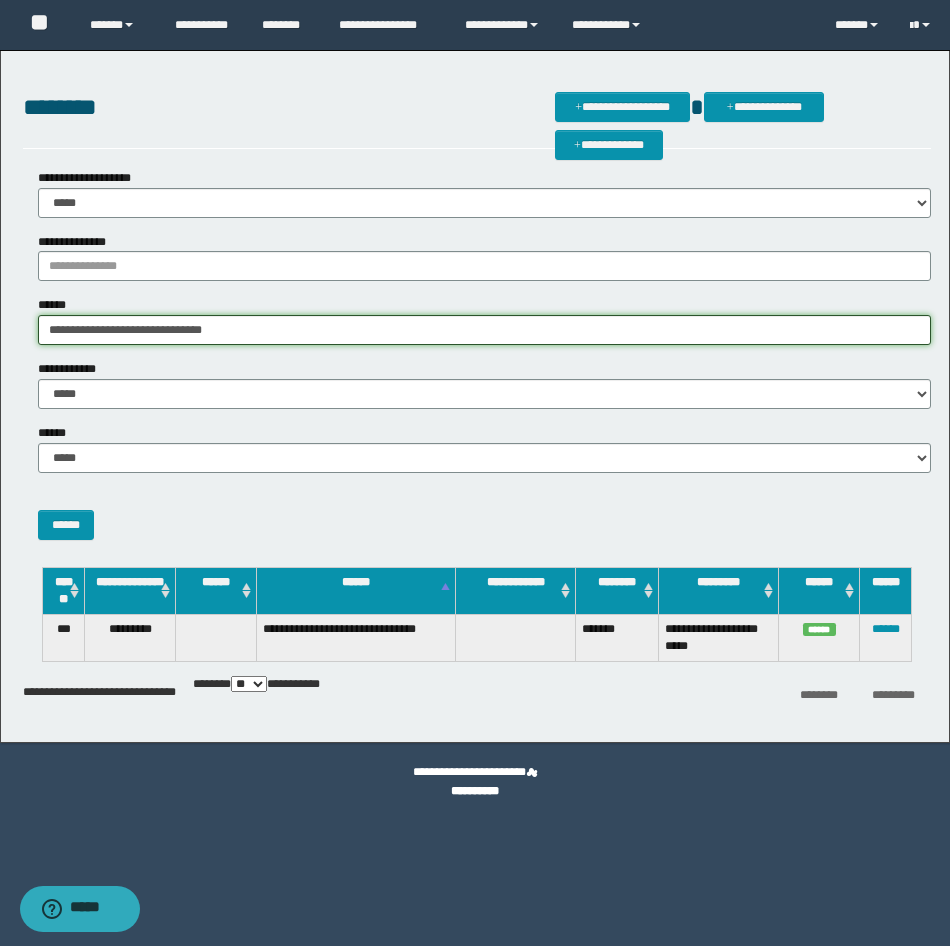 drag, startPoint x: 250, startPoint y: 336, endPoint x: -5, endPoint y: 302, distance: 257.25668 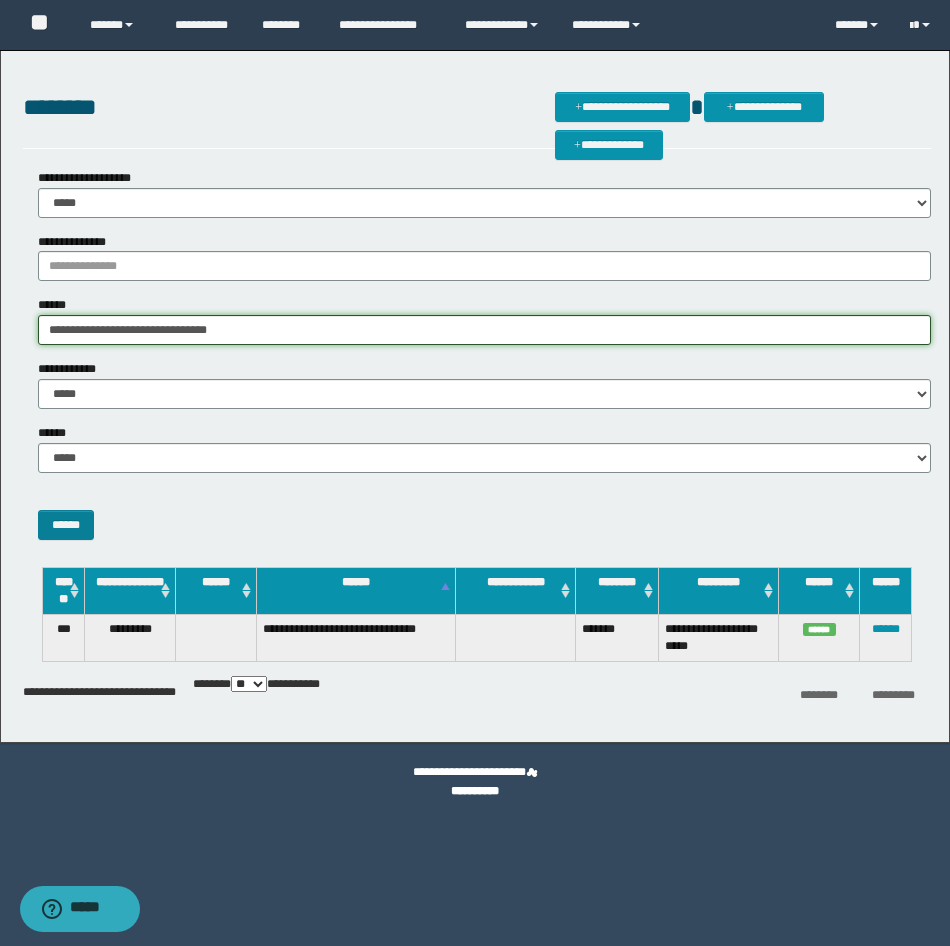 type on "**********" 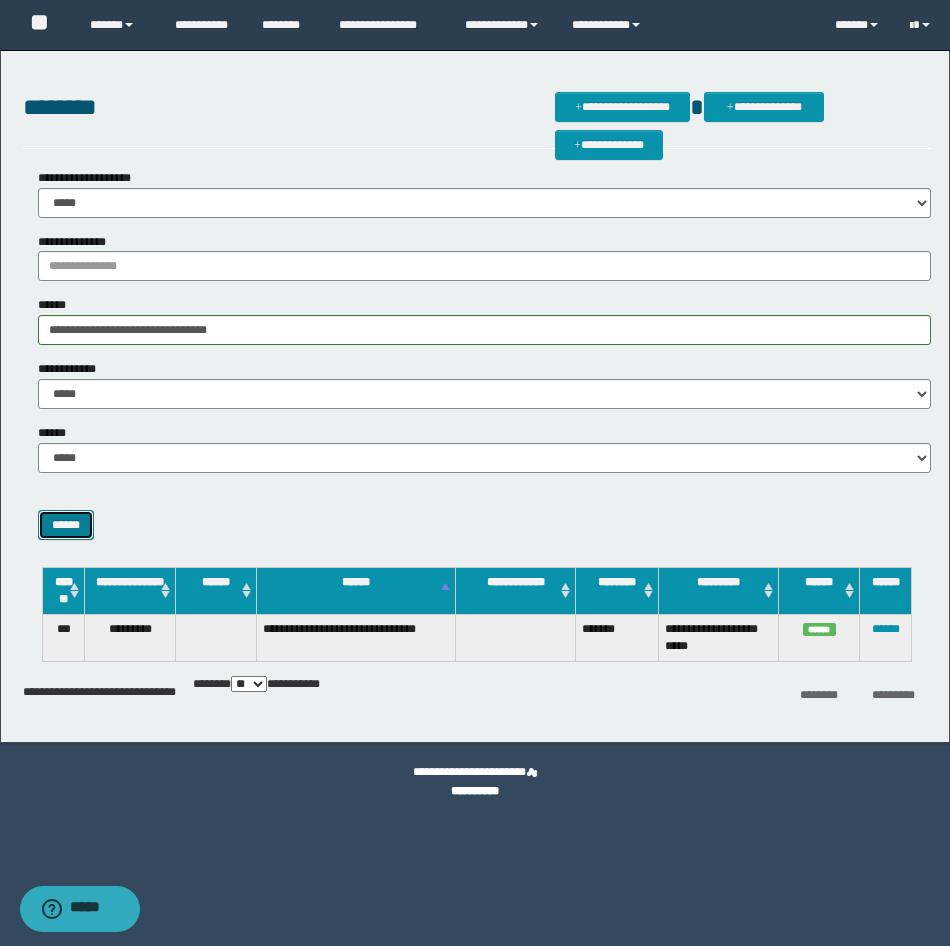 click on "******" at bounding box center [66, 525] 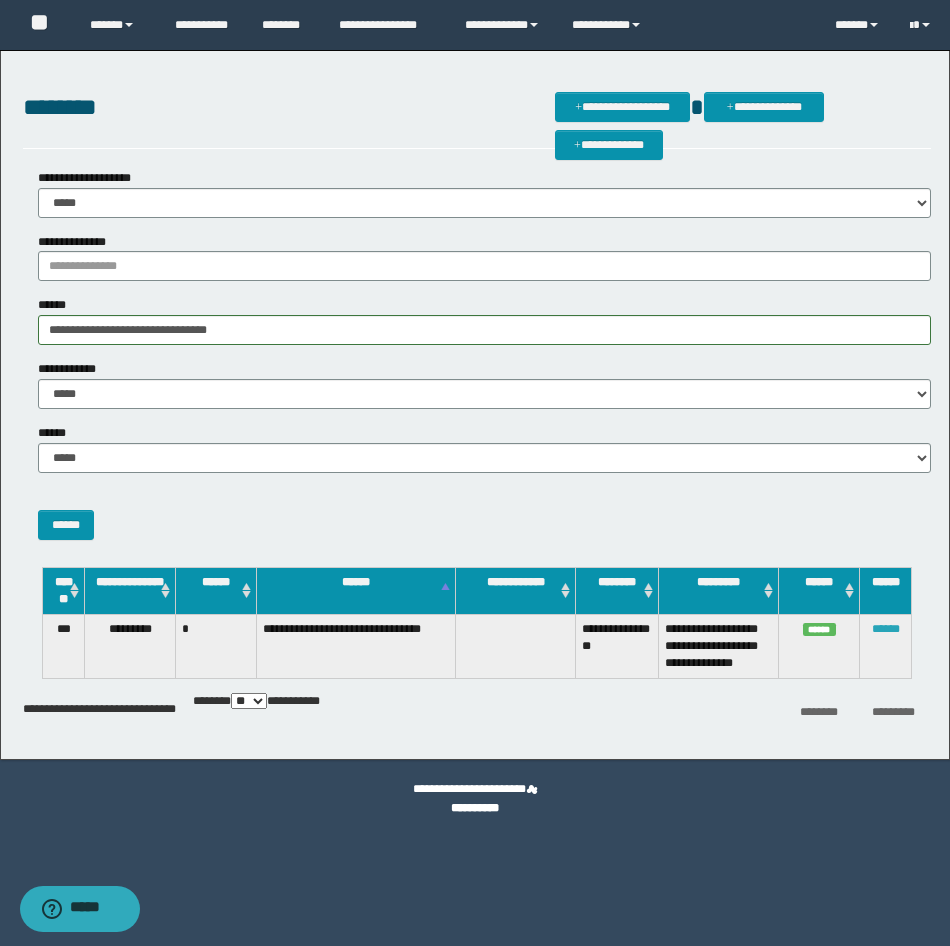 click on "******" at bounding box center [886, 629] 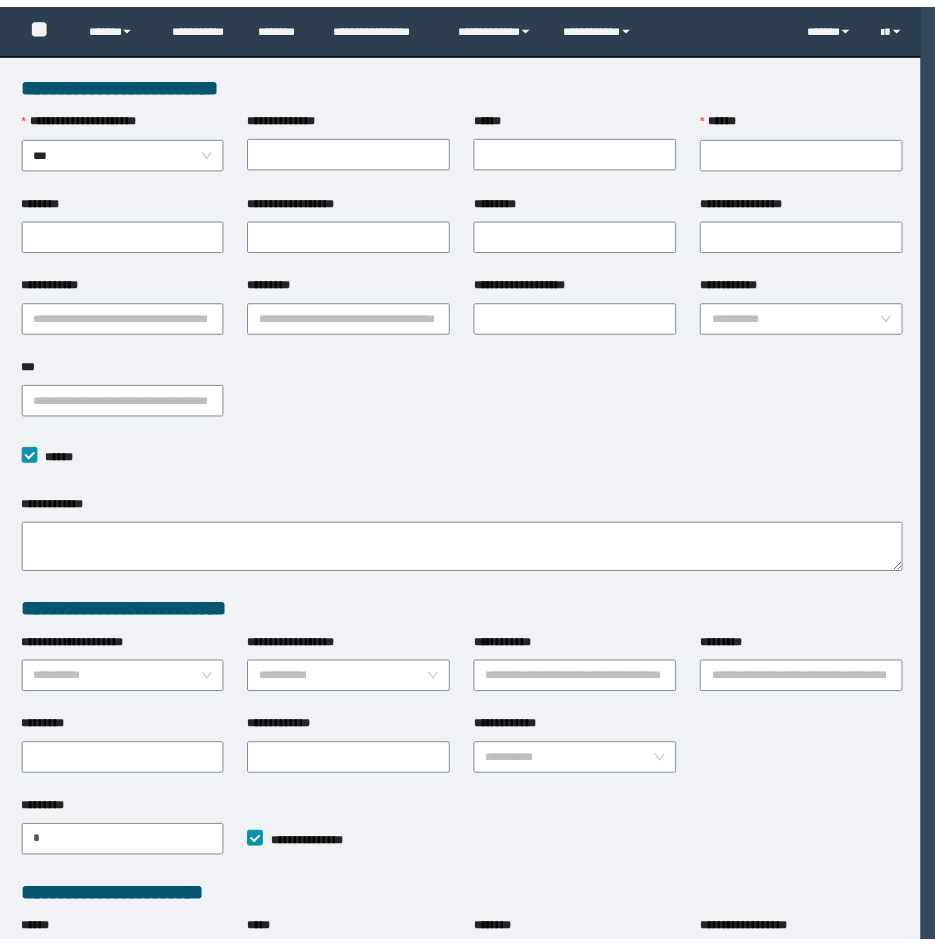scroll, scrollTop: 0, scrollLeft: 0, axis: both 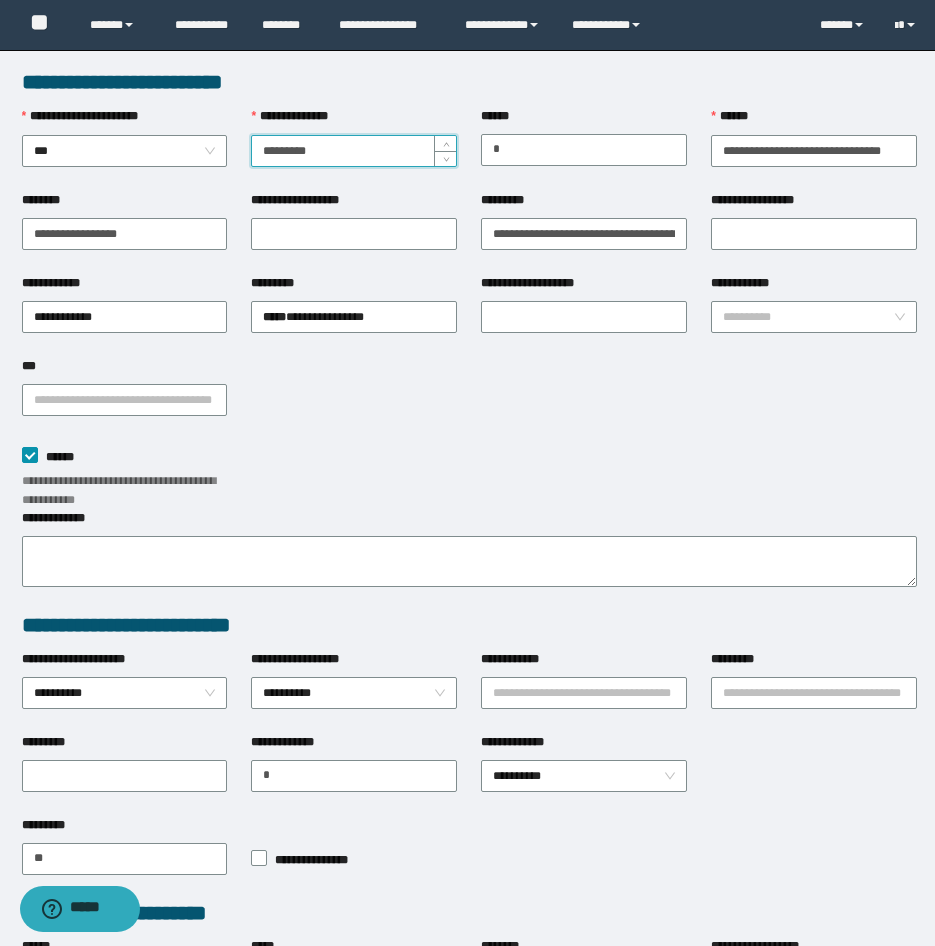 drag, startPoint x: 354, startPoint y: 152, endPoint x: 242, endPoint y: 143, distance: 112.36102 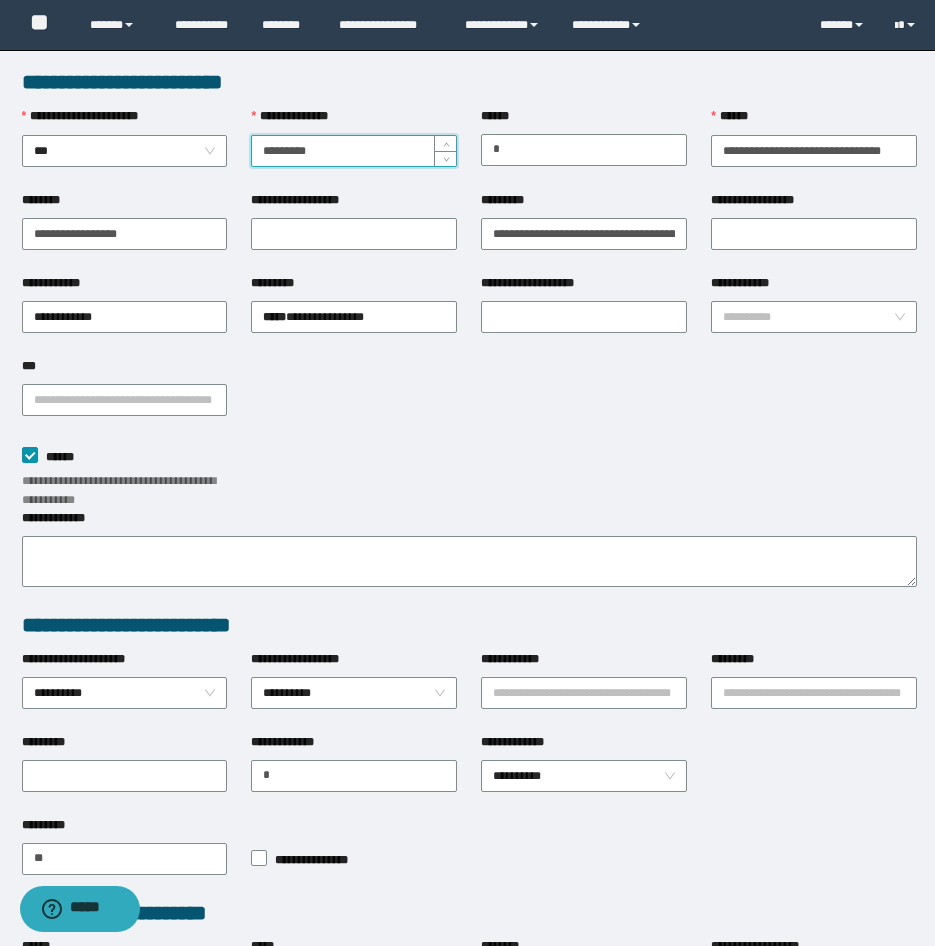 click on "**********" at bounding box center [354, 149] 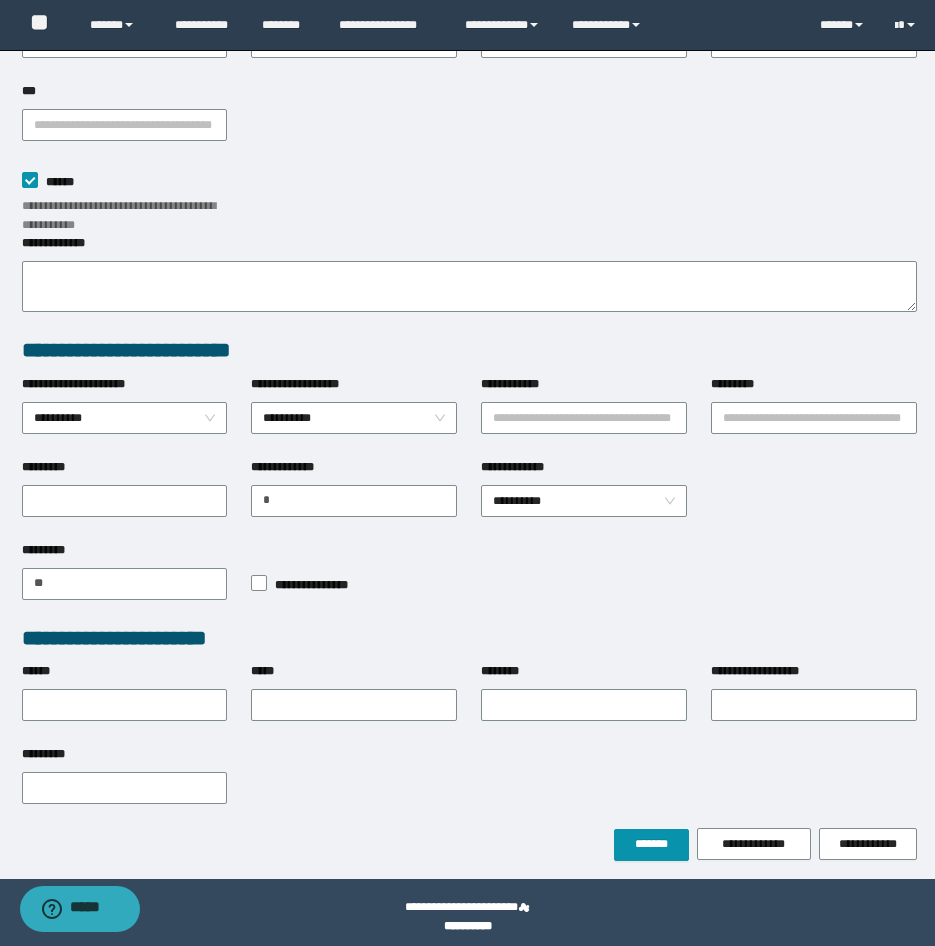 scroll, scrollTop: 284, scrollLeft: 0, axis: vertical 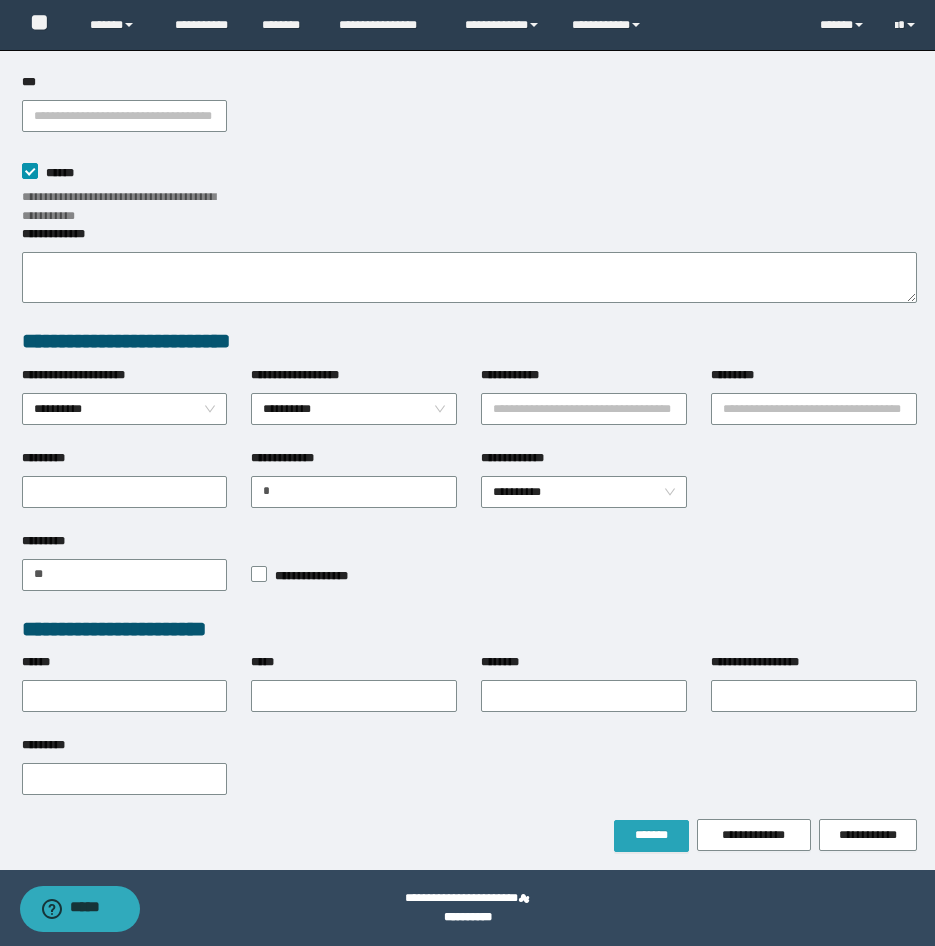 click on "*******" at bounding box center [651, 836] 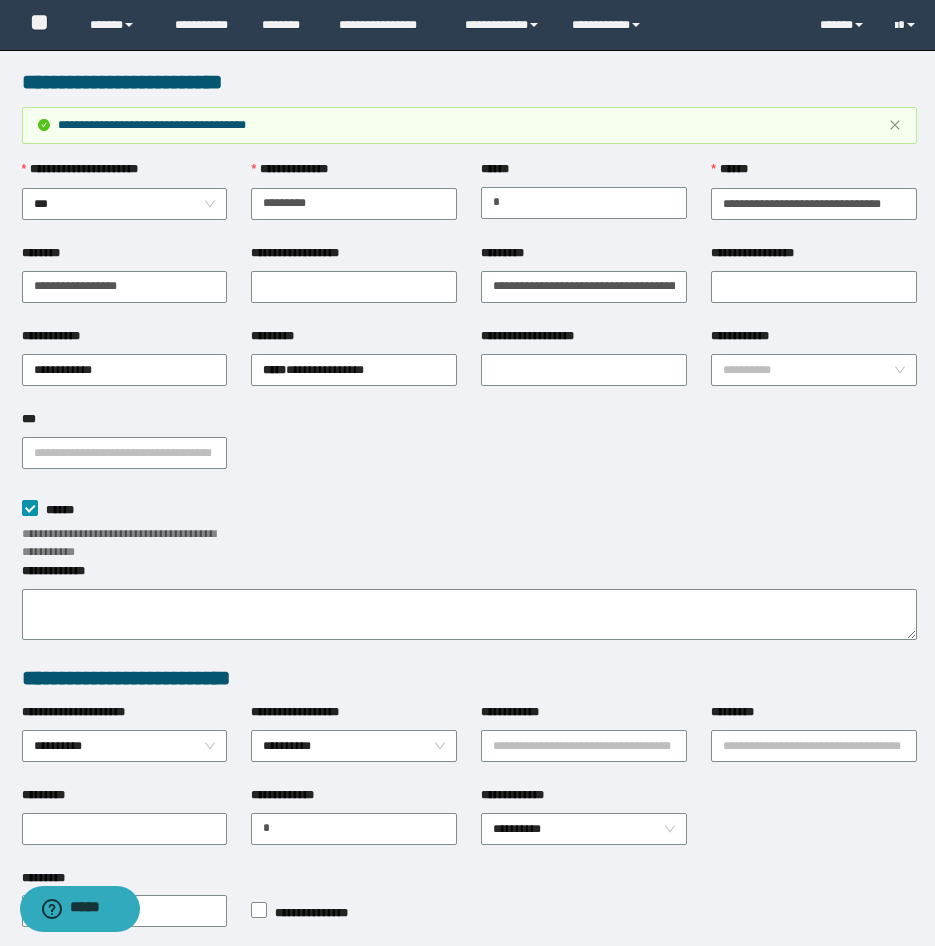 scroll, scrollTop: 284, scrollLeft: 0, axis: vertical 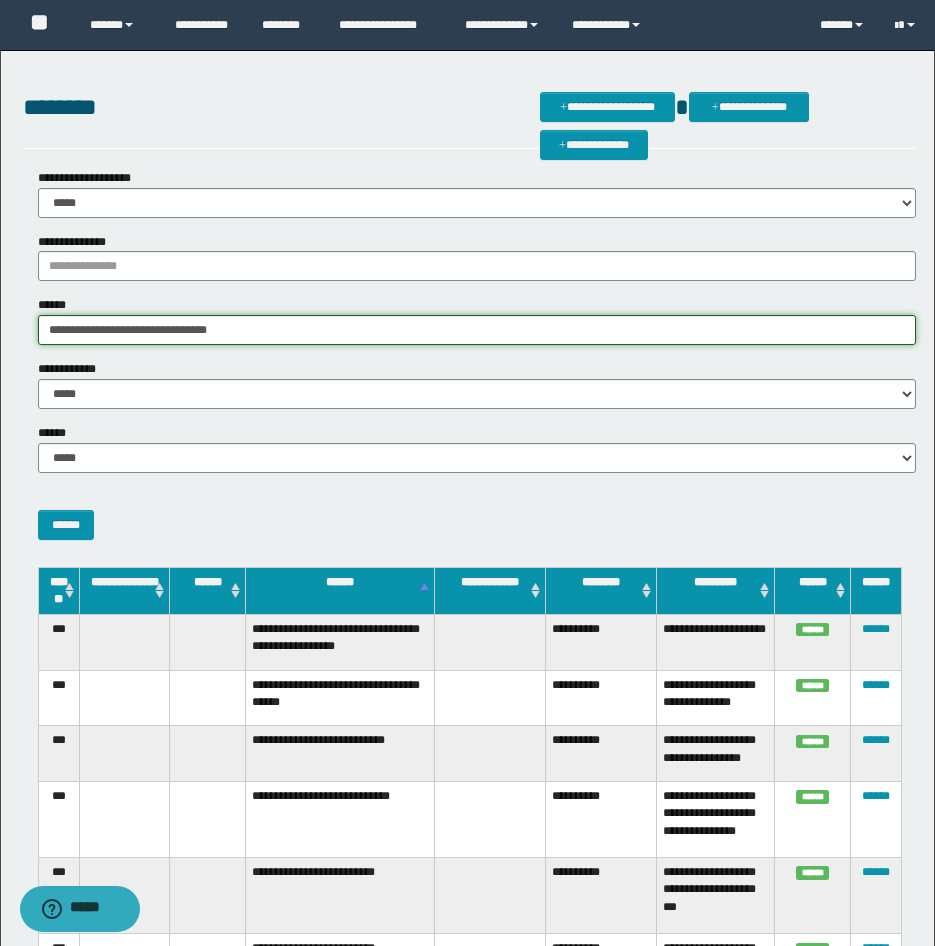 drag, startPoint x: 236, startPoint y: 334, endPoint x: 32, endPoint y: 316, distance: 204.79257 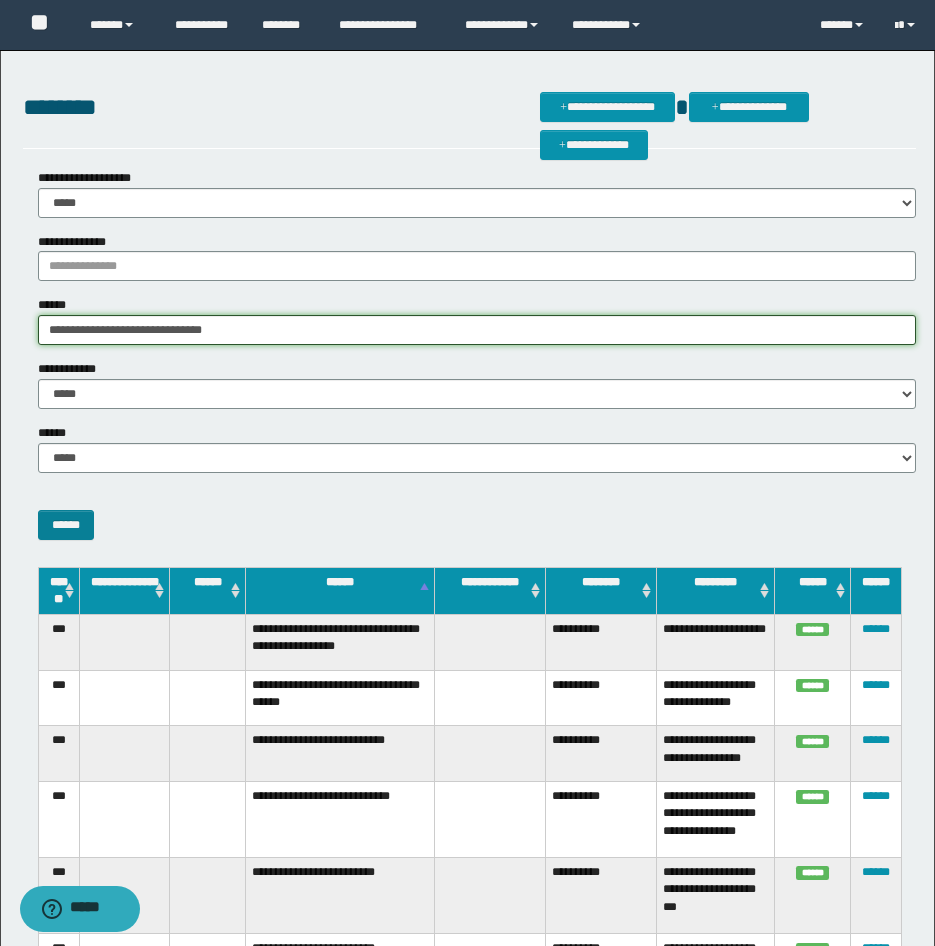 type on "**********" 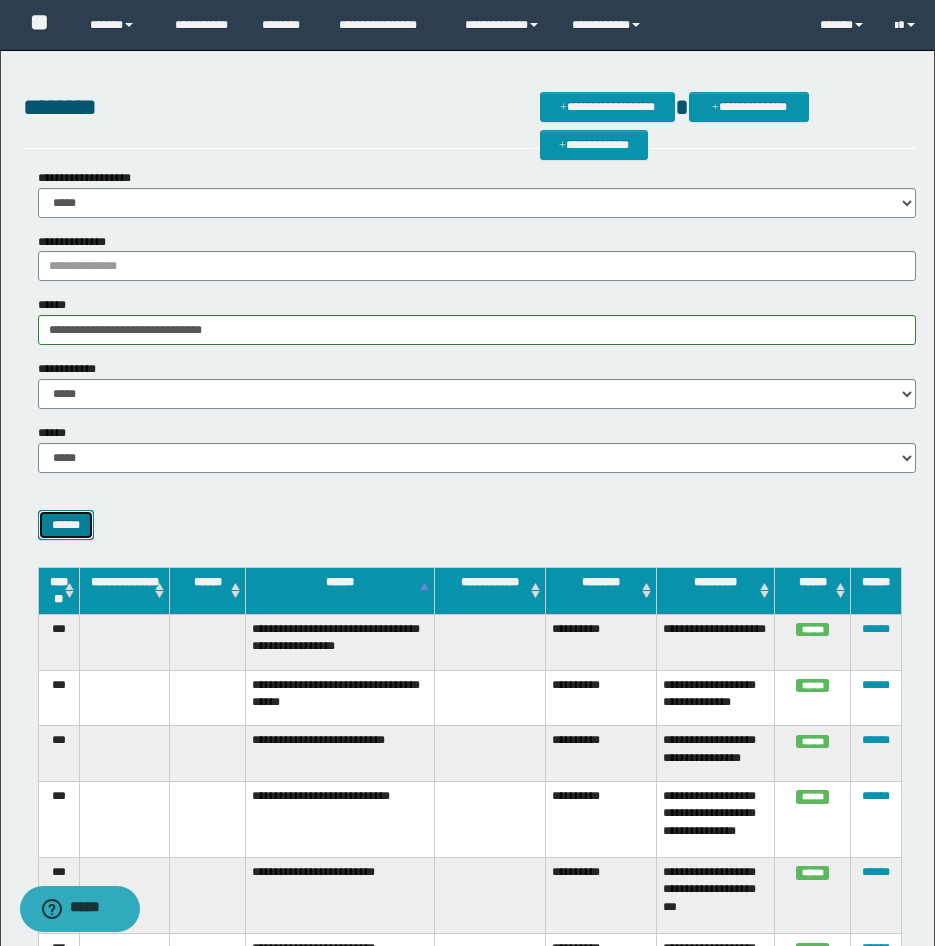 click on "******" at bounding box center (66, 525) 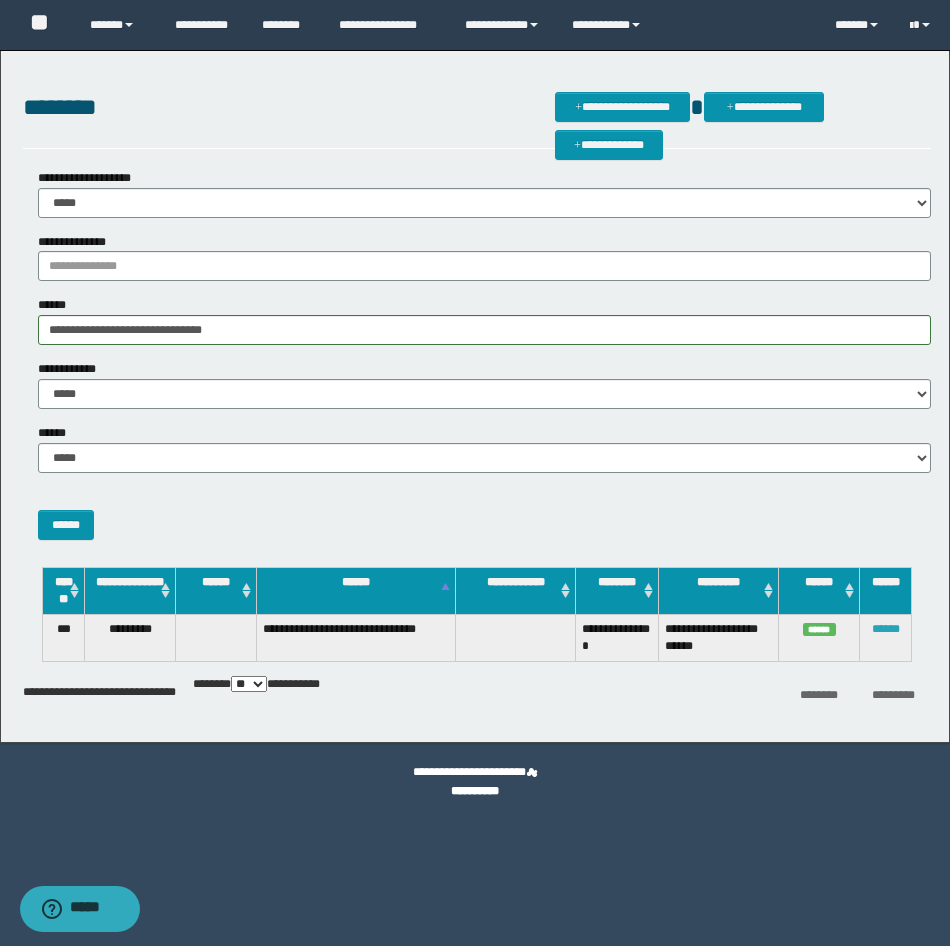 click on "******" at bounding box center (886, 629) 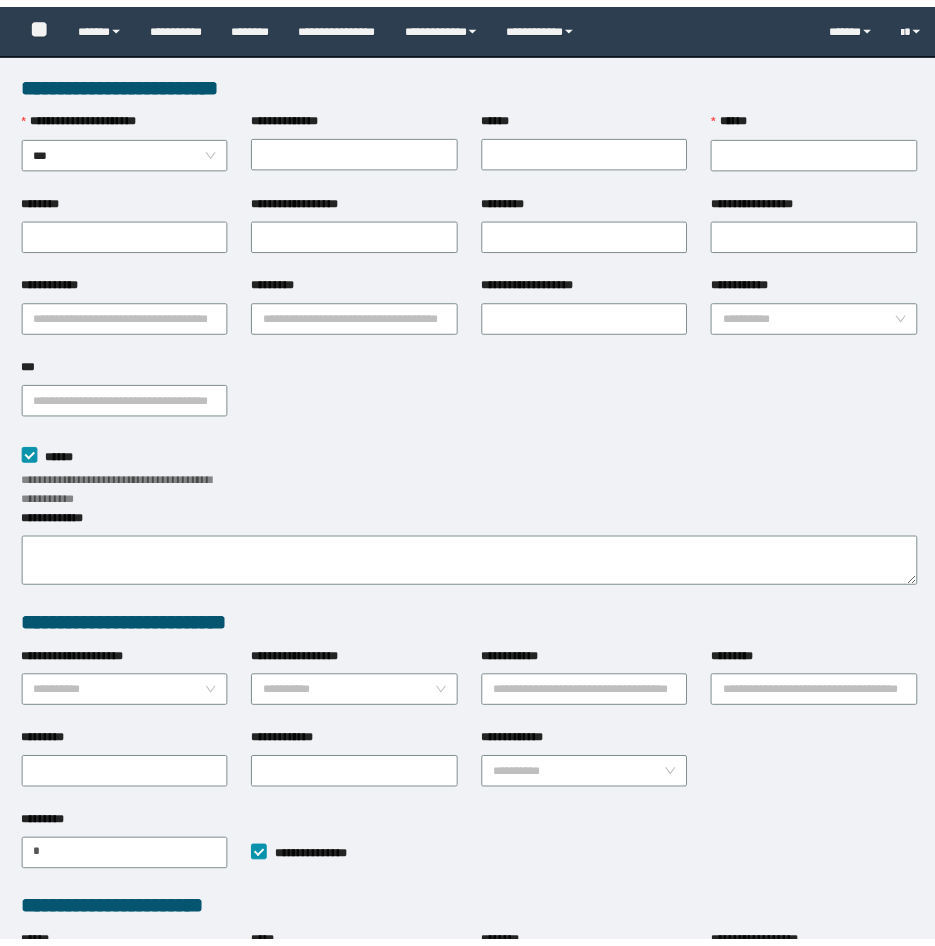 scroll, scrollTop: 0, scrollLeft: 0, axis: both 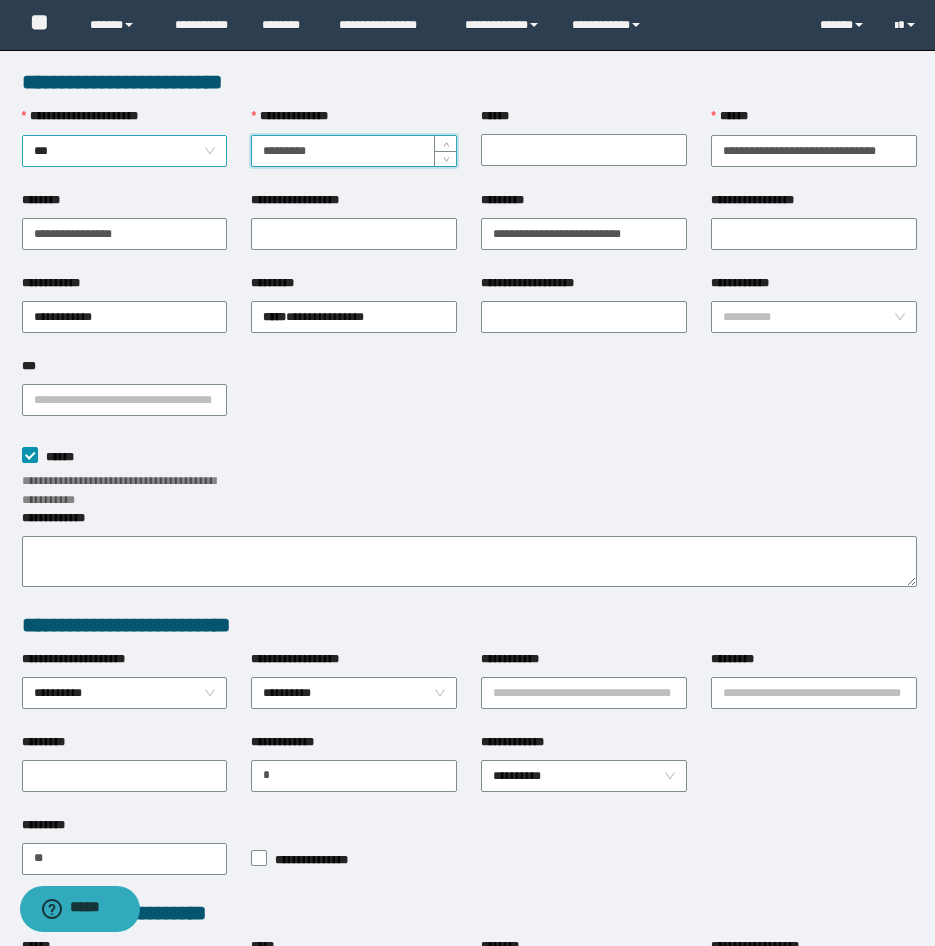 drag, startPoint x: 250, startPoint y: 149, endPoint x: 208, endPoint y: 142, distance: 42.579338 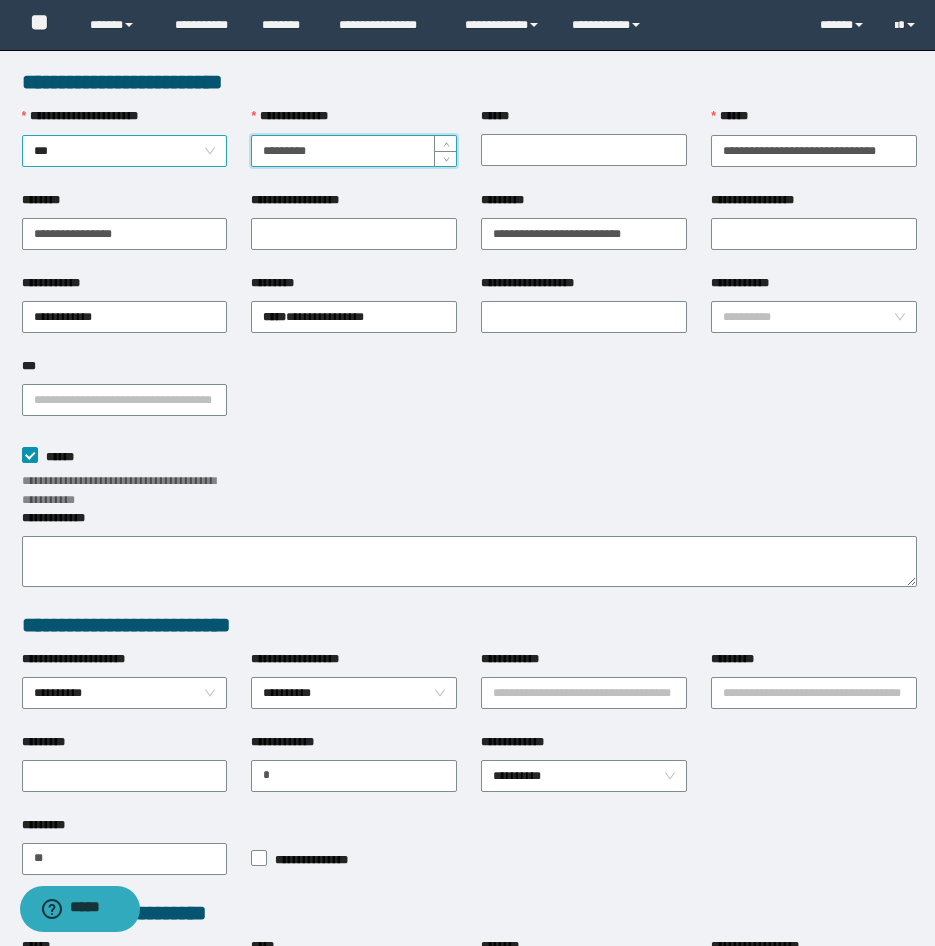 click on "**********" at bounding box center [469, 149] 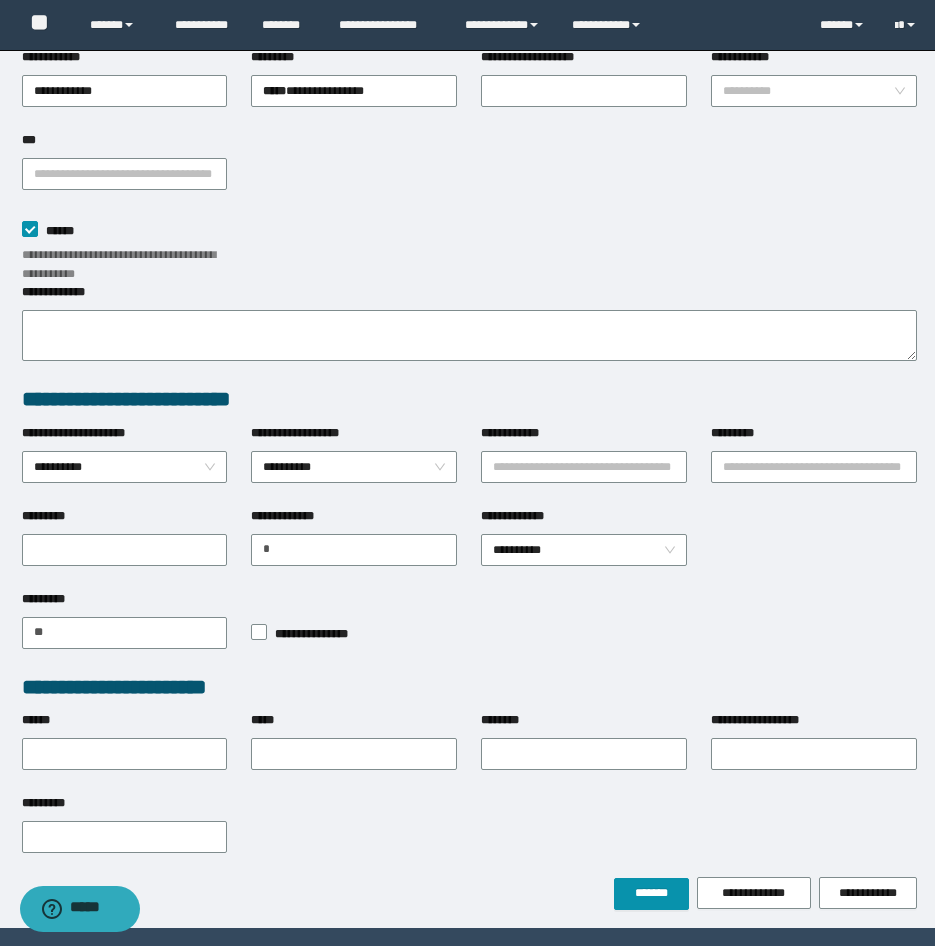scroll, scrollTop: 284, scrollLeft: 0, axis: vertical 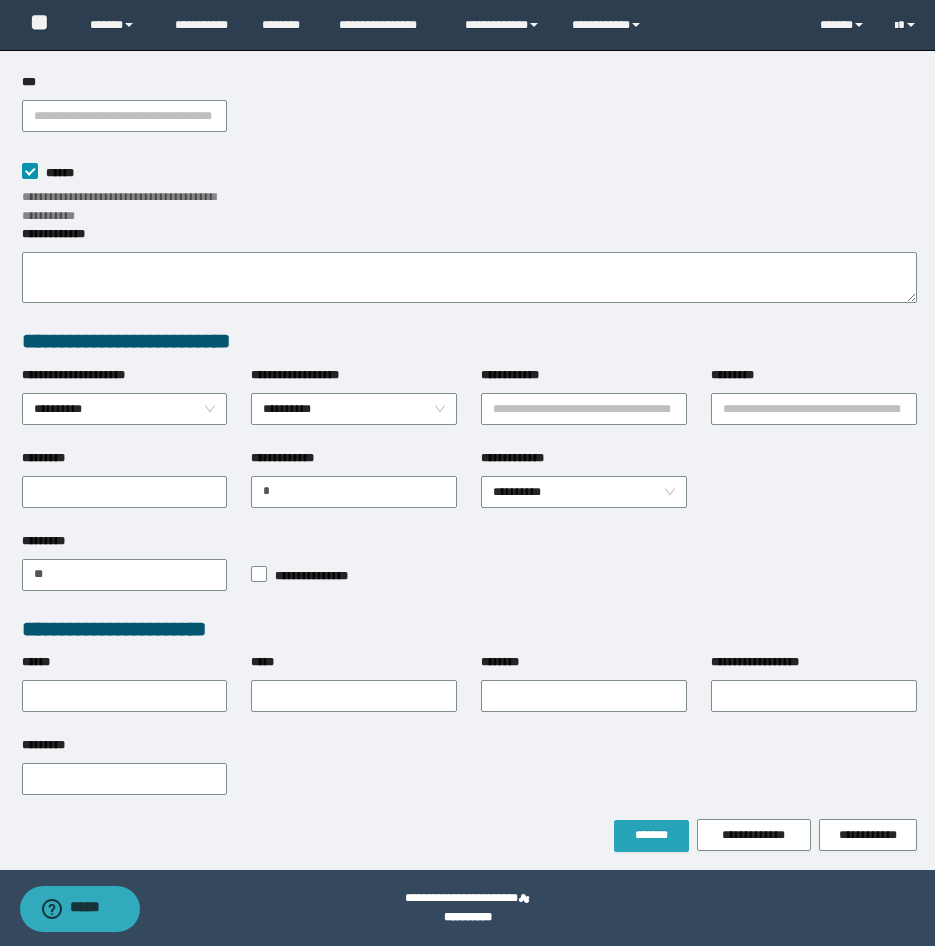 click on "*******" at bounding box center [651, 836] 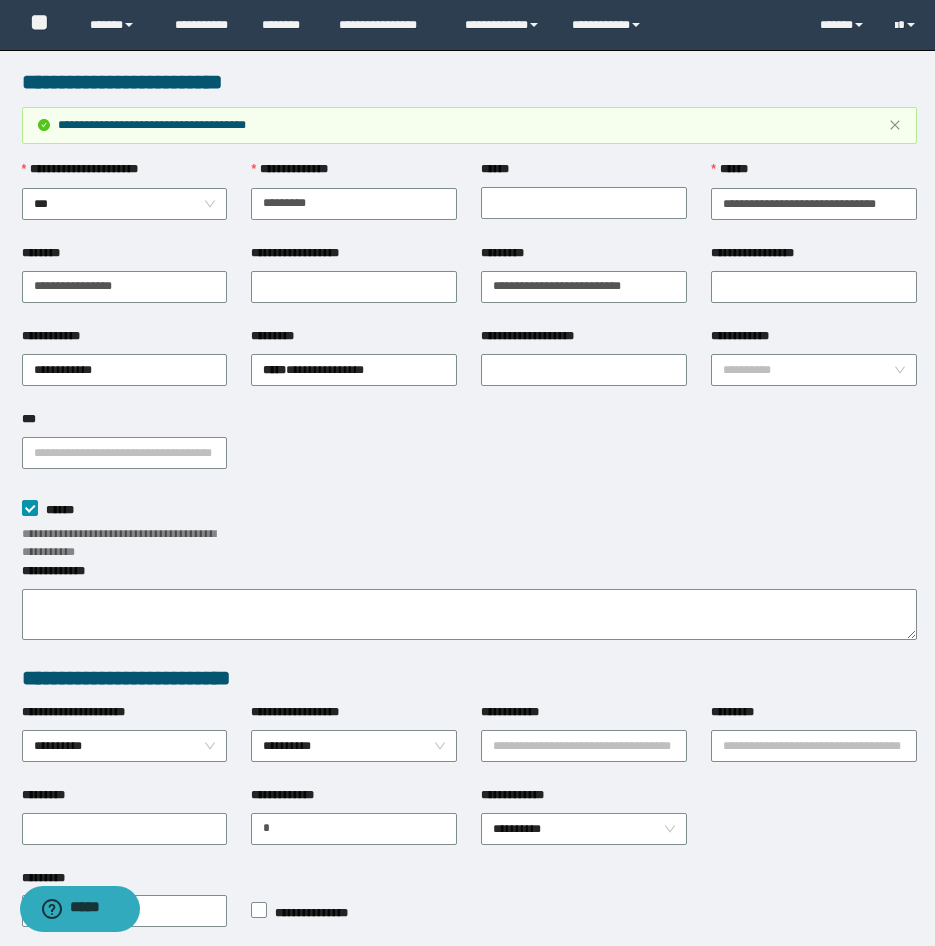 scroll, scrollTop: 284, scrollLeft: 0, axis: vertical 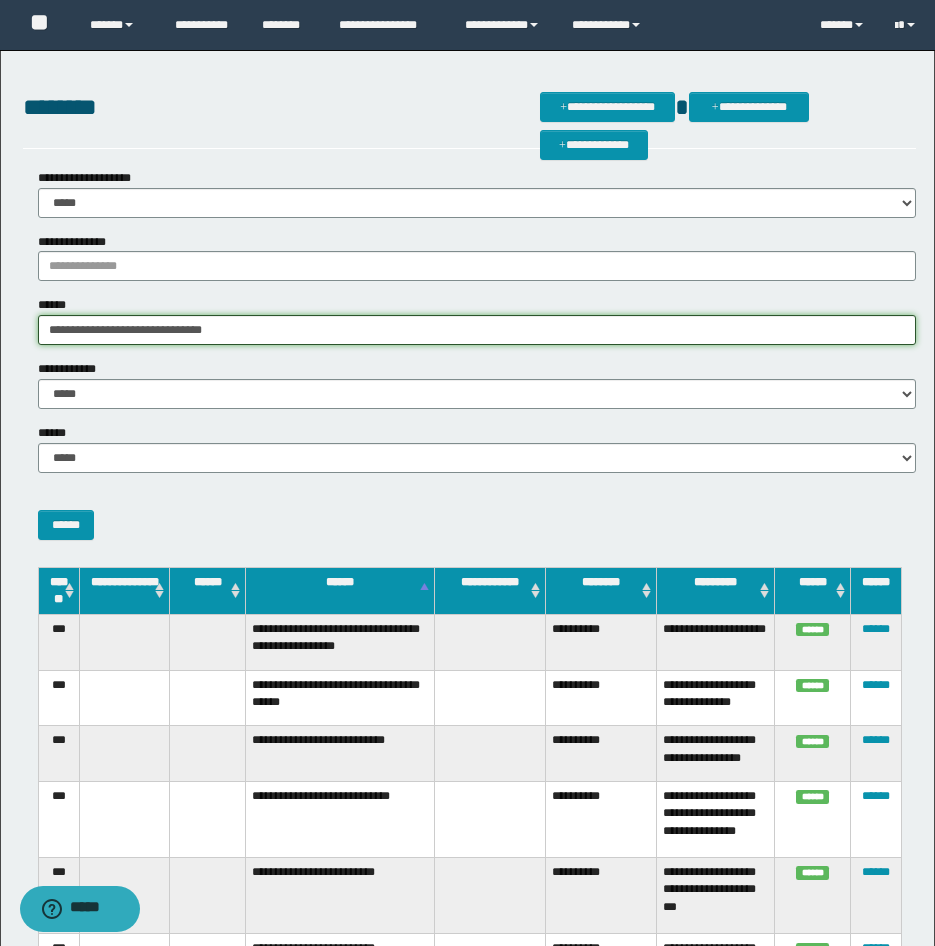 drag, startPoint x: 229, startPoint y: 335, endPoint x: 0, endPoint y: 342, distance: 229.10696 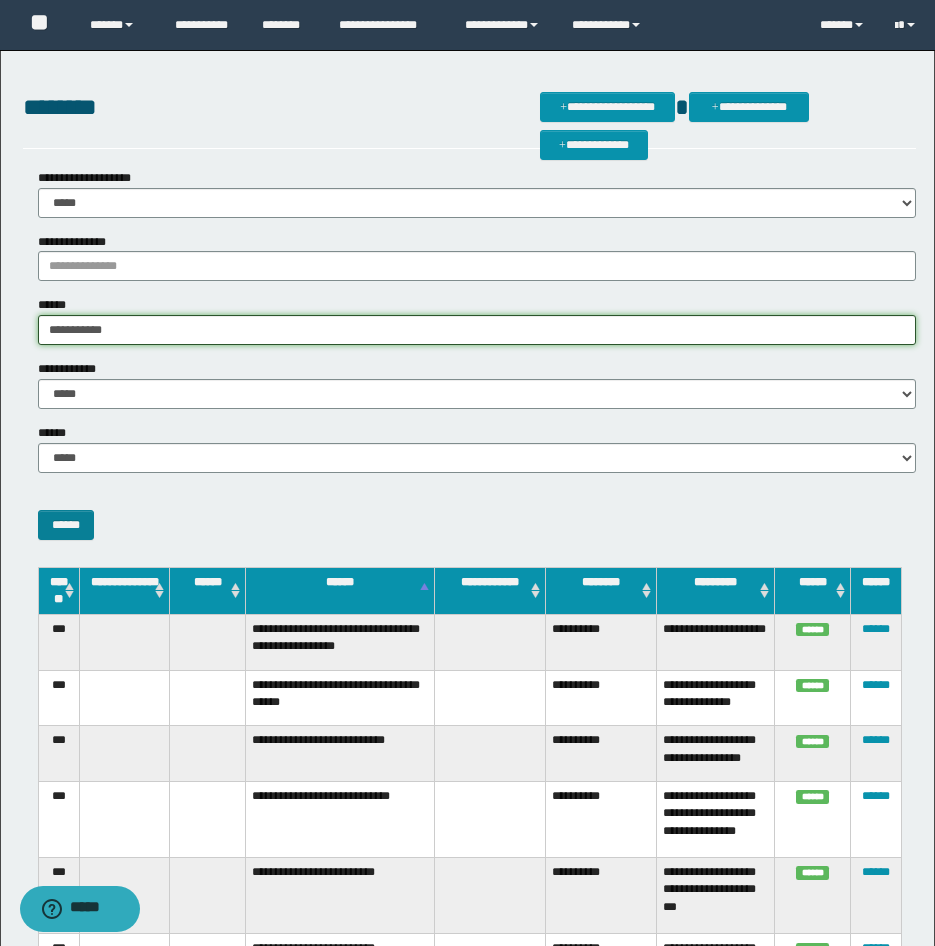 type on "**********" 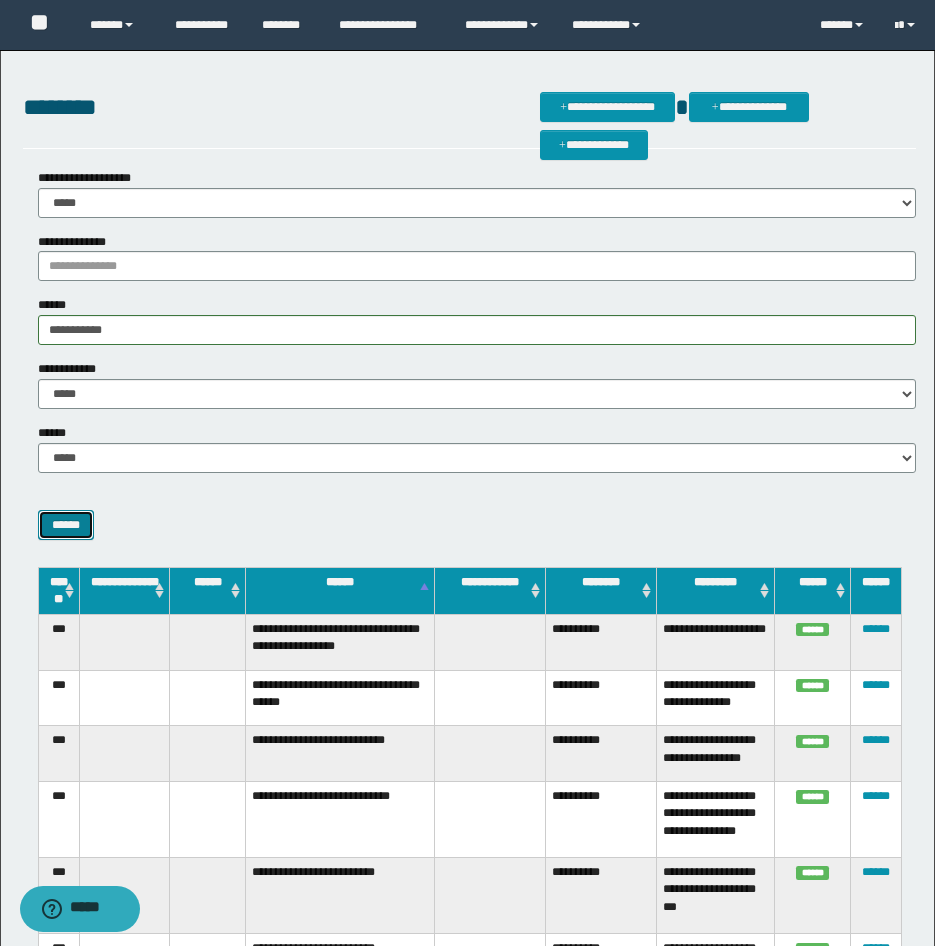 click on "******" at bounding box center [66, 525] 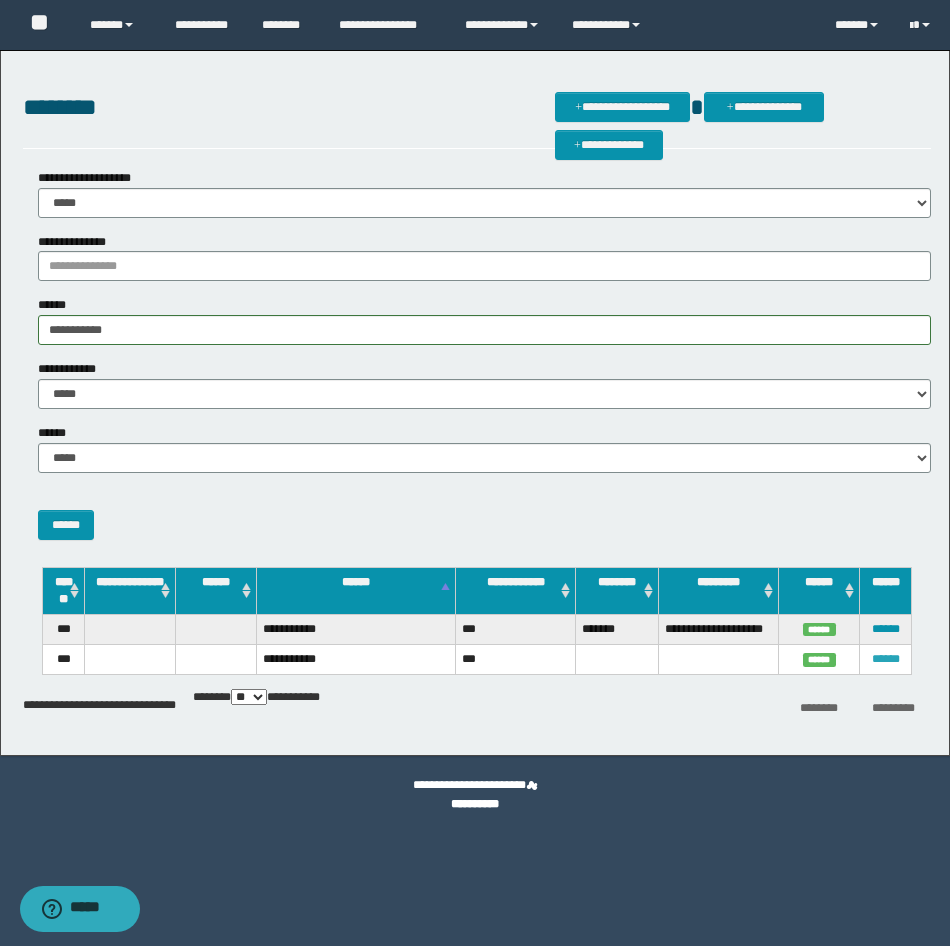 click on "******" at bounding box center [886, 659] 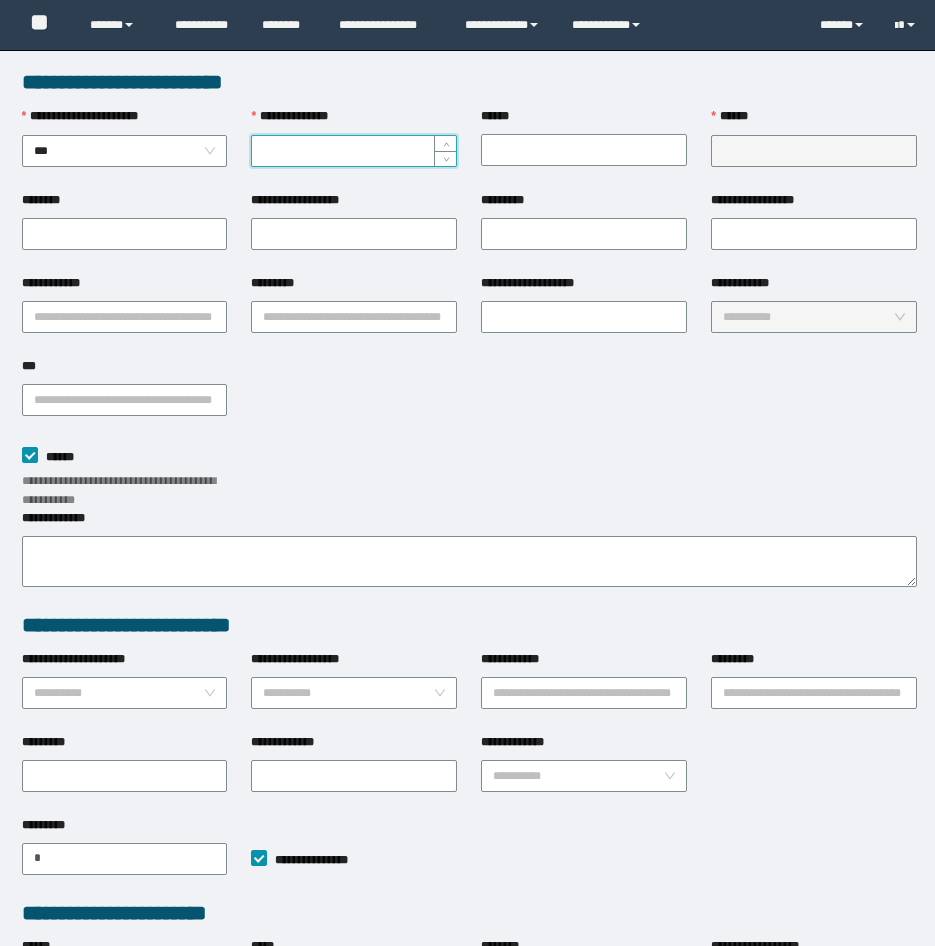 scroll, scrollTop: 0, scrollLeft: 0, axis: both 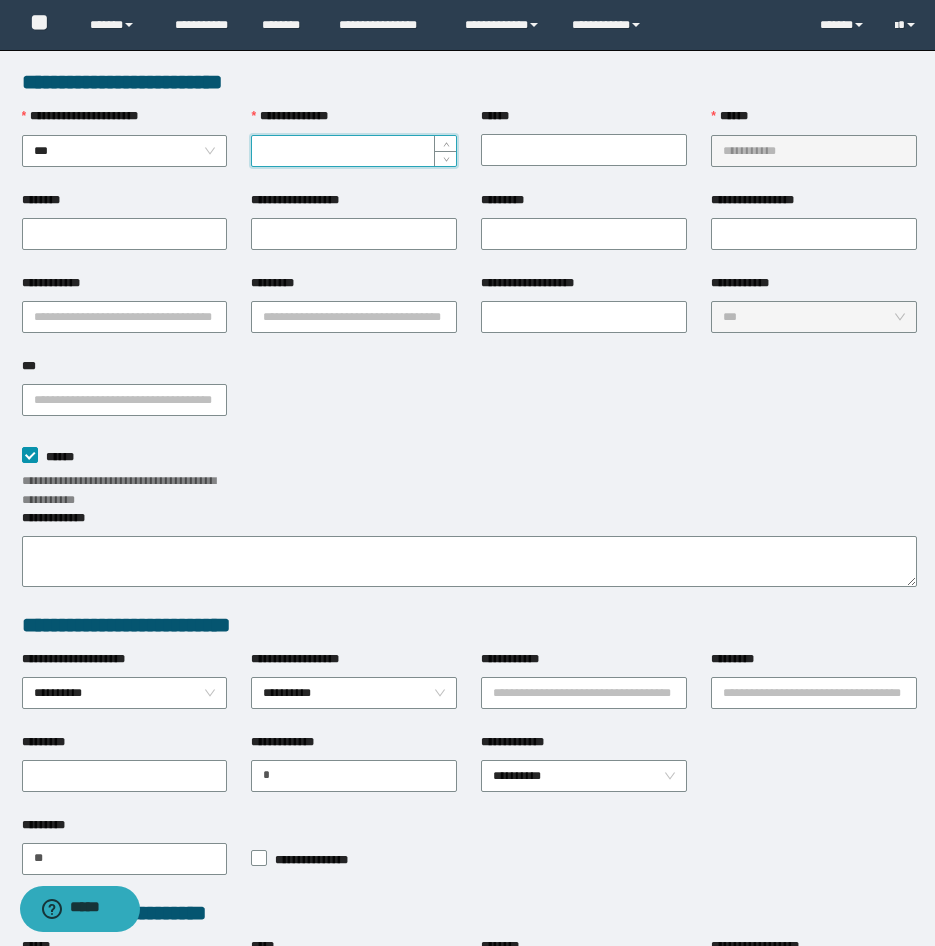 click on "**********" at bounding box center (354, 151) 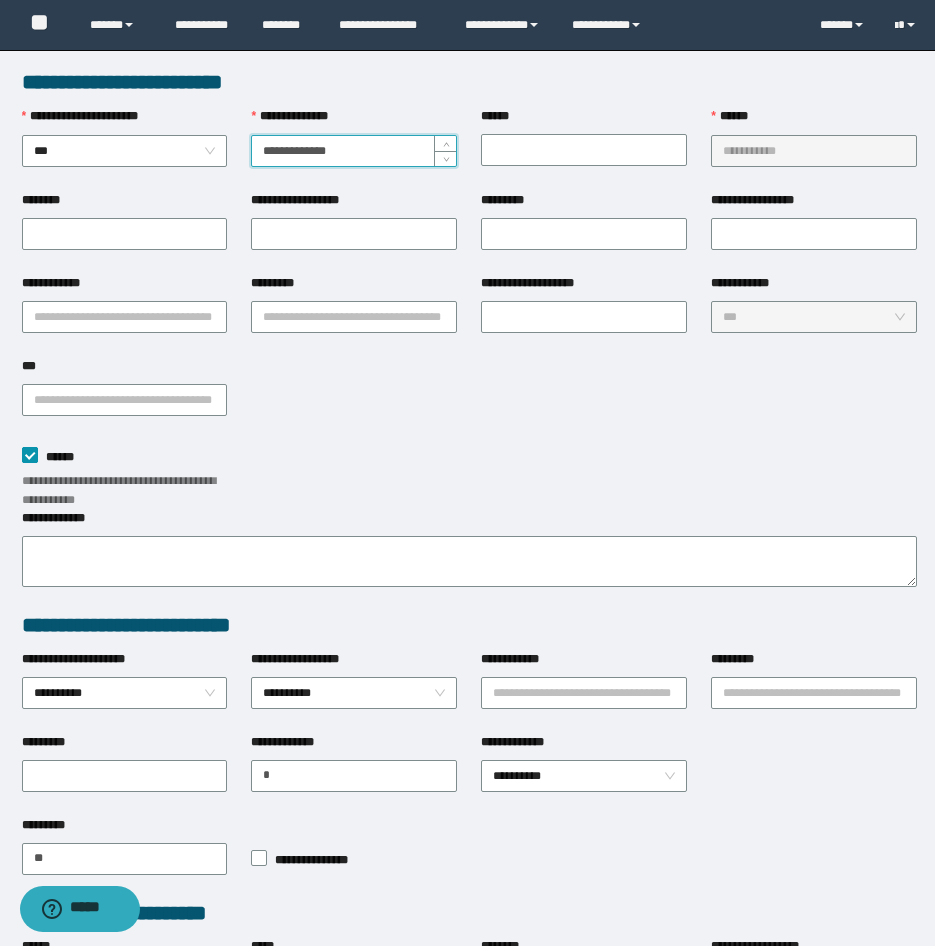type on "**********" 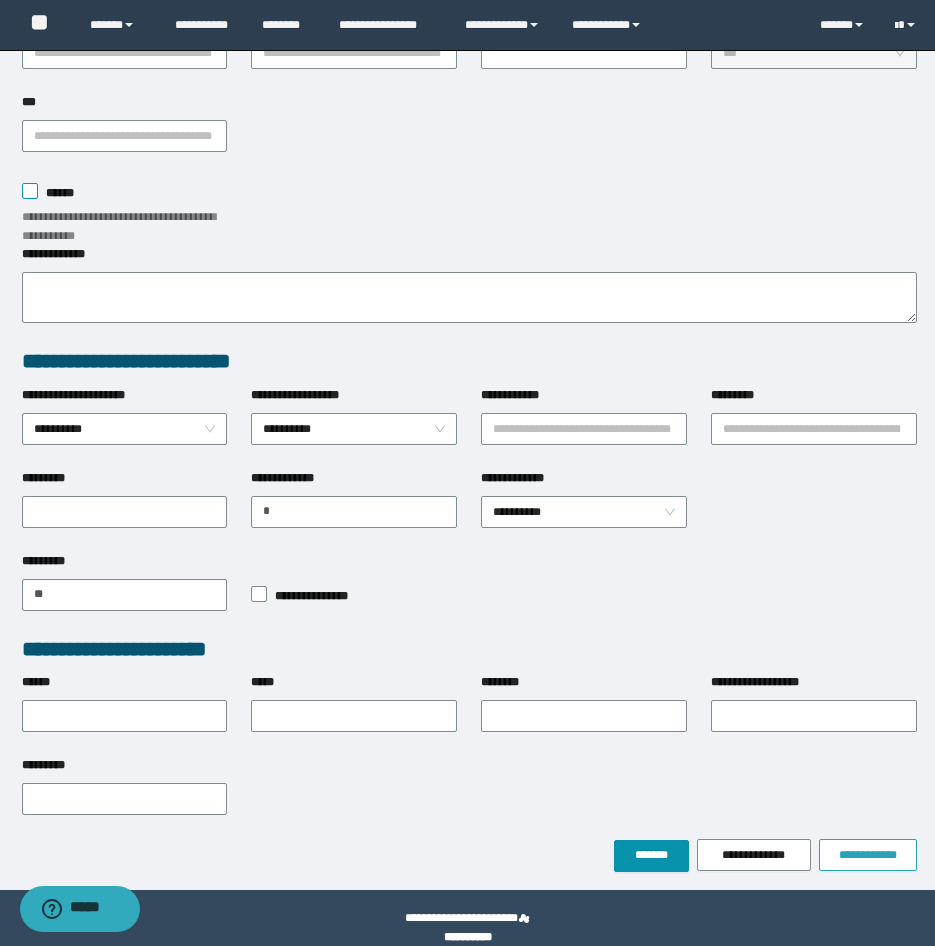 scroll, scrollTop: 284, scrollLeft: 0, axis: vertical 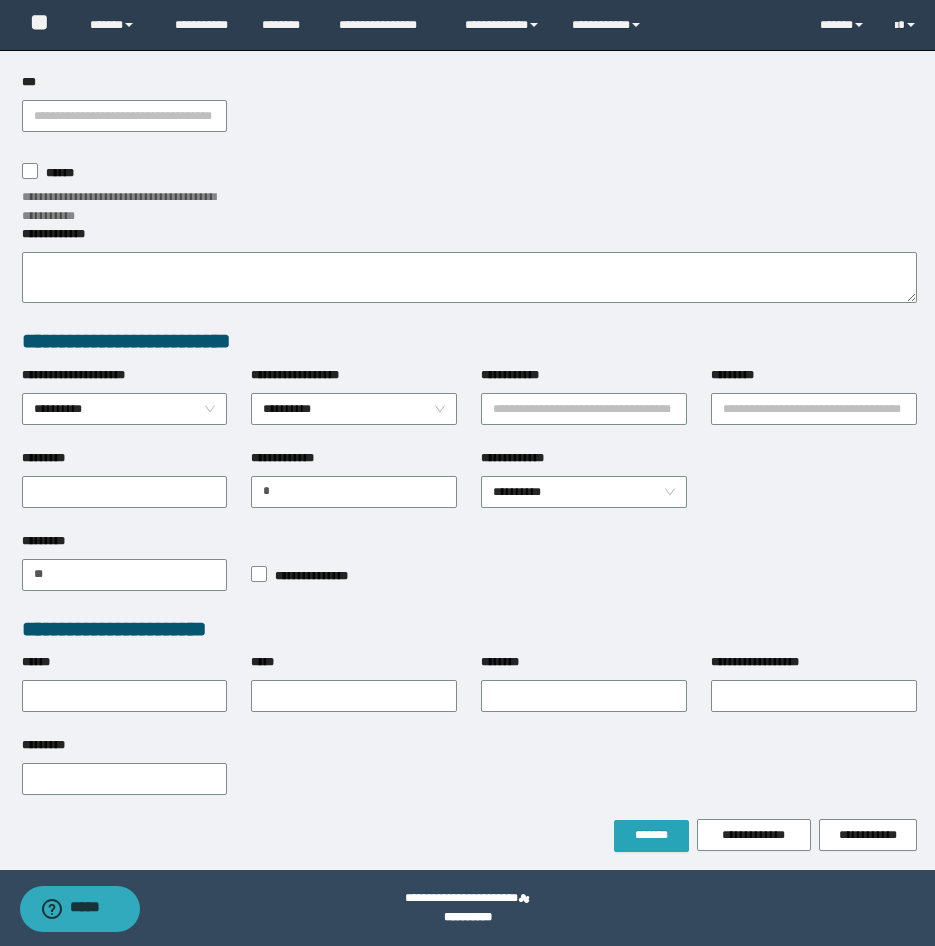 click on "*******" at bounding box center (651, 835) 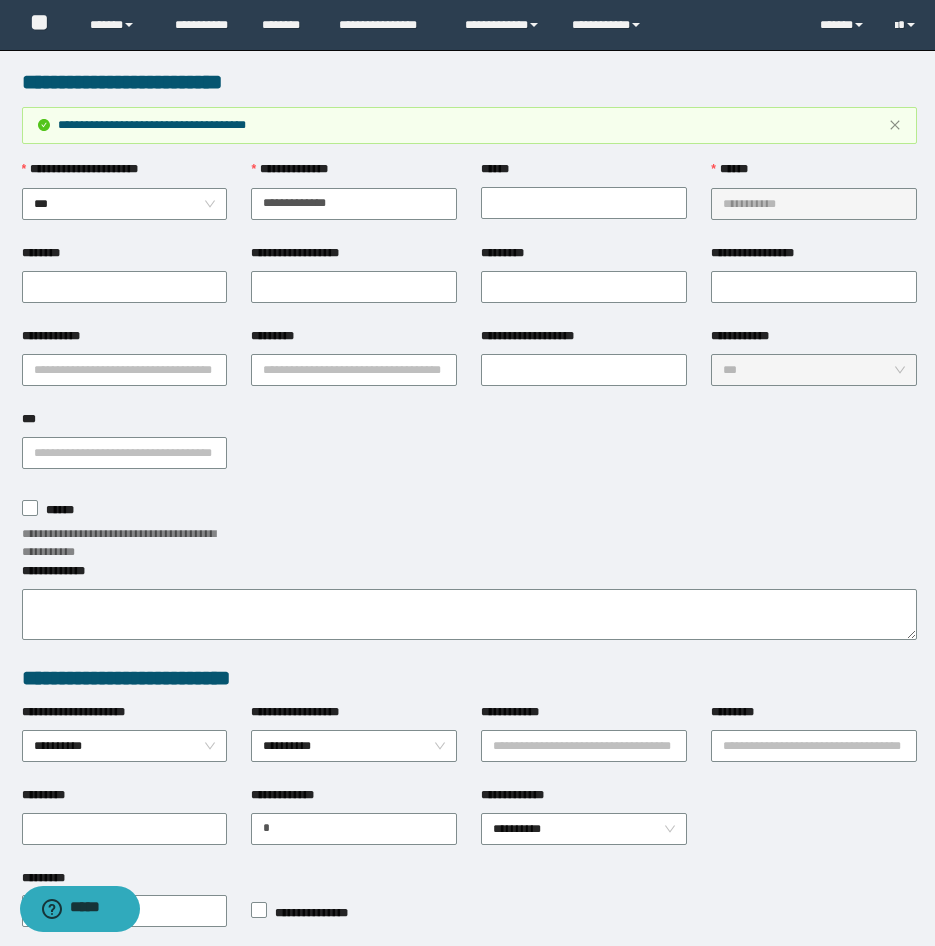 scroll, scrollTop: 284, scrollLeft: 0, axis: vertical 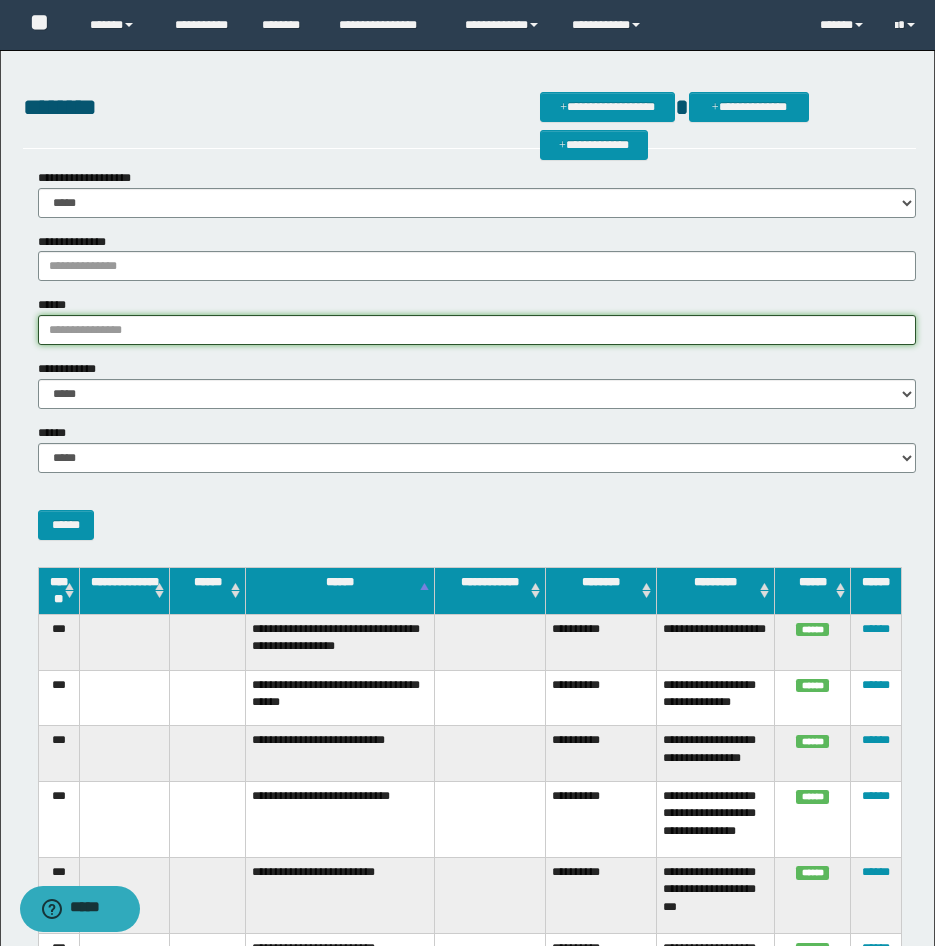 drag, startPoint x: 130, startPoint y: 328, endPoint x: -5, endPoint y: 326, distance: 135.01482 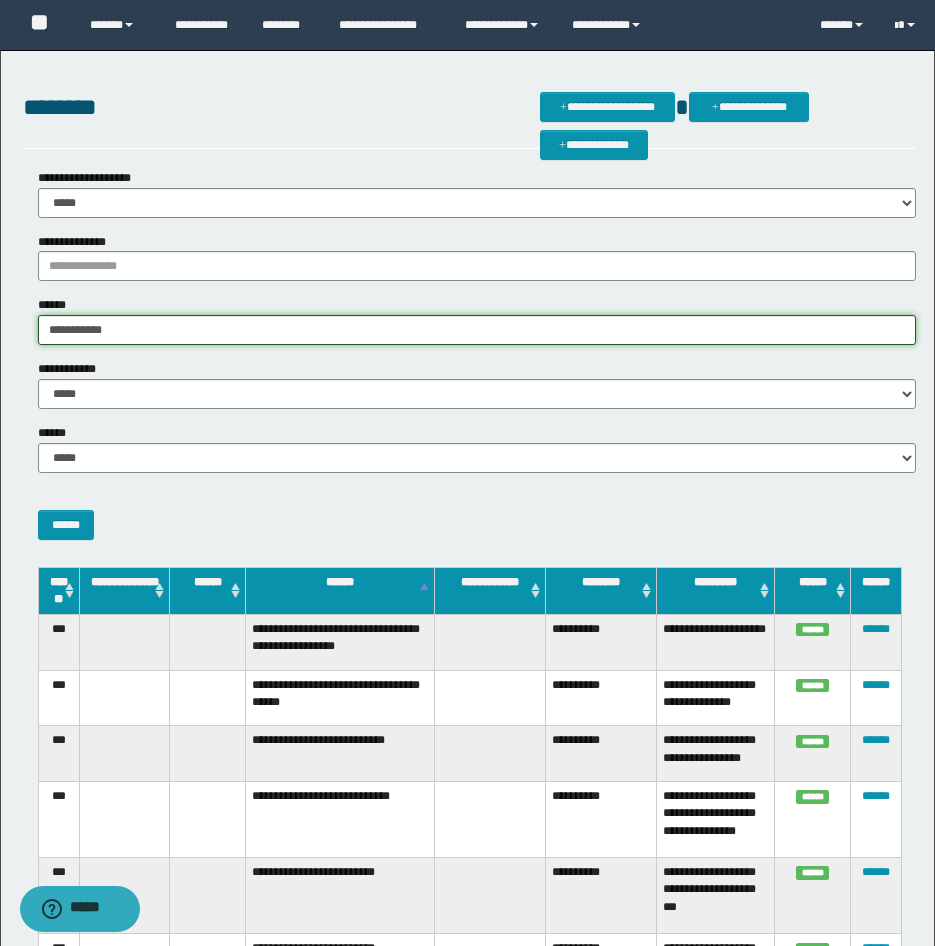 paste on "***" 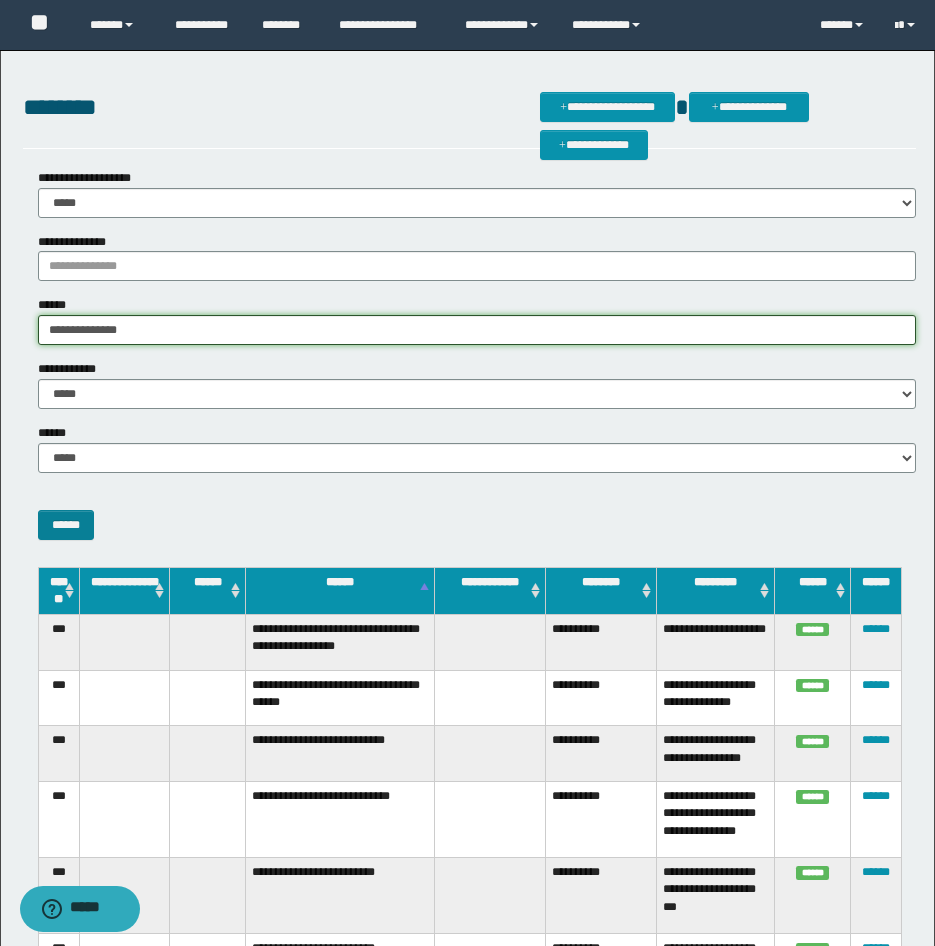 type on "**********" 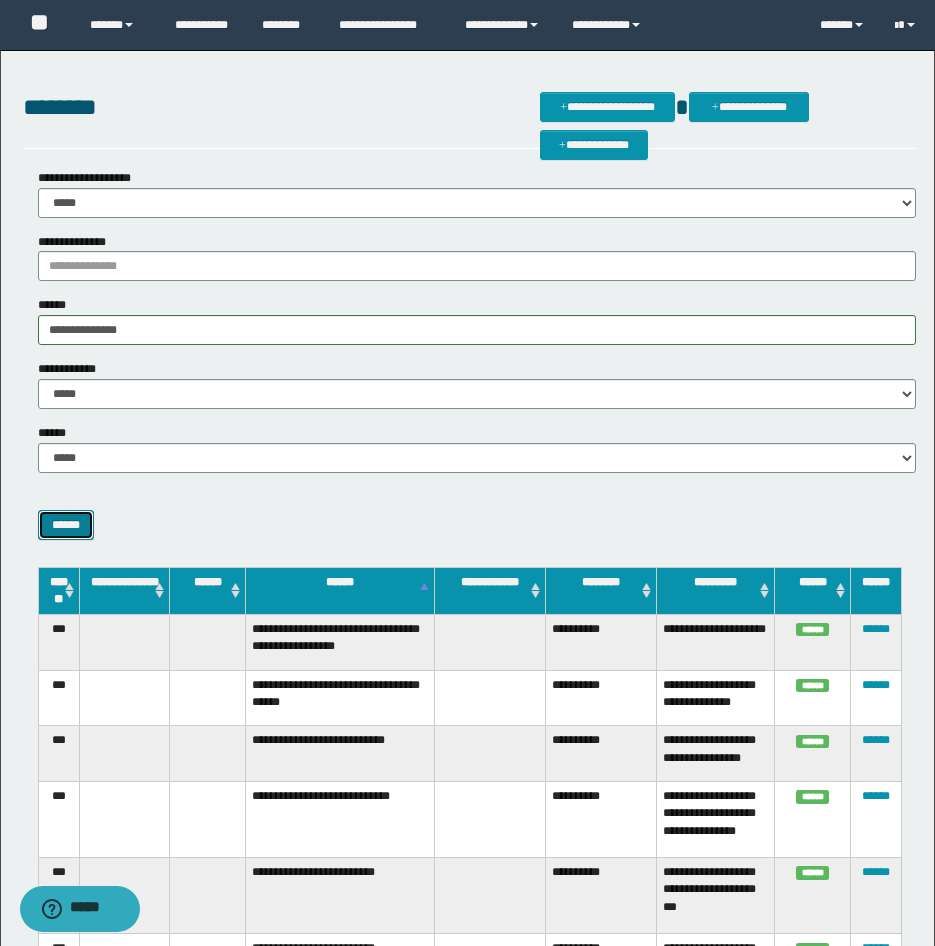 click on "******" at bounding box center [66, 525] 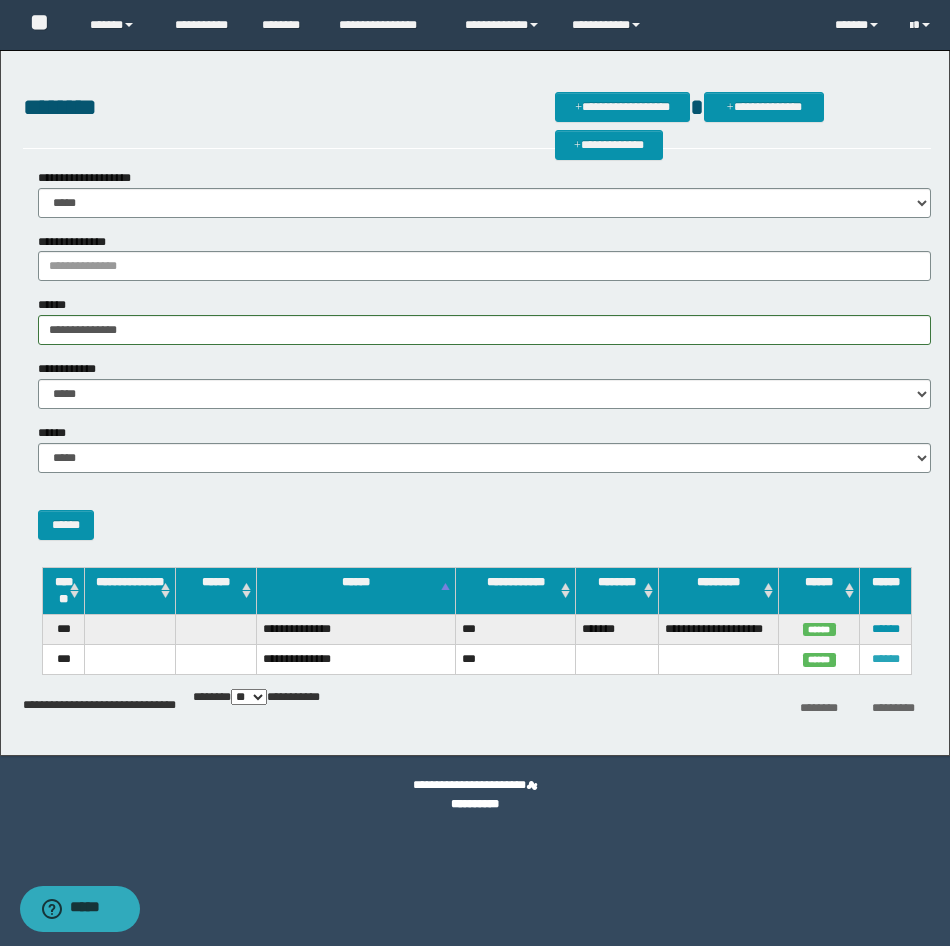 click on "******" at bounding box center [886, 659] 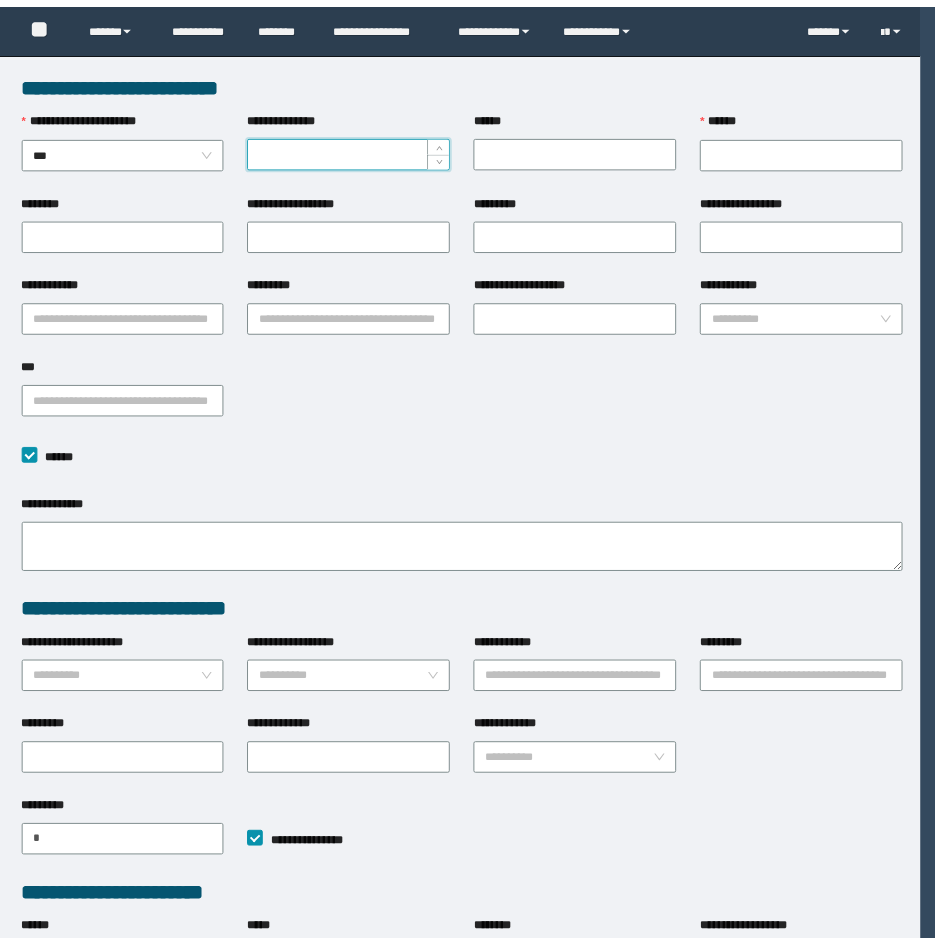 scroll, scrollTop: 0, scrollLeft: 0, axis: both 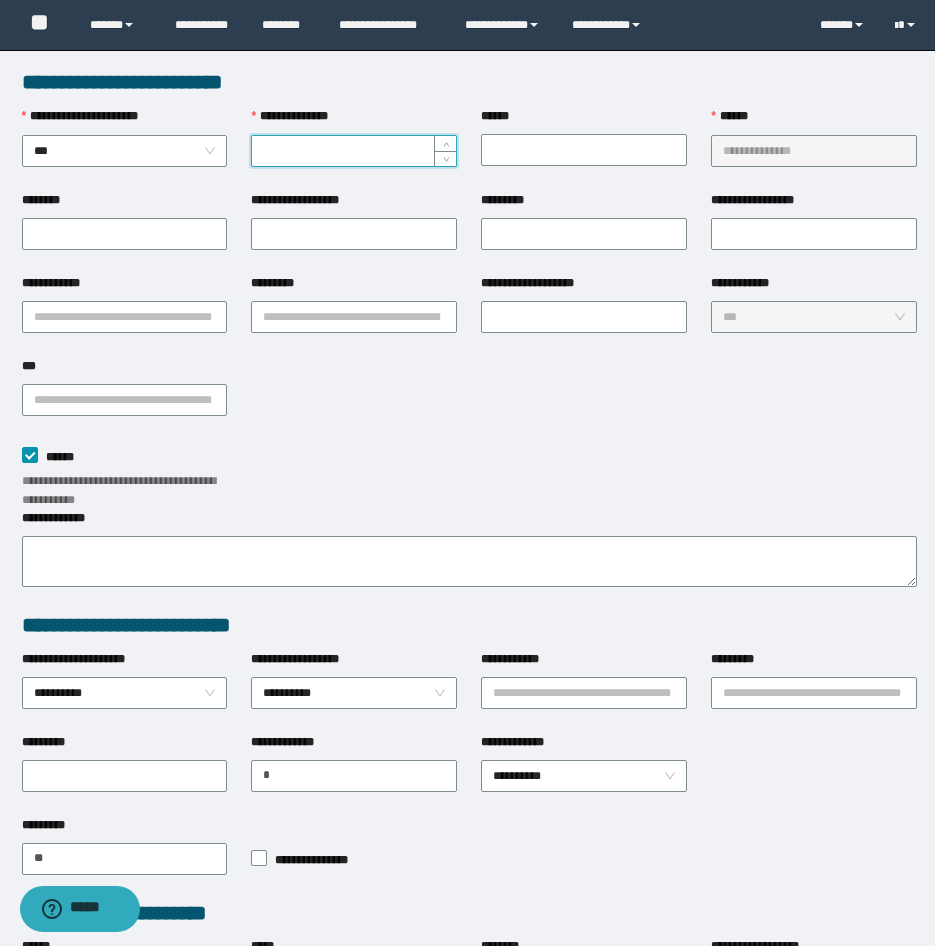 click on "**********" at bounding box center (354, 151) 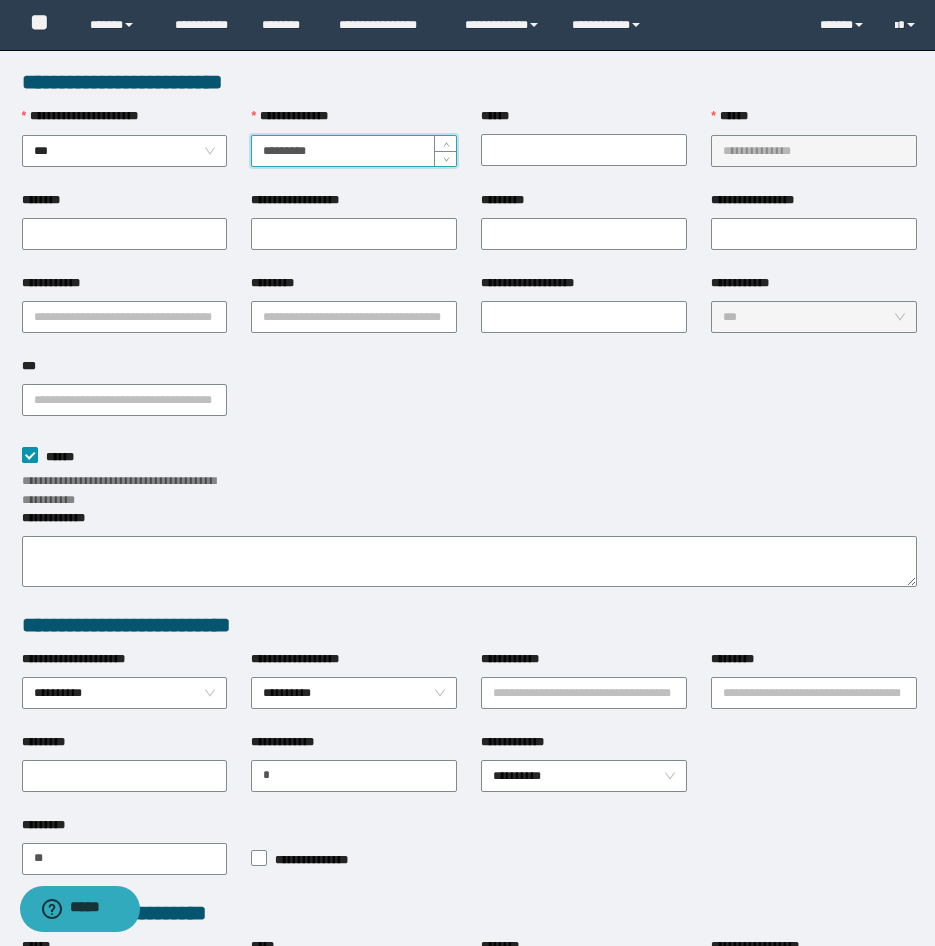 type on "*********" 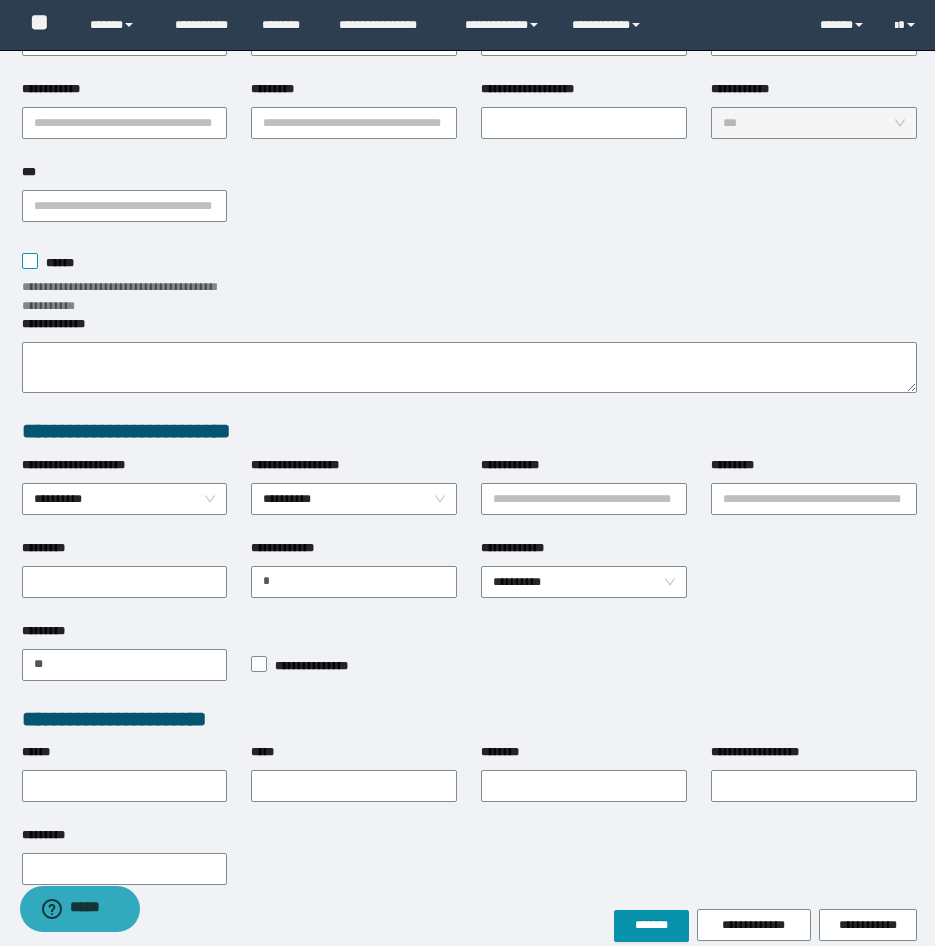 scroll, scrollTop: 200, scrollLeft: 0, axis: vertical 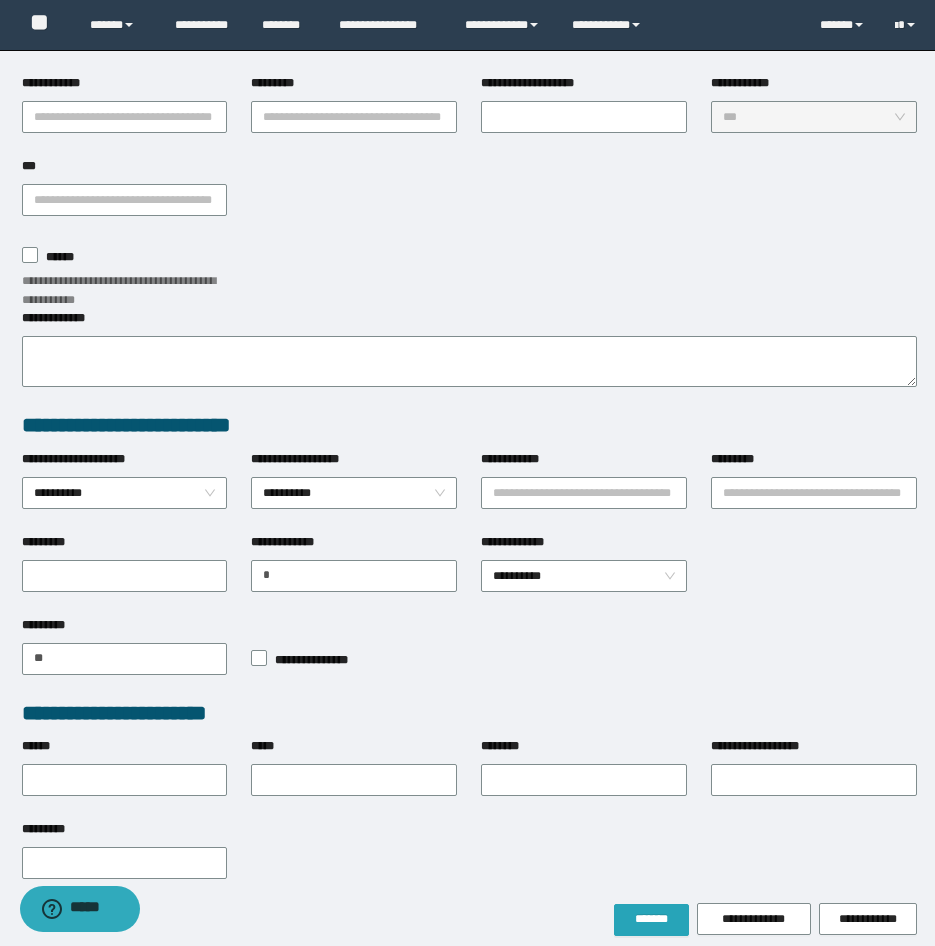 click on "*******" at bounding box center [651, 920] 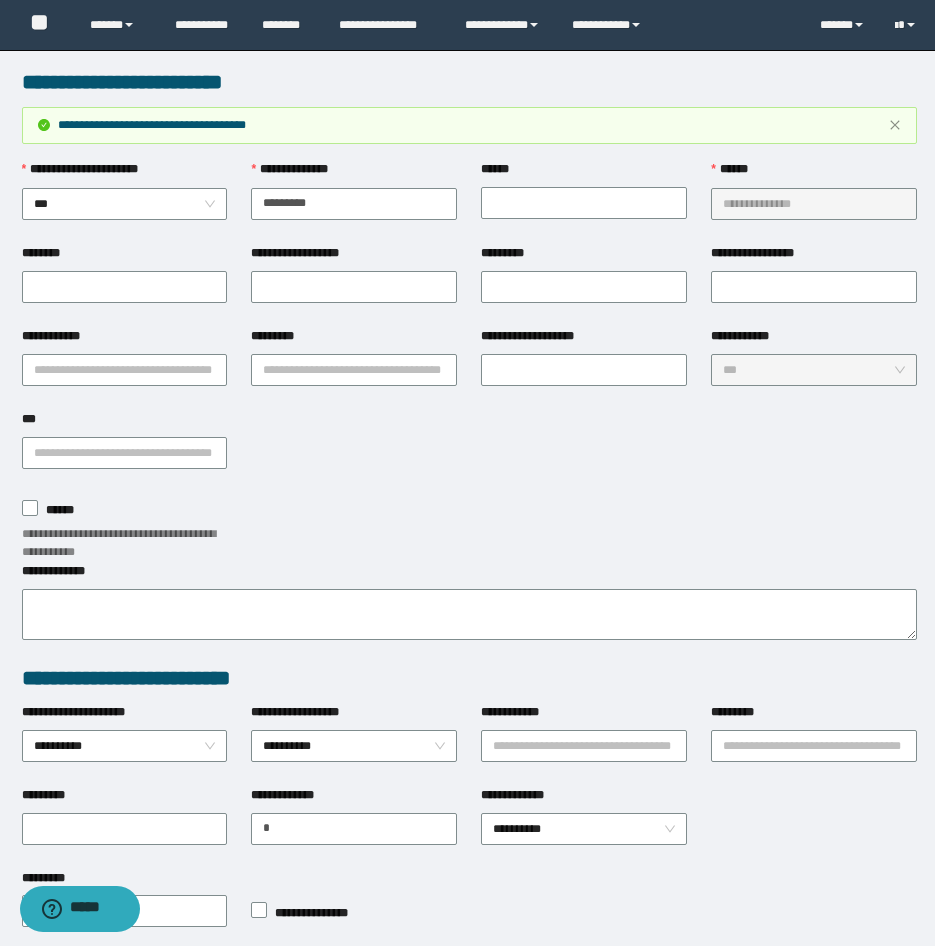scroll, scrollTop: 200, scrollLeft: 0, axis: vertical 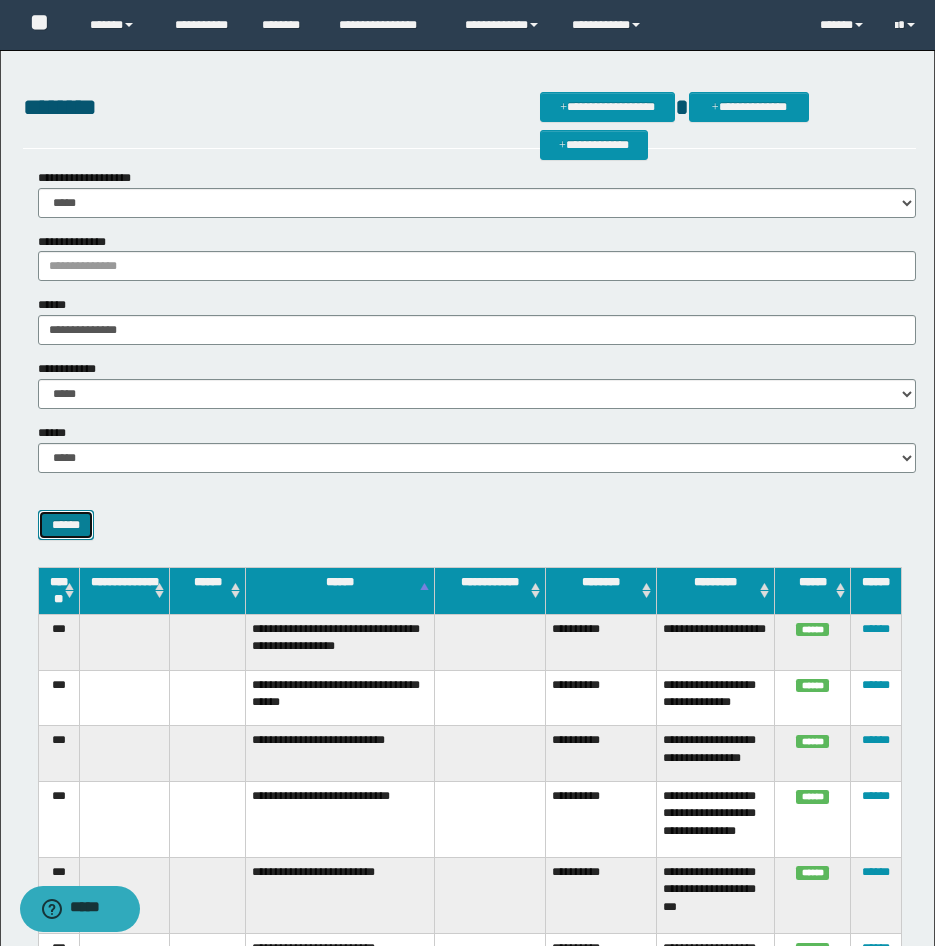 click on "******" at bounding box center [66, 525] 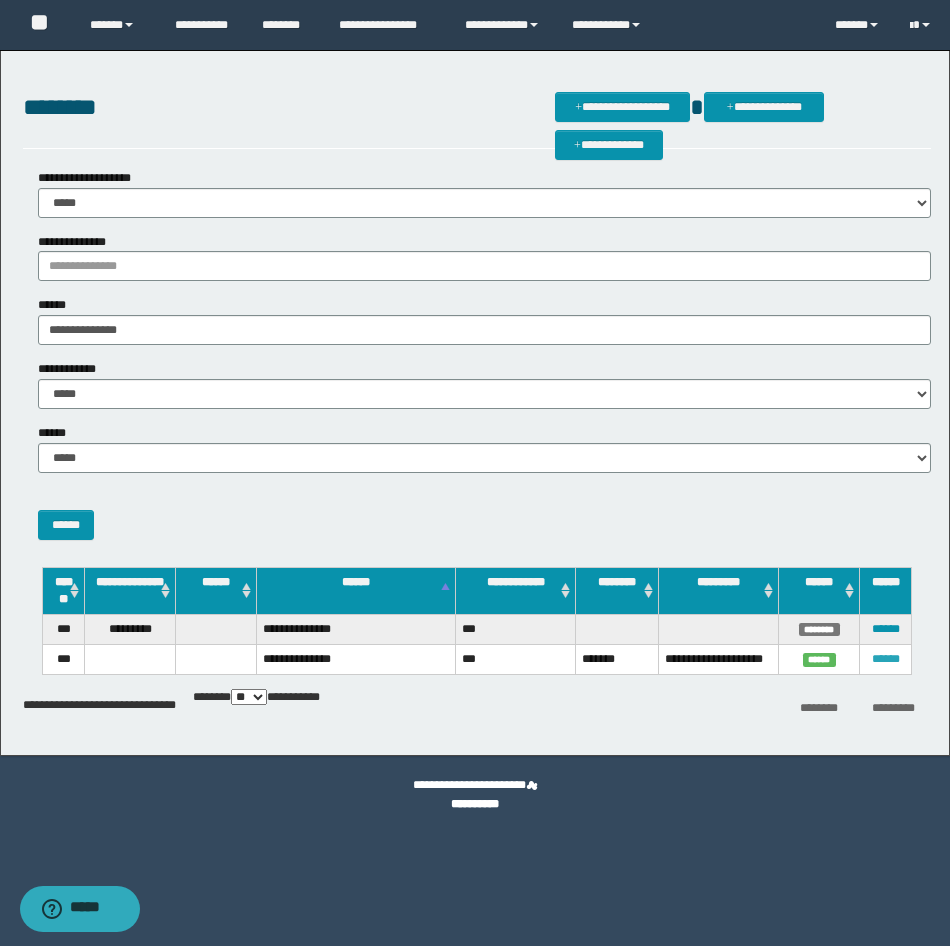 click on "******" at bounding box center [886, 659] 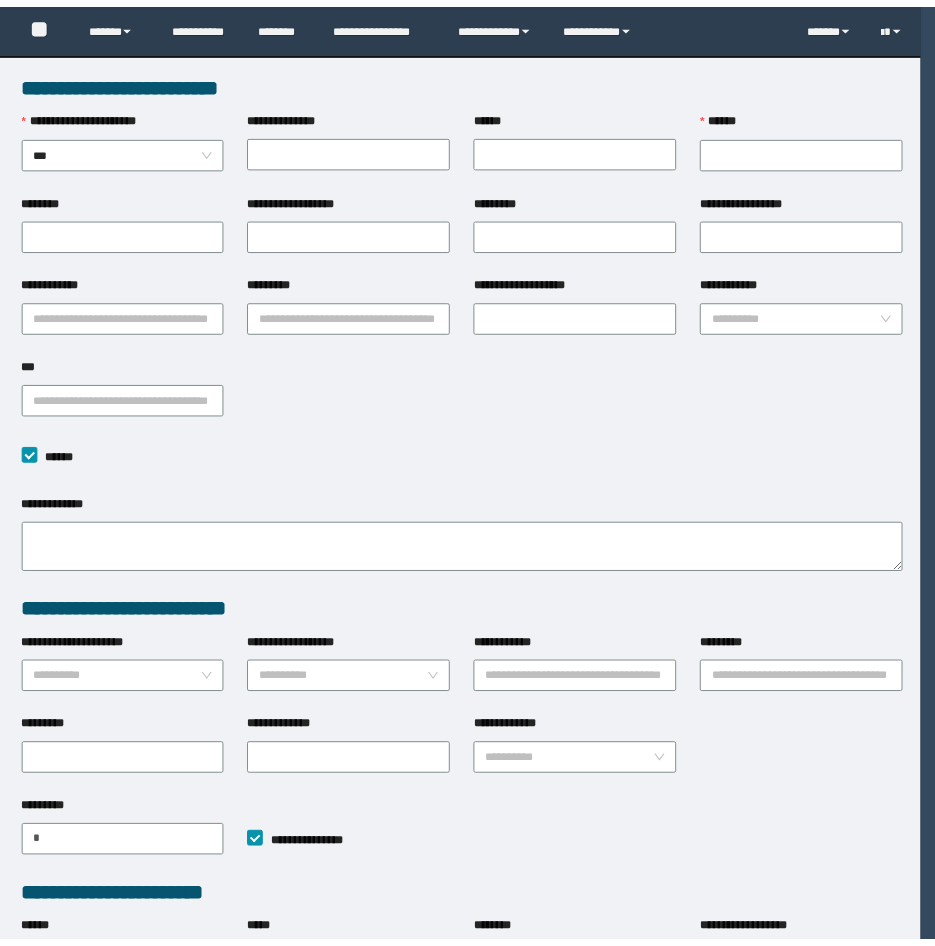 scroll, scrollTop: 0, scrollLeft: 0, axis: both 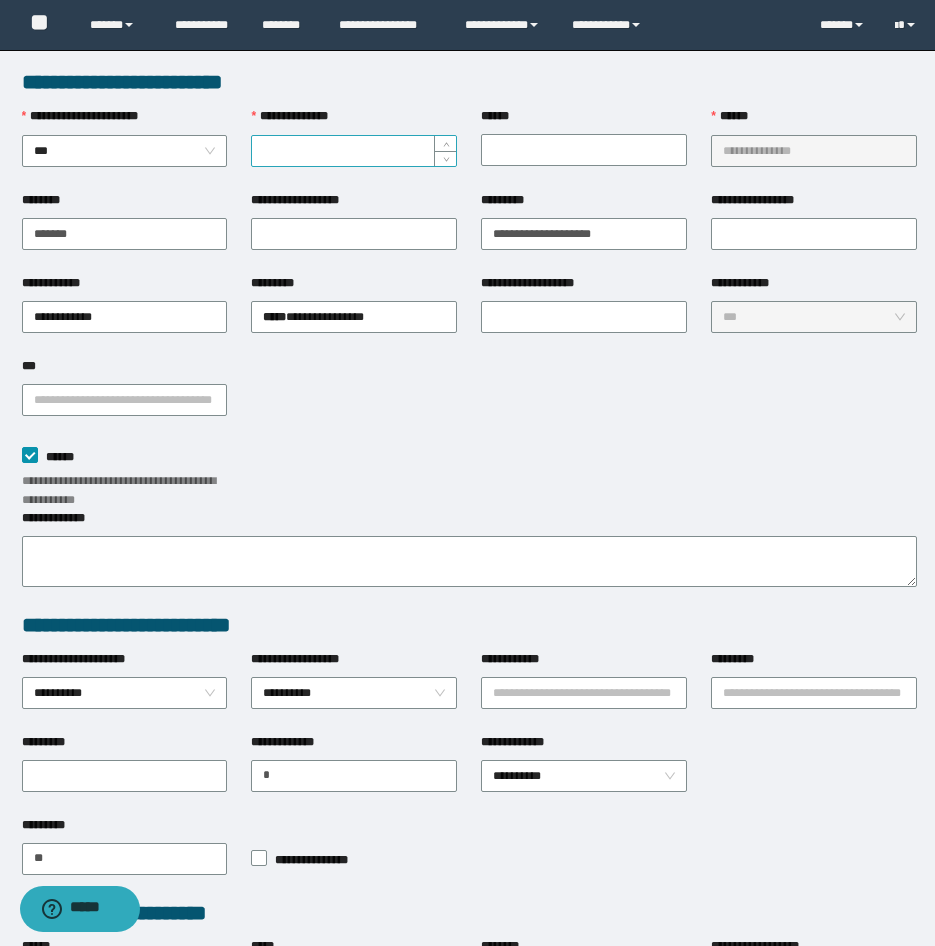 click on "**********" at bounding box center [354, 151] 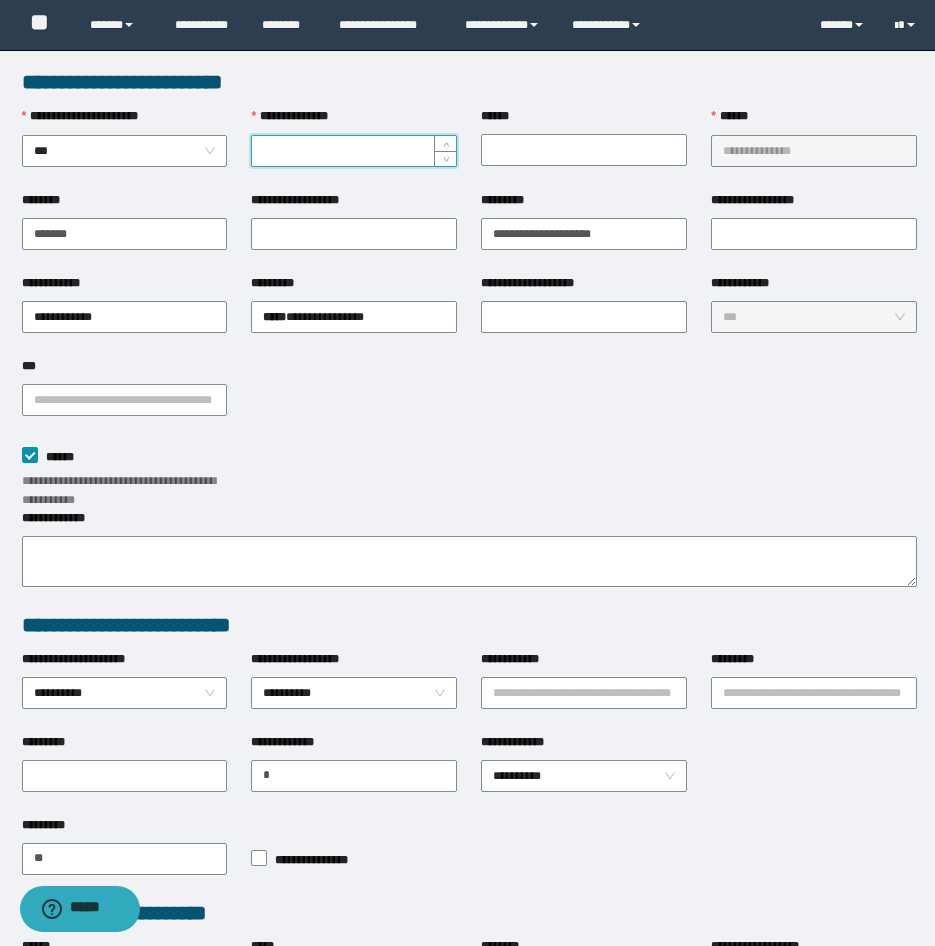 paste on "*********" 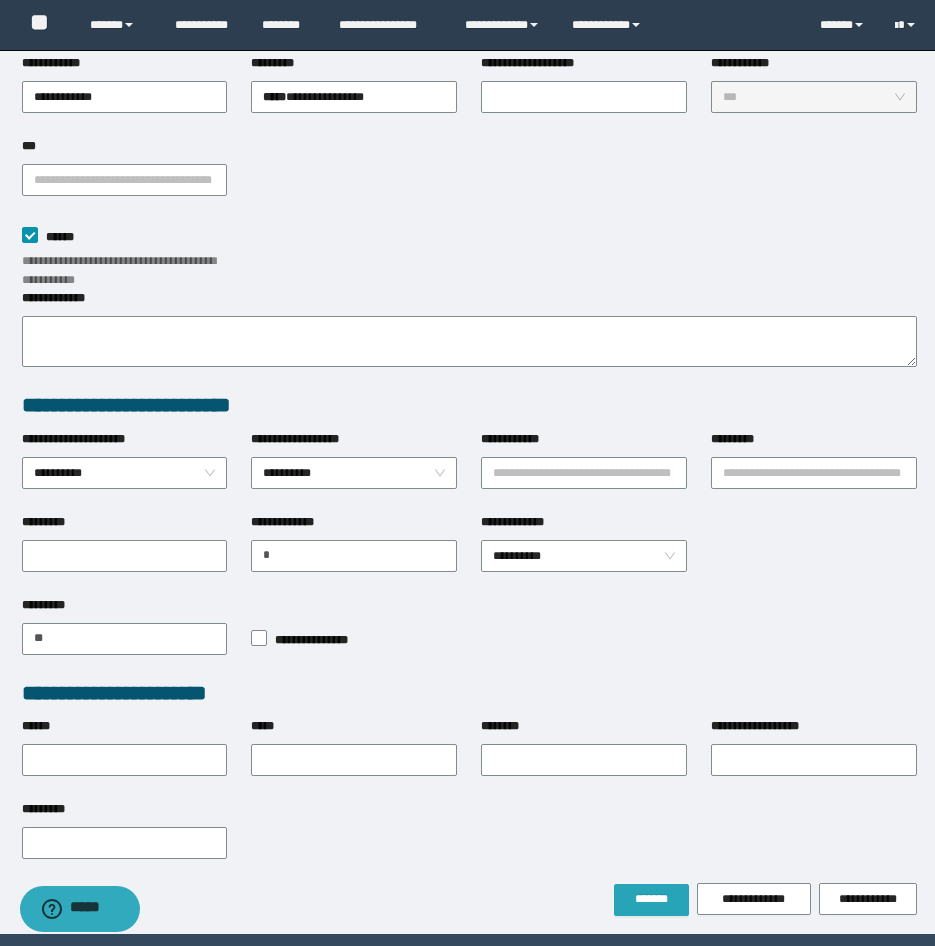 scroll, scrollTop: 284, scrollLeft: 0, axis: vertical 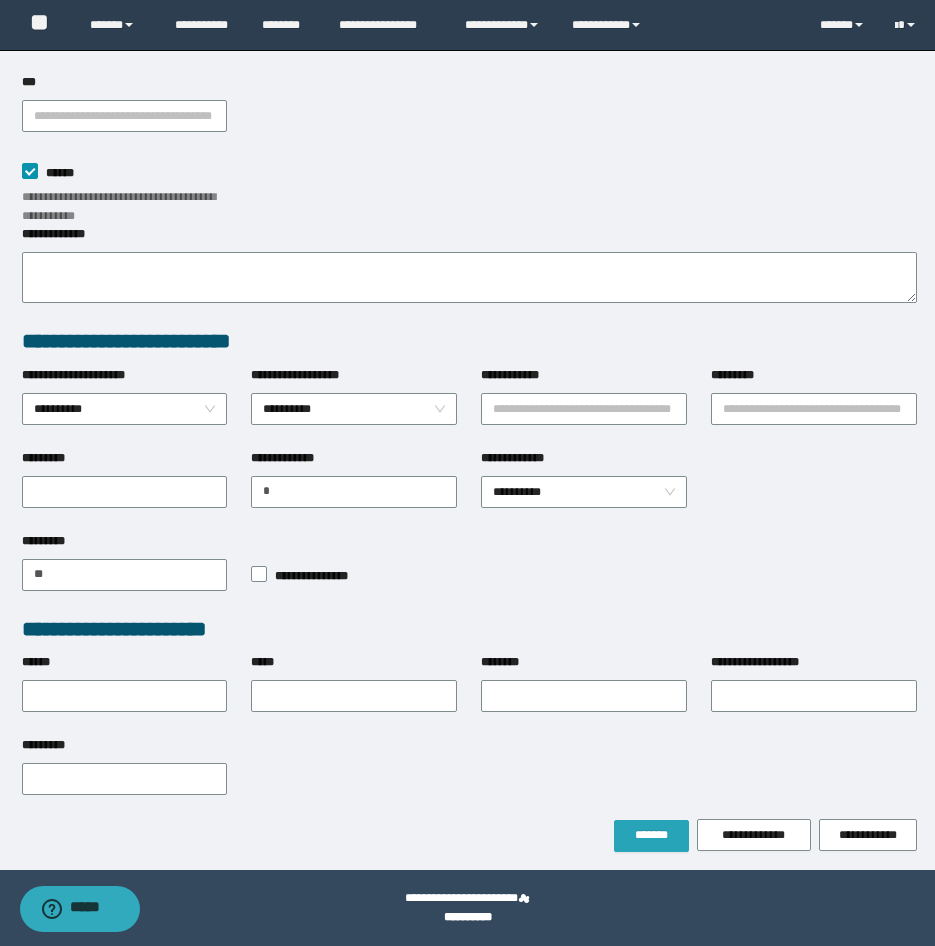 type on "*********" 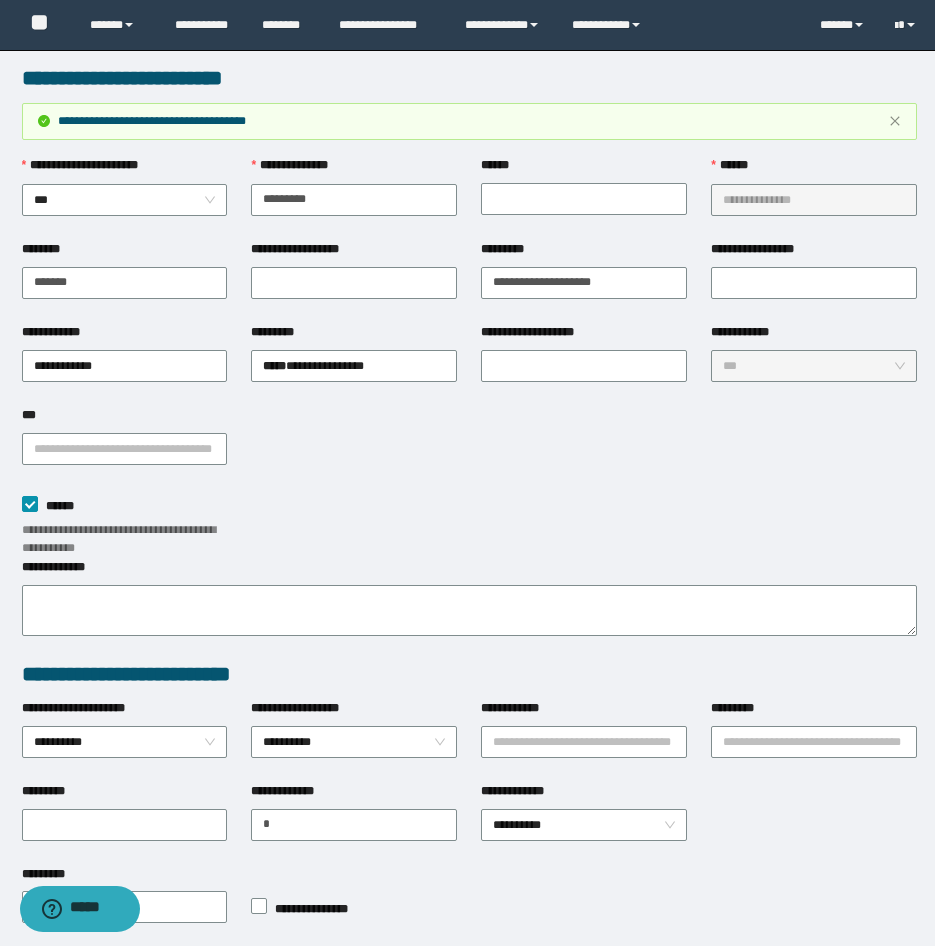 scroll, scrollTop: 0, scrollLeft: 0, axis: both 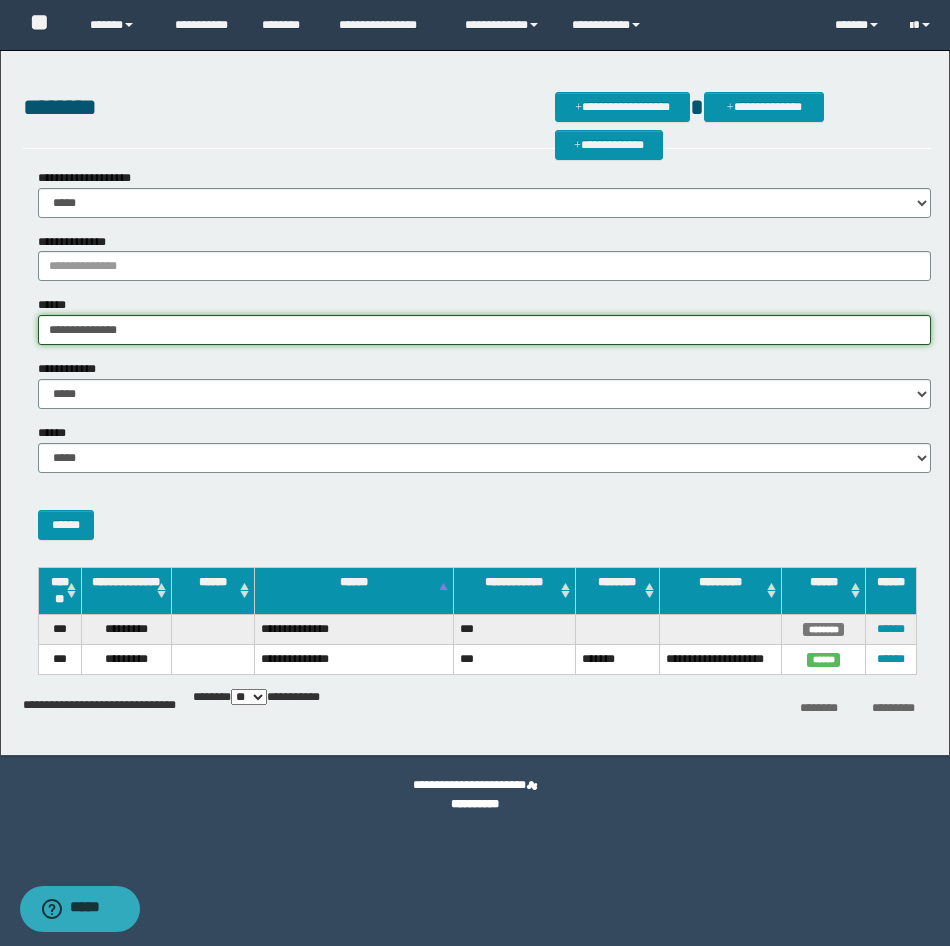 drag, startPoint x: 144, startPoint y: 338, endPoint x: 13, endPoint y: 311, distance: 133.75351 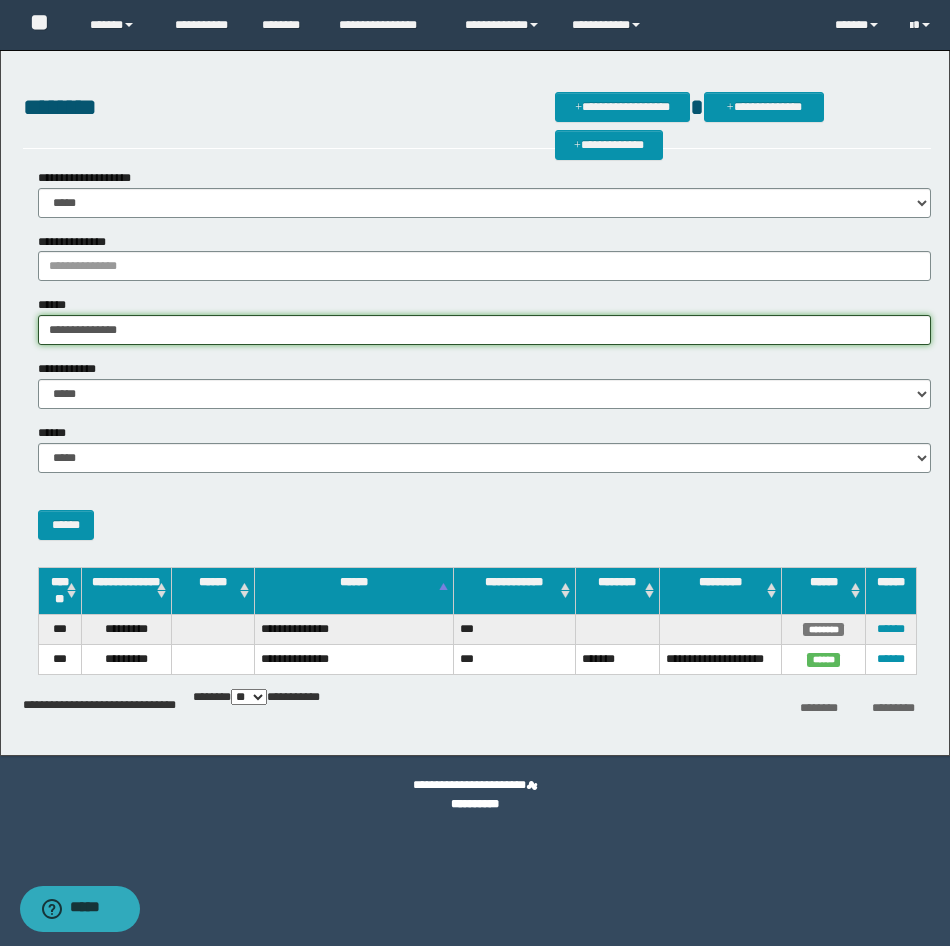 click on "**********" at bounding box center (477, 354) 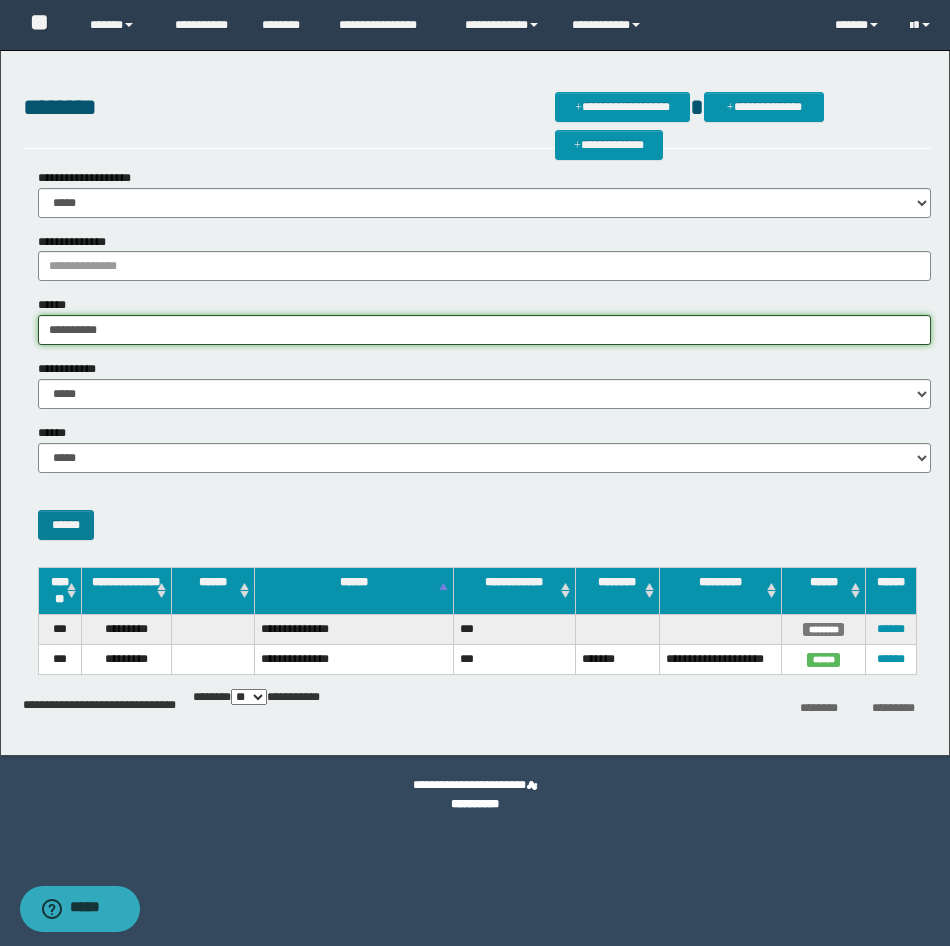 type on "**********" 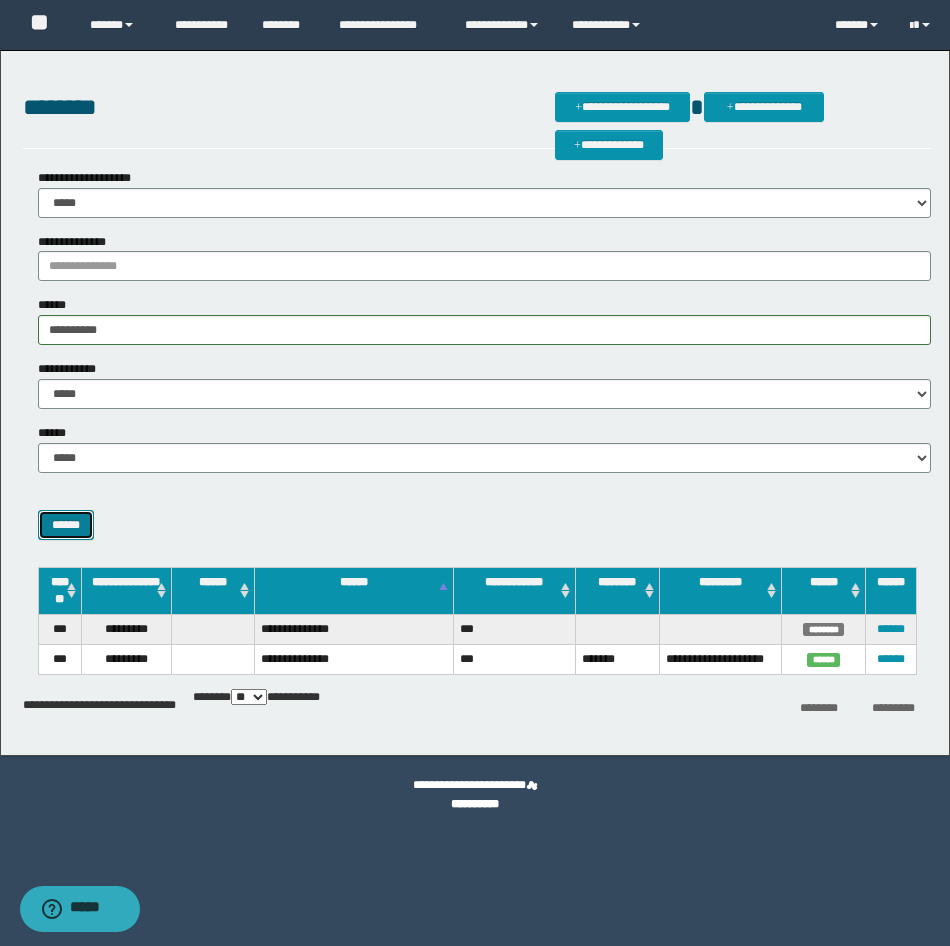 click on "******" at bounding box center [66, 525] 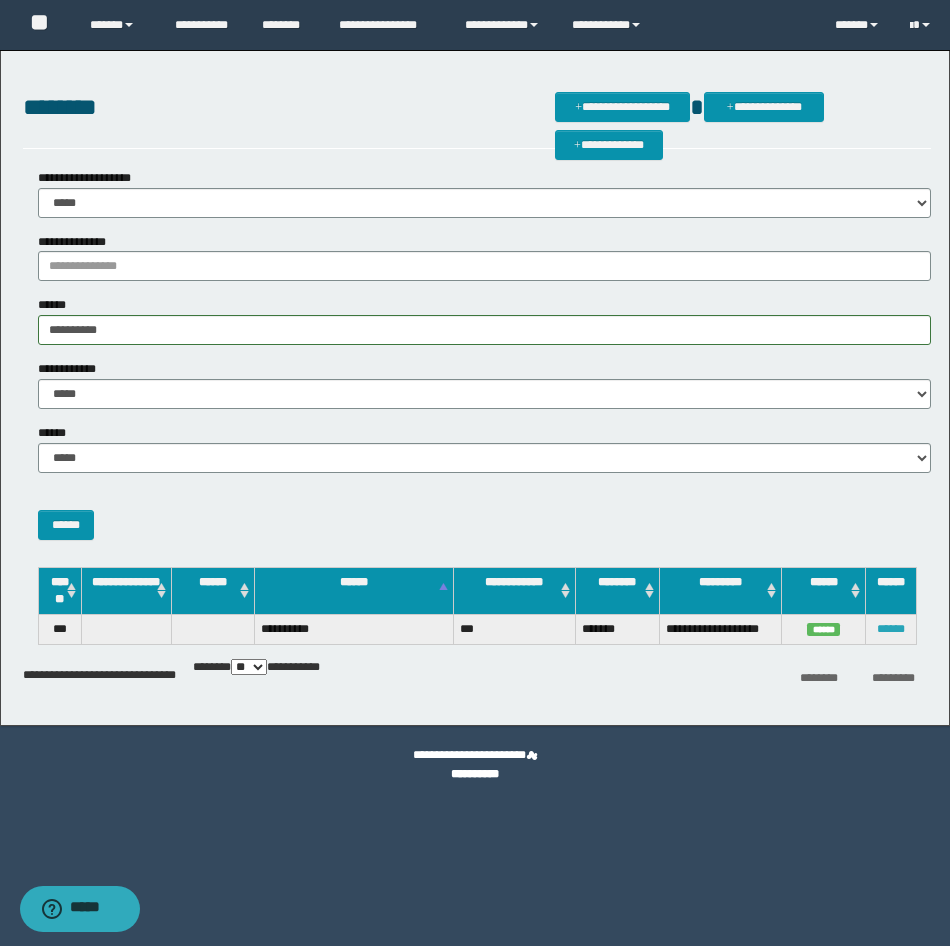 click on "******" at bounding box center [891, 629] 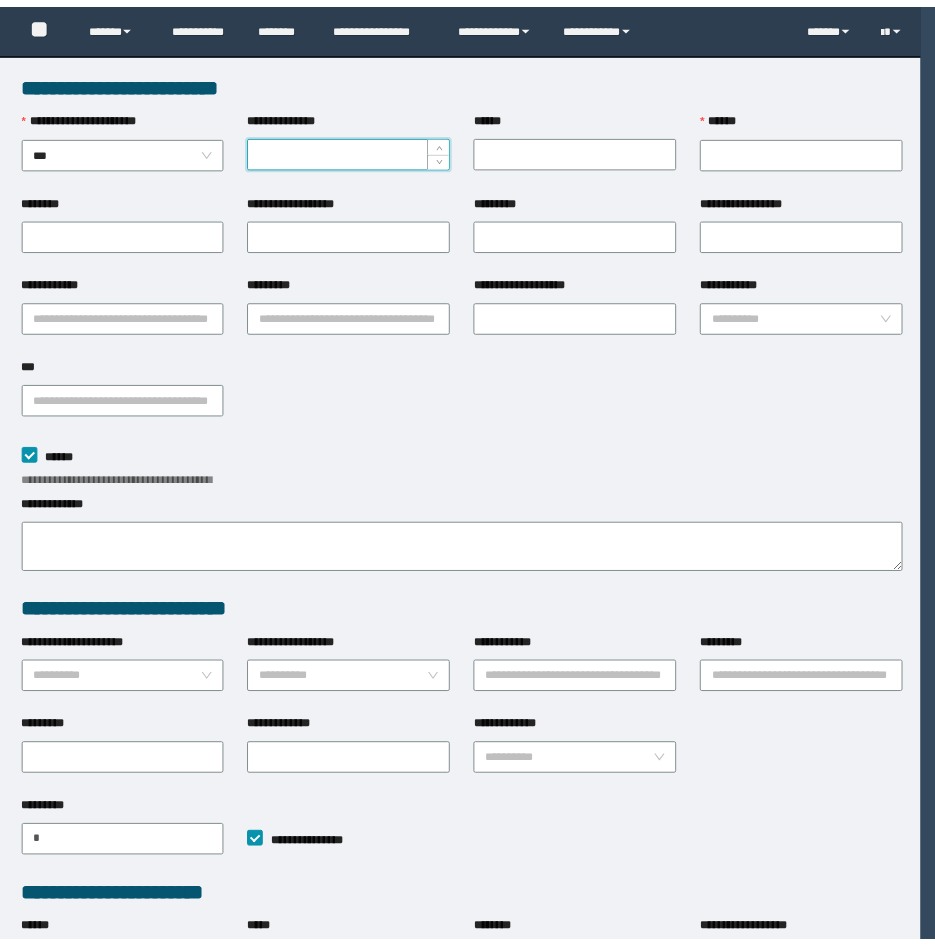 scroll, scrollTop: 0, scrollLeft: 0, axis: both 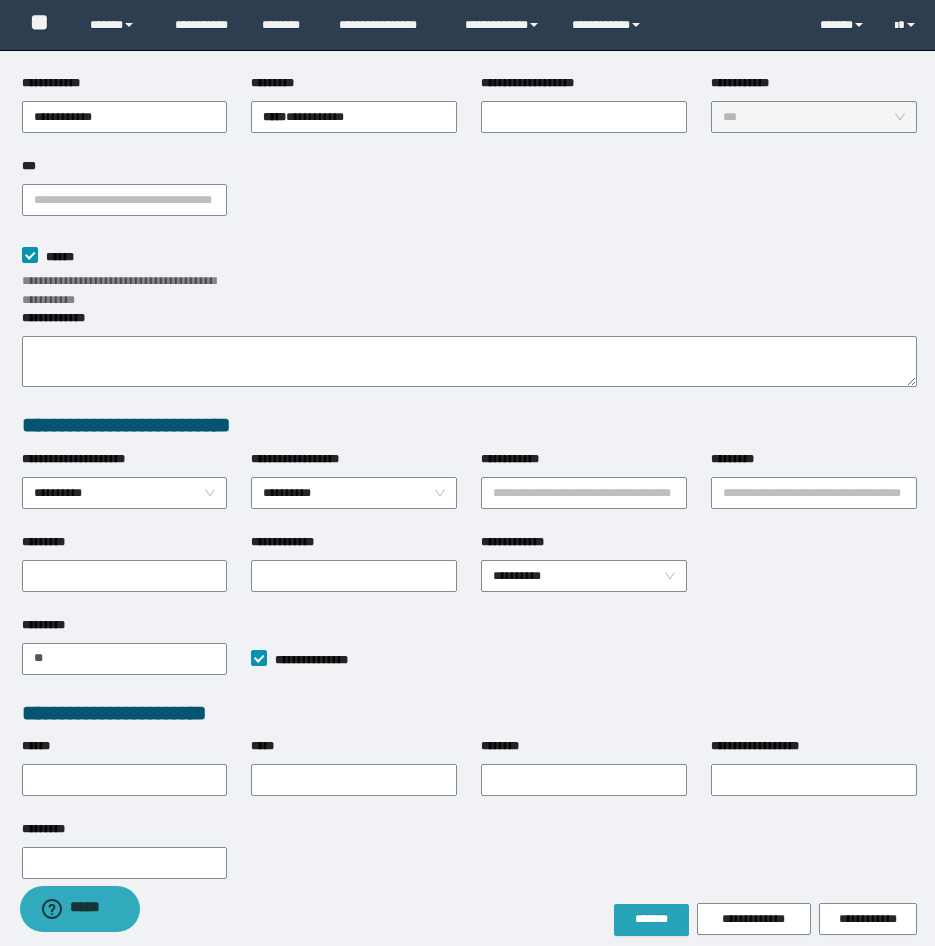 type on "*********" 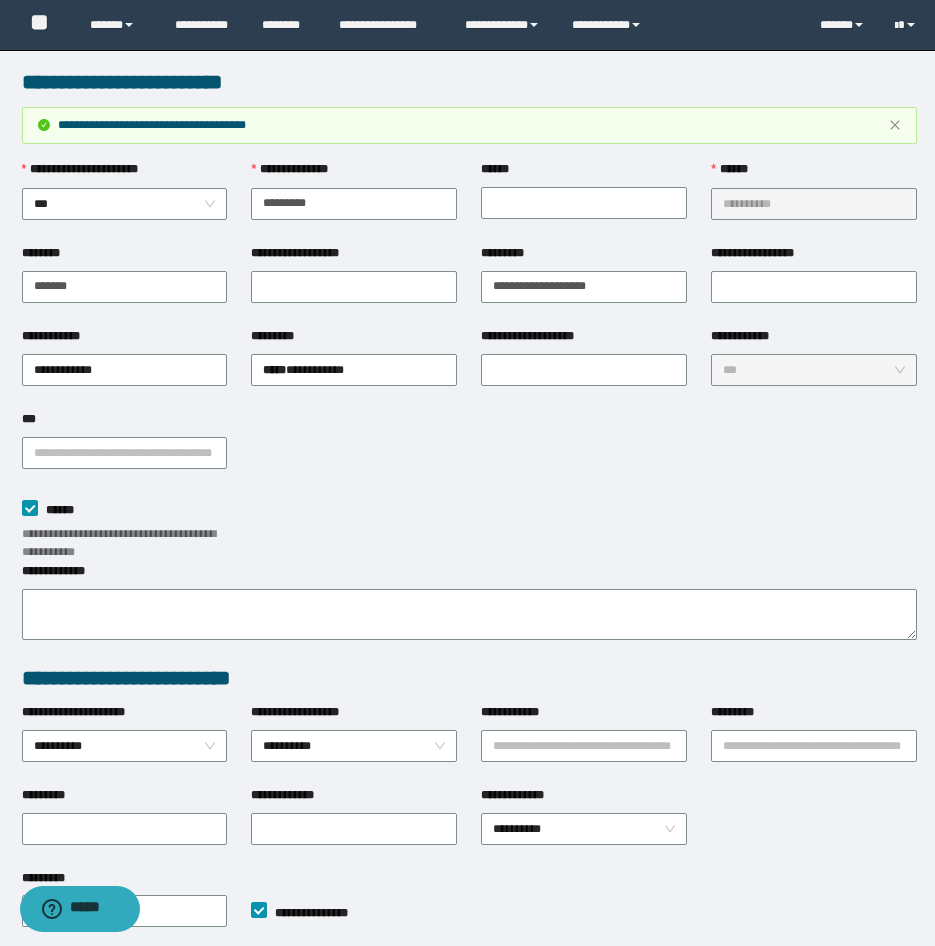 scroll, scrollTop: 200, scrollLeft: 0, axis: vertical 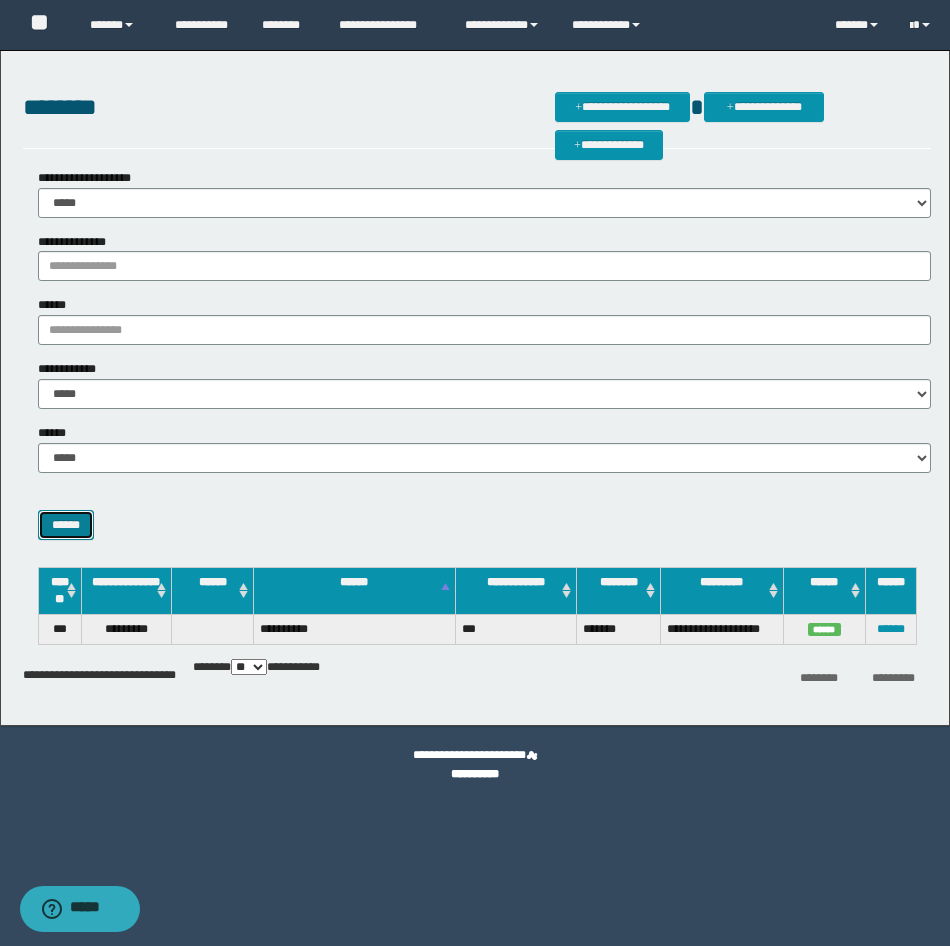 click on "******" at bounding box center (66, 525) 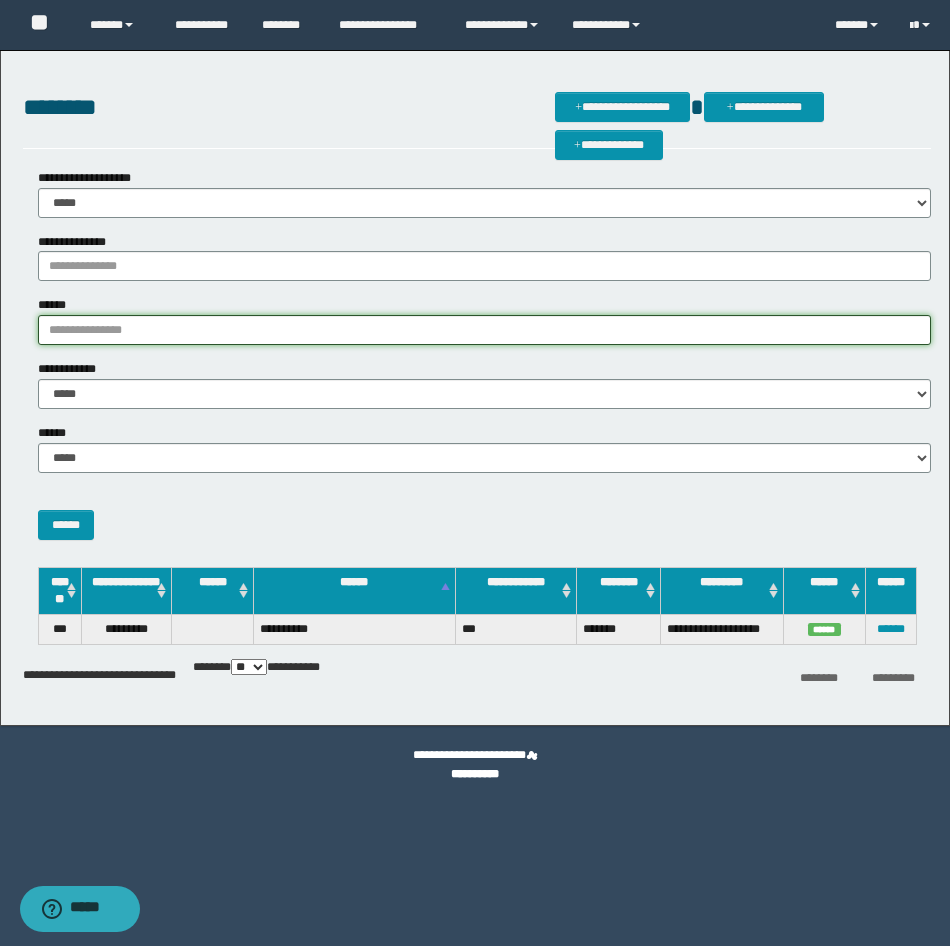 drag, startPoint x: 142, startPoint y: 331, endPoint x: -5, endPoint y: 328, distance: 147.03061 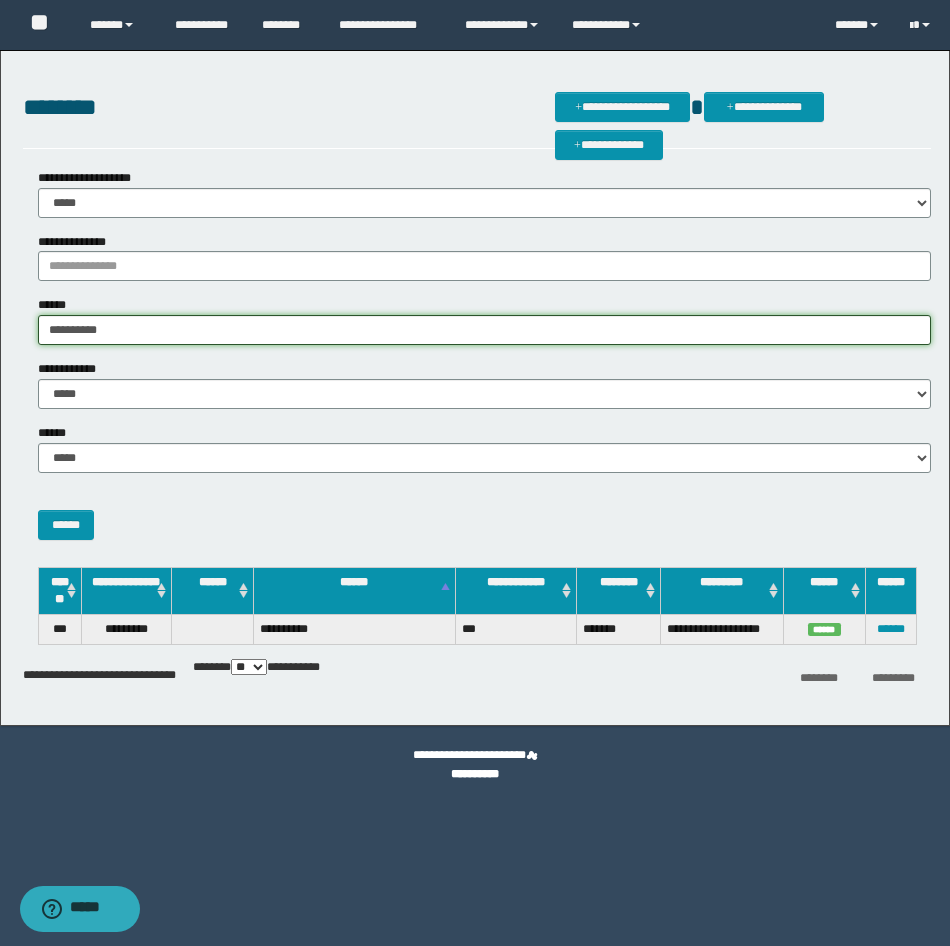 paste on "**" 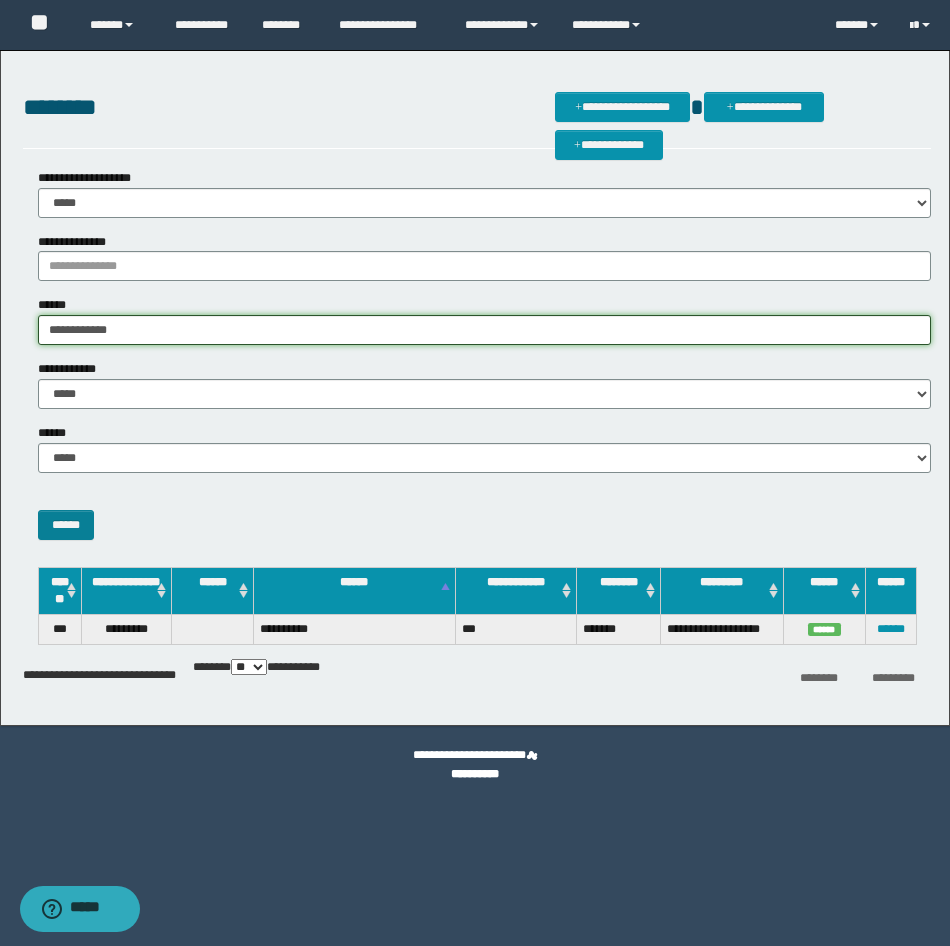 type on "**********" 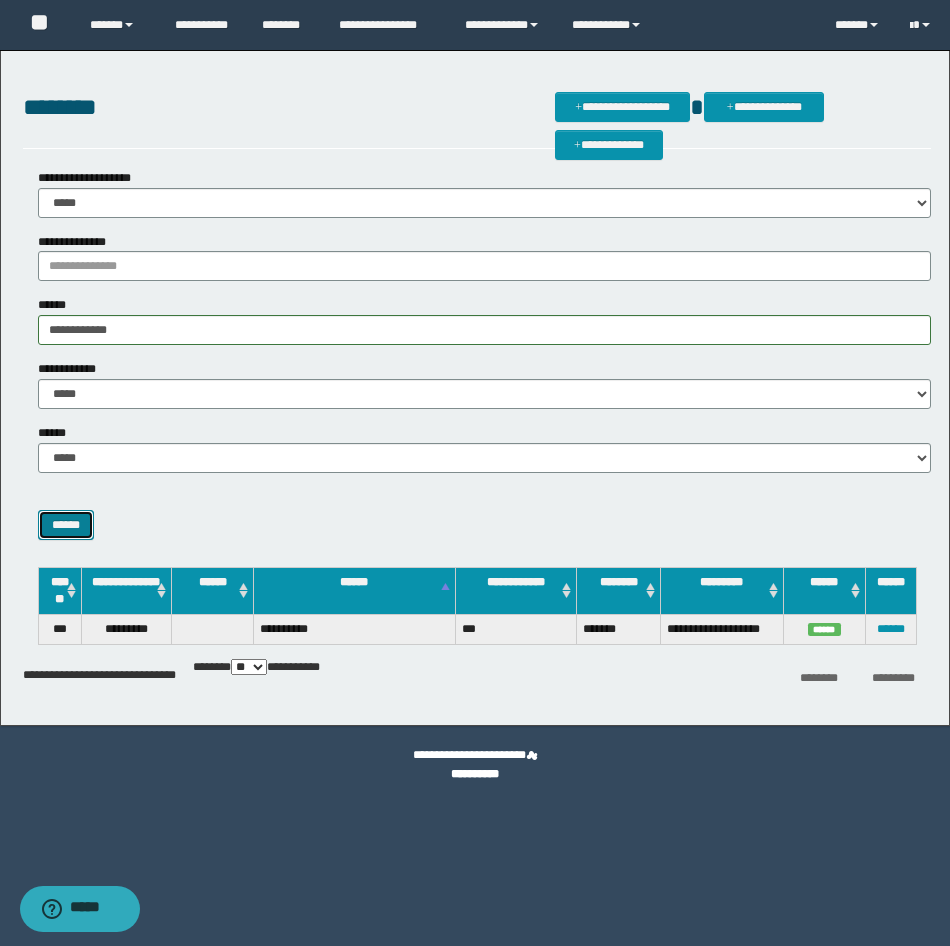 click on "******" at bounding box center [66, 525] 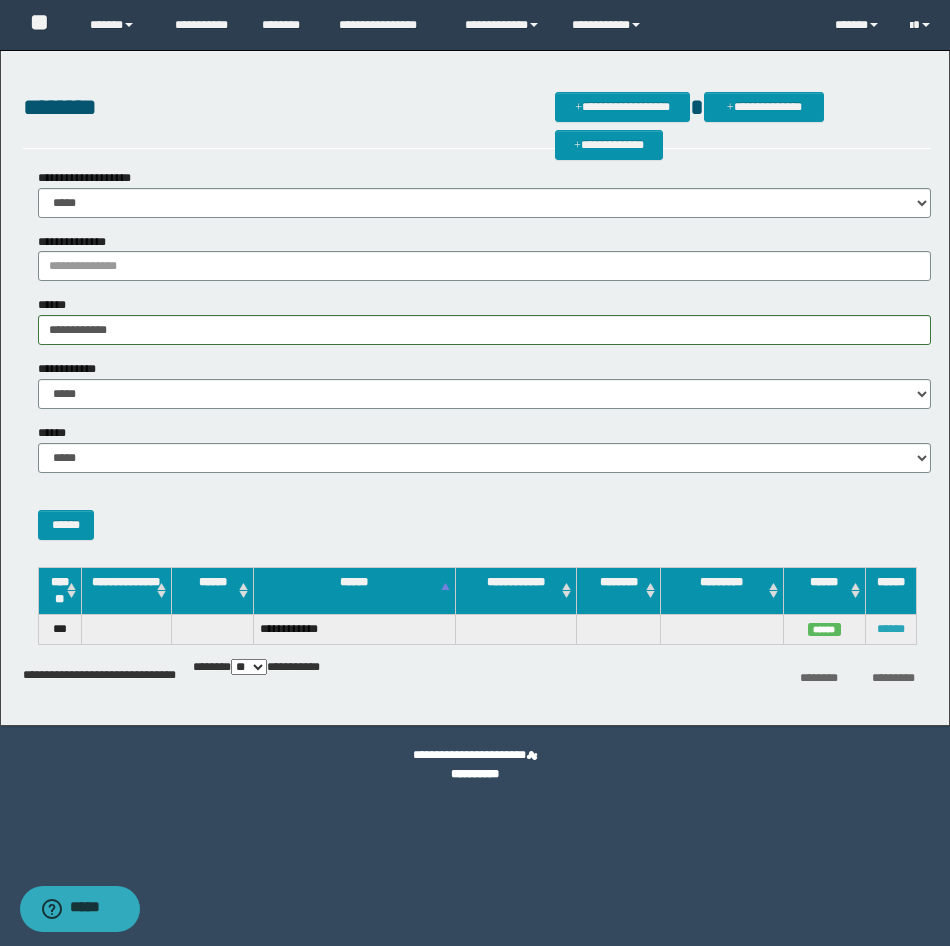 click on "******" at bounding box center (891, 629) 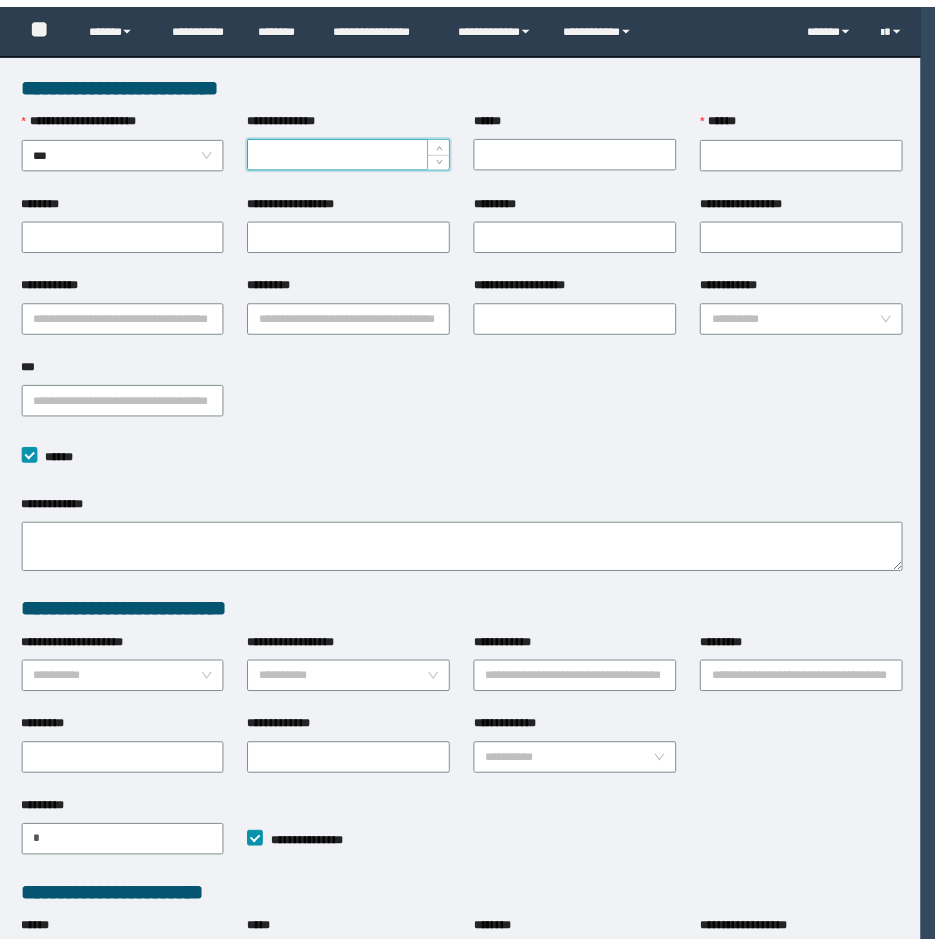 scroll, scrollTop: 0, scrollLeft: 0, axis: both 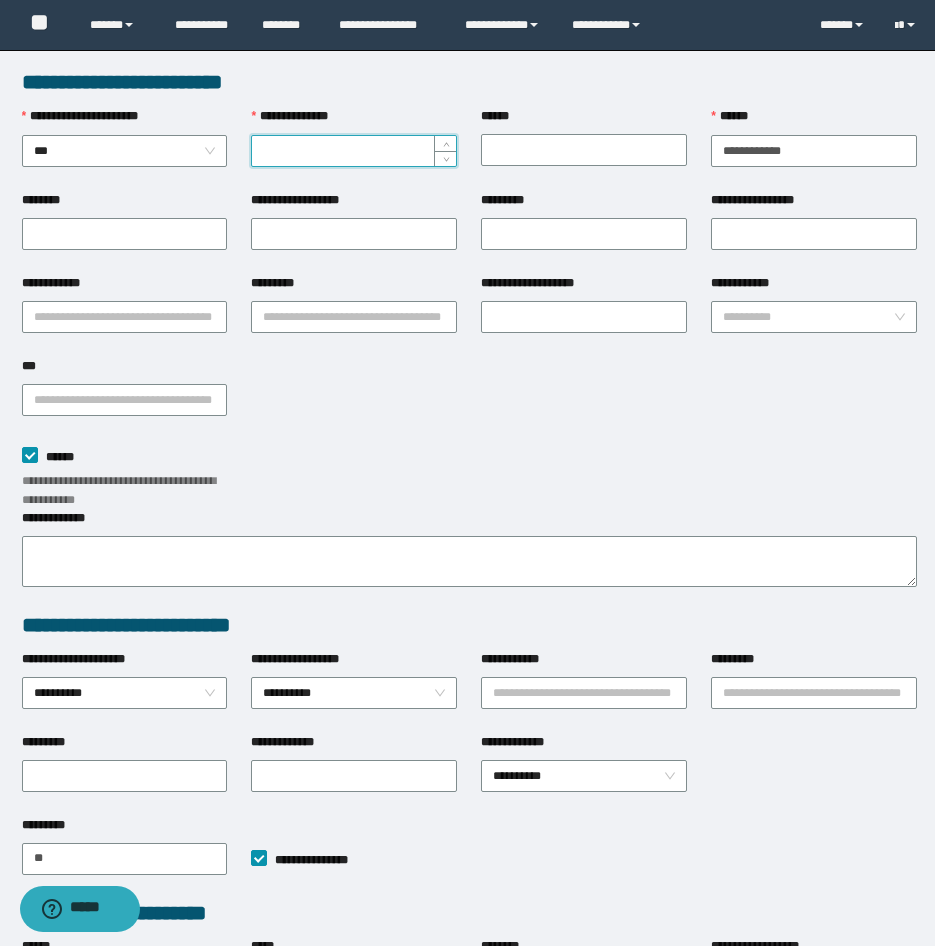 click on "**********" at bounding box center (354, 151) 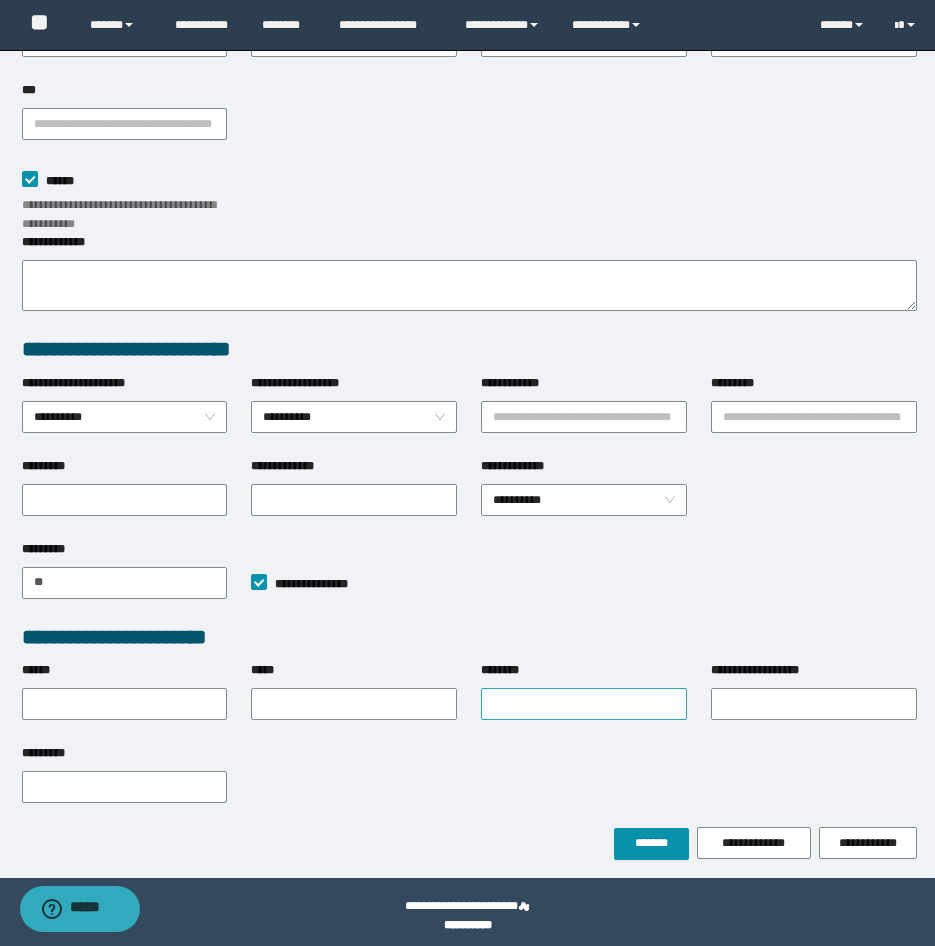 scroll, scrollTop: 284, scrollLeft: 0, axis: vertical 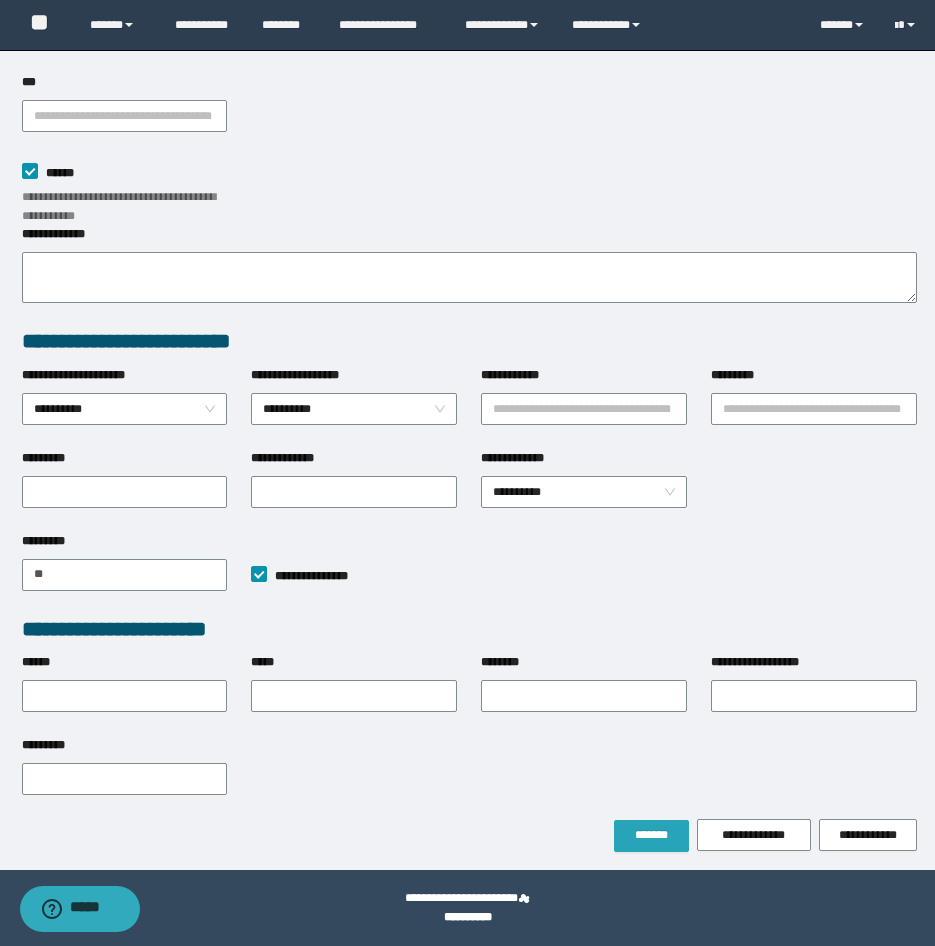 type on "*********" 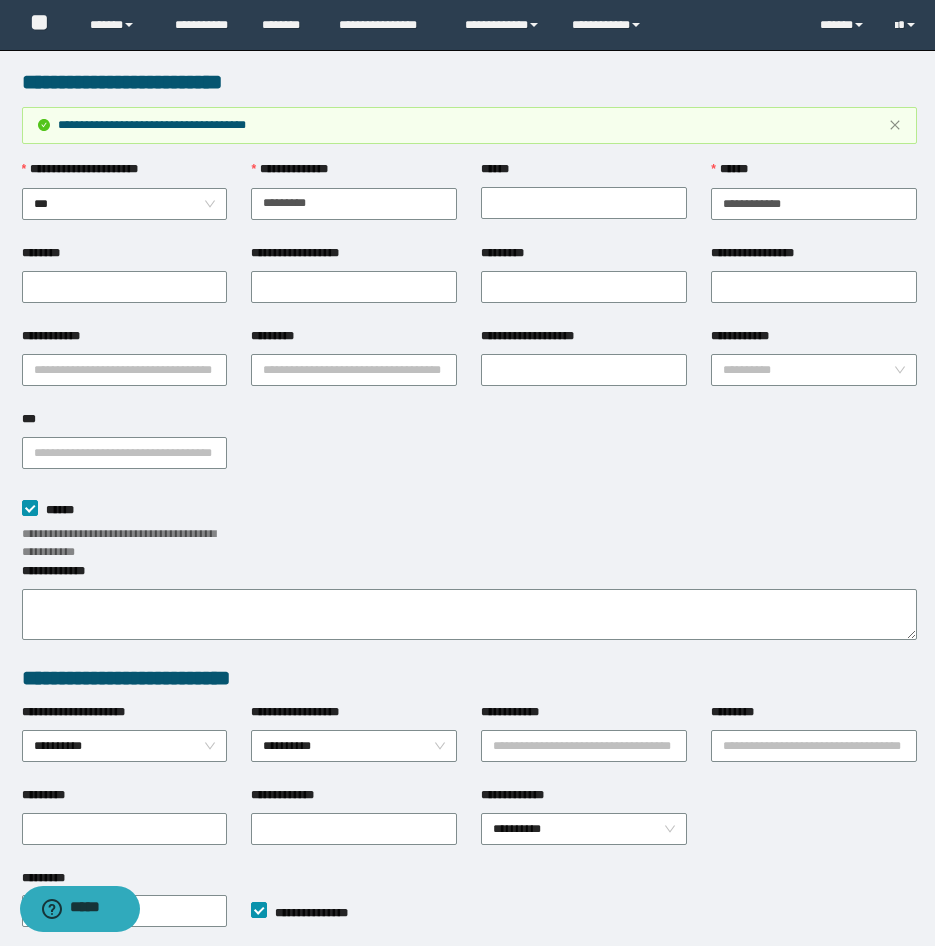 scroll, scrollTop: 284, scrollLeft: 0, axis: vertical 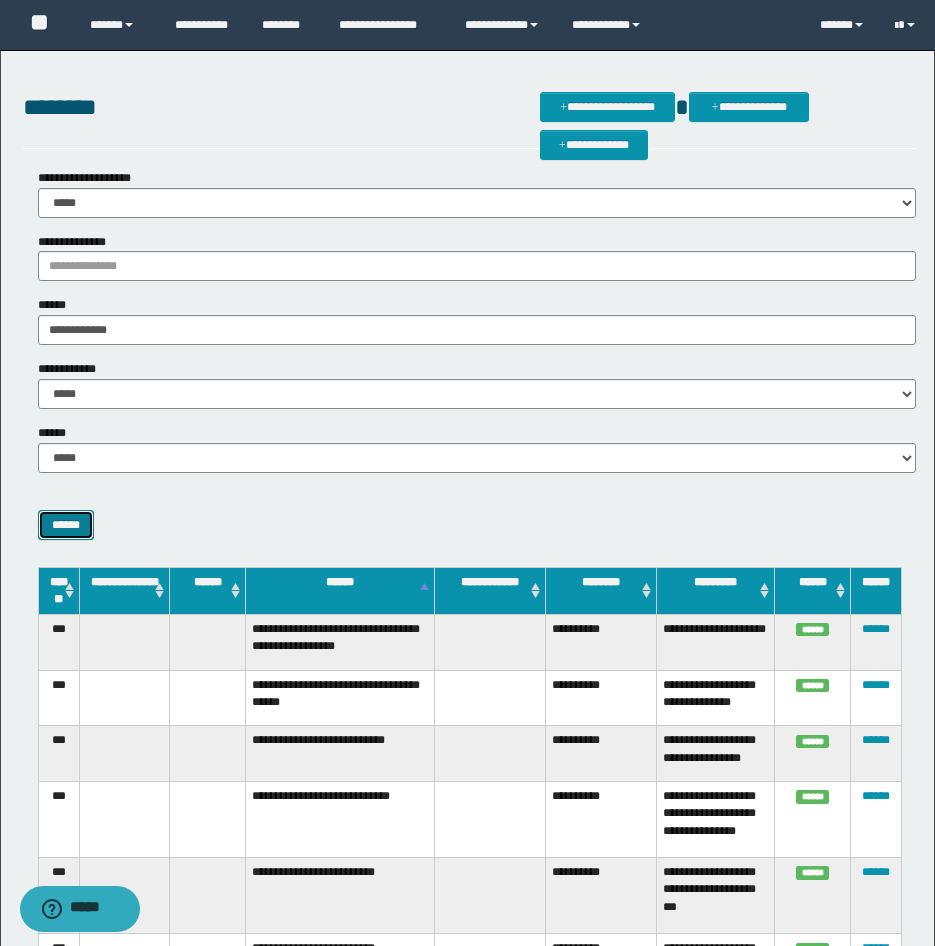 click on "******" at bounding box center [66, 525] 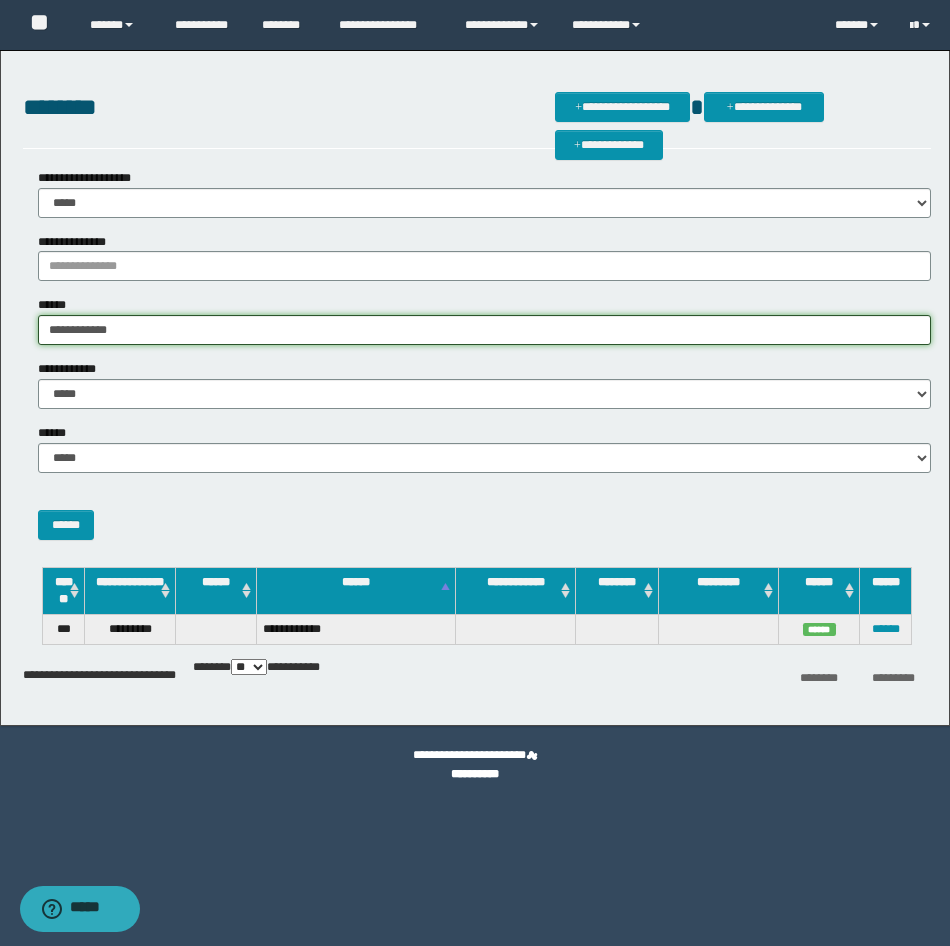 drag, startPoint x: 150, startPoint y: 328, endPoint x: -4, endPoint y: 321, distance: 154.15901 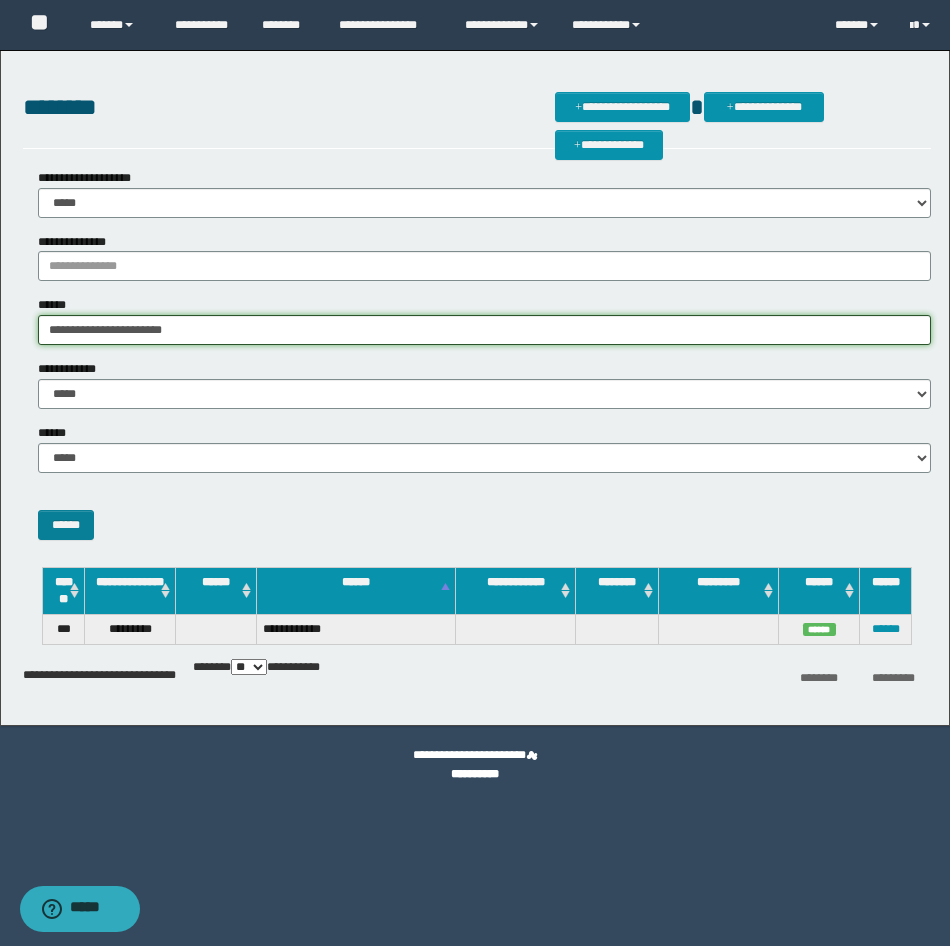 type on "**********" 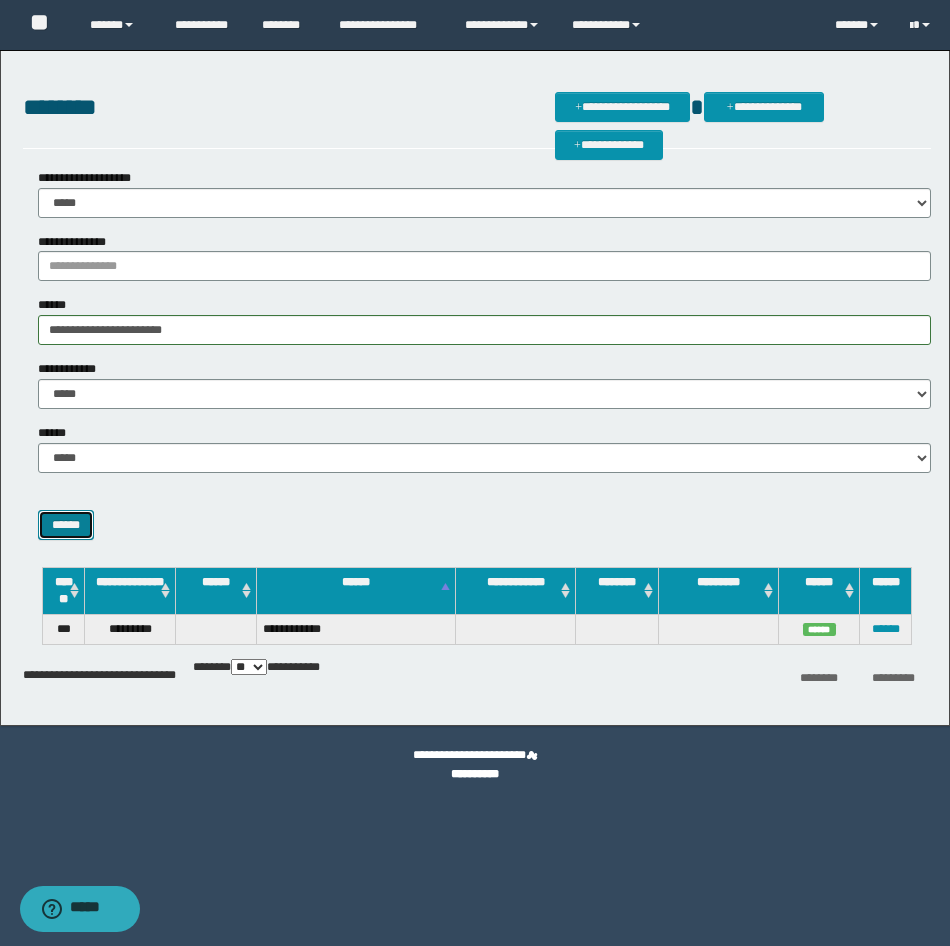 click on "******" at bounding box center (66, 525) 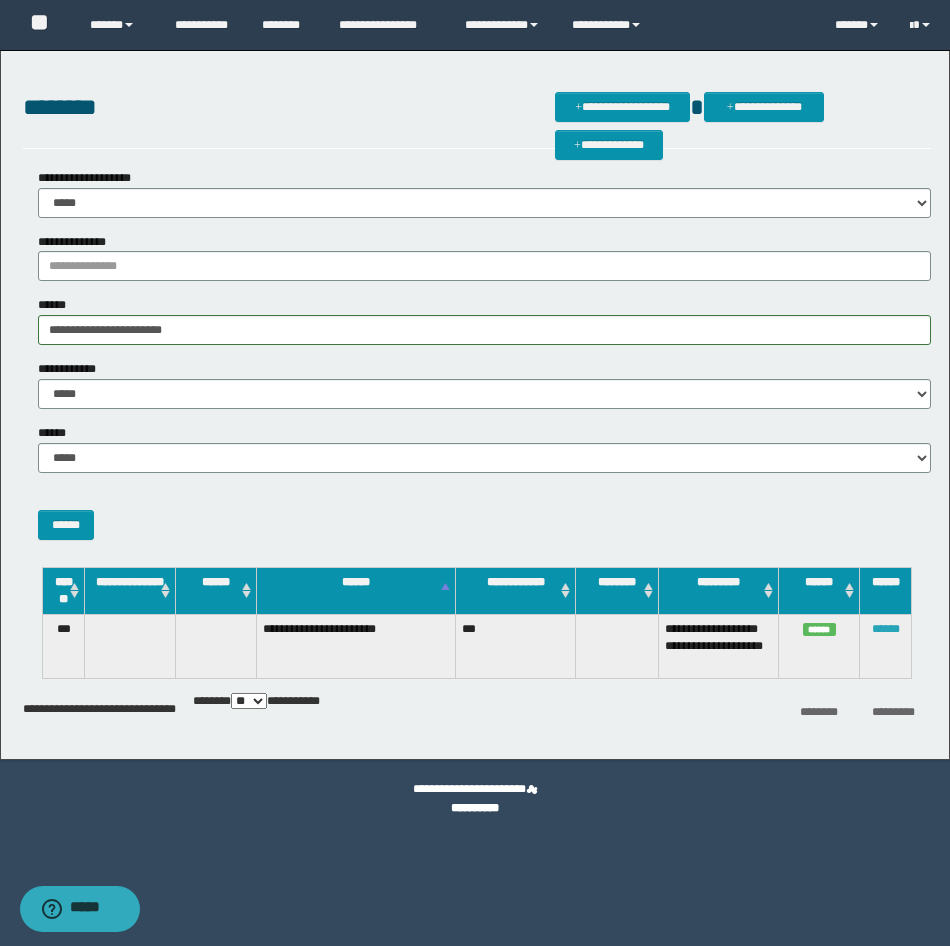 click on "******" at bounding box center (886, 629) 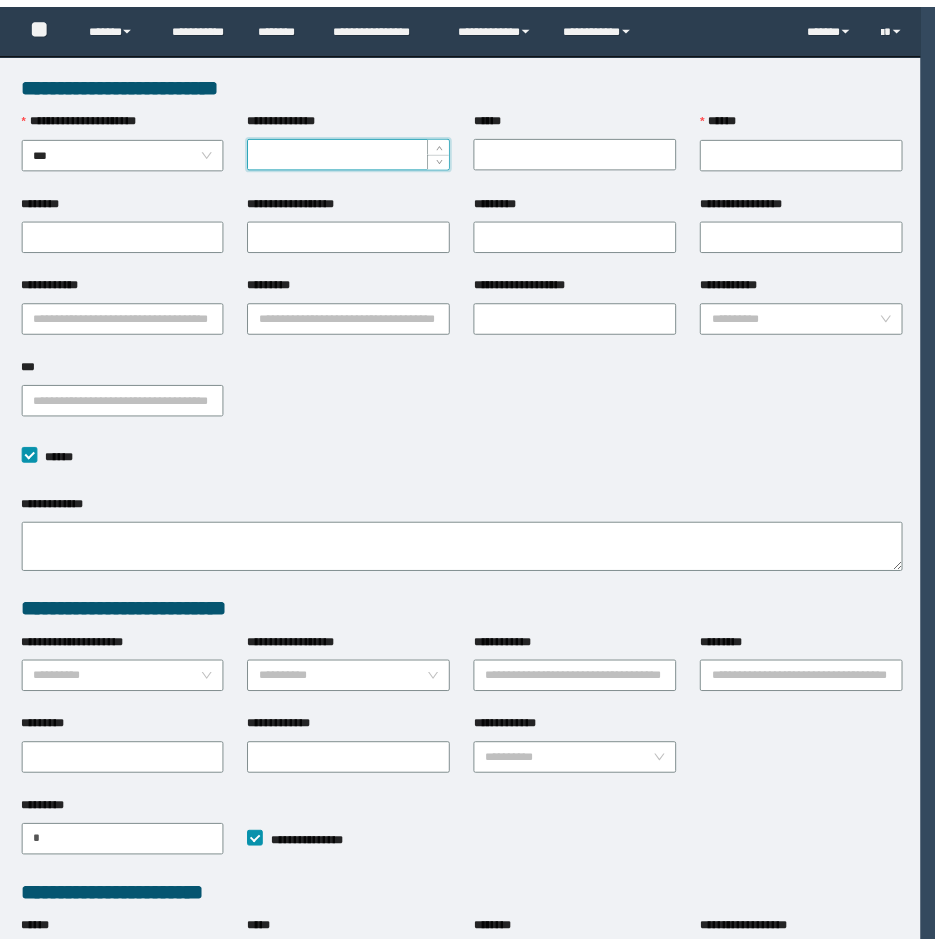 scroll, scrollTop: 0, scrollLeft: 0, axis: both 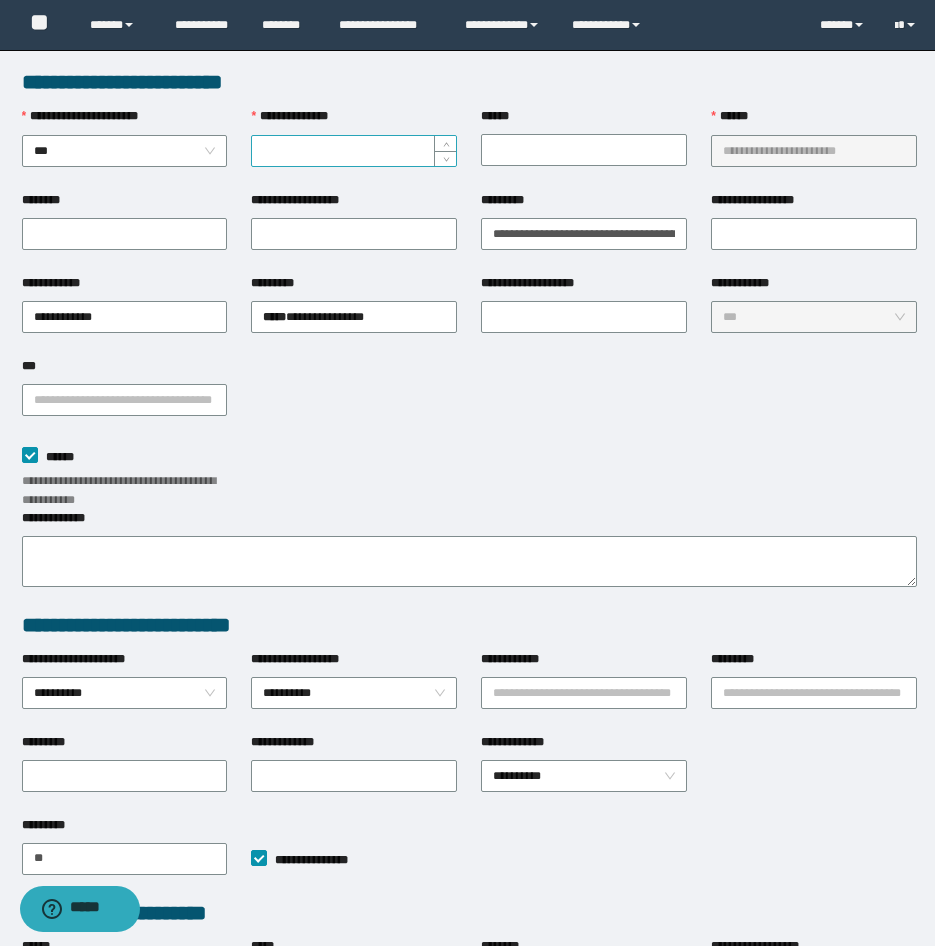 click on "**********" at bounding box center (354, 151) 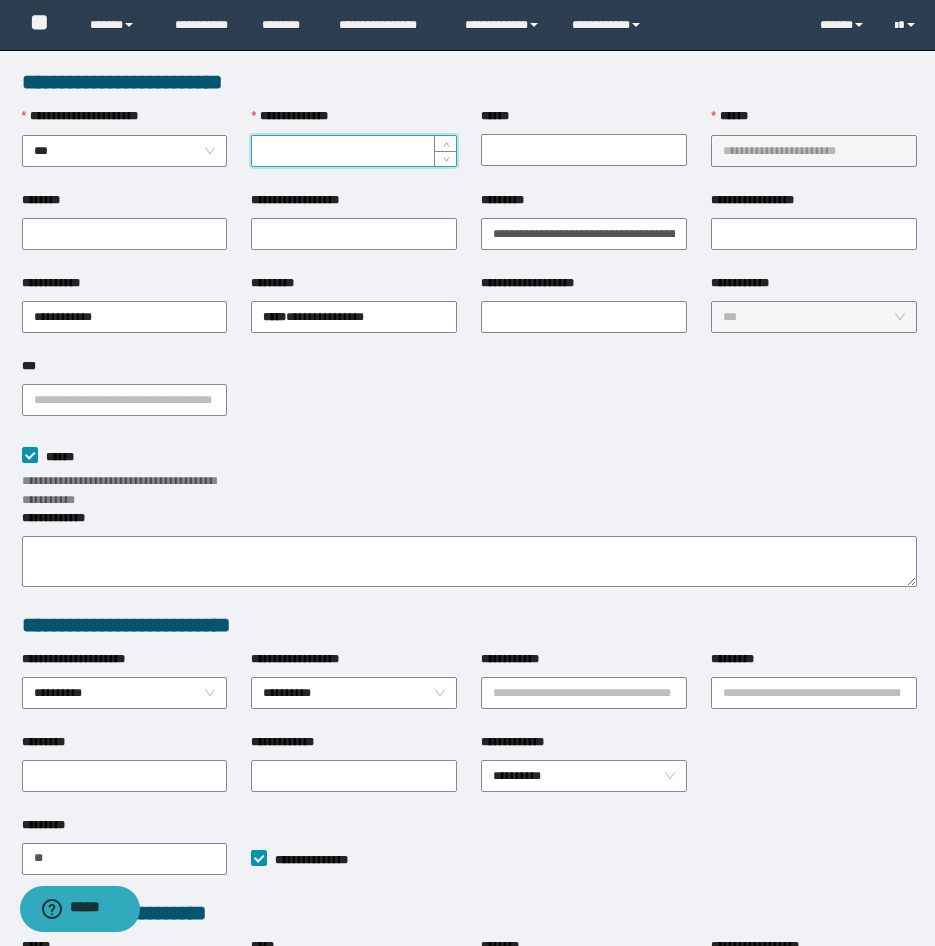 paste on "*********" 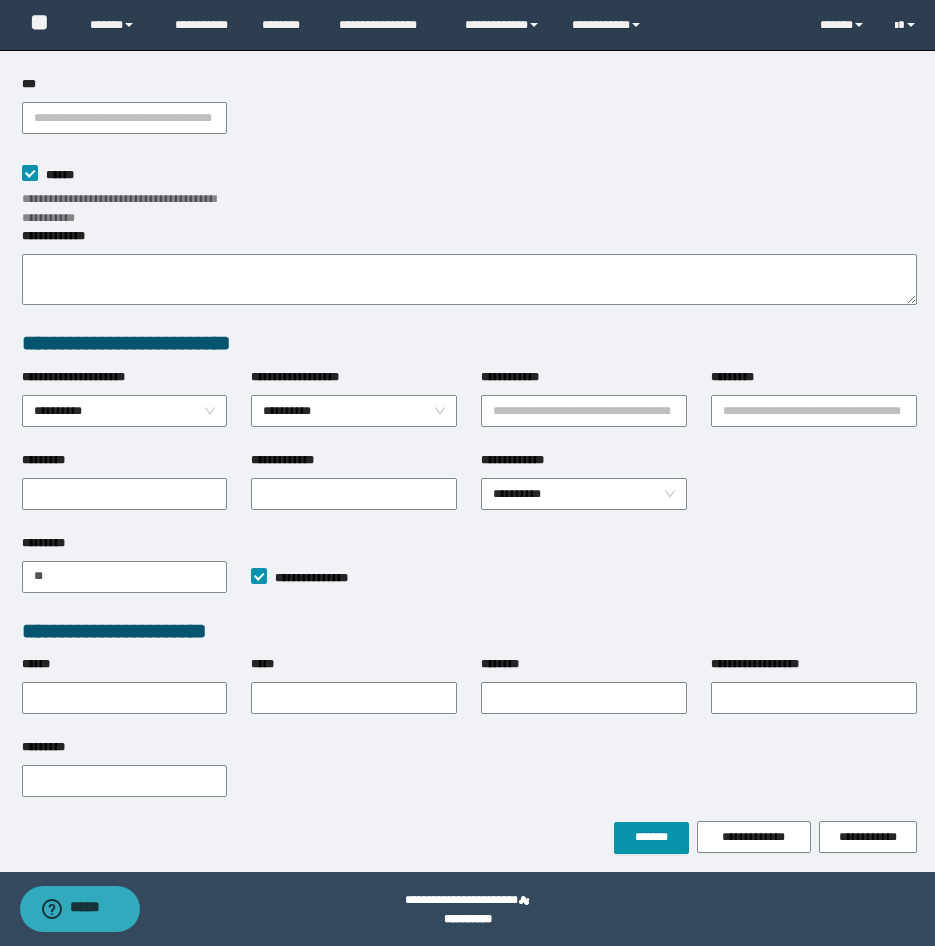scroll, scrollTop: 284, scrollLeft: 0, axis: vertical 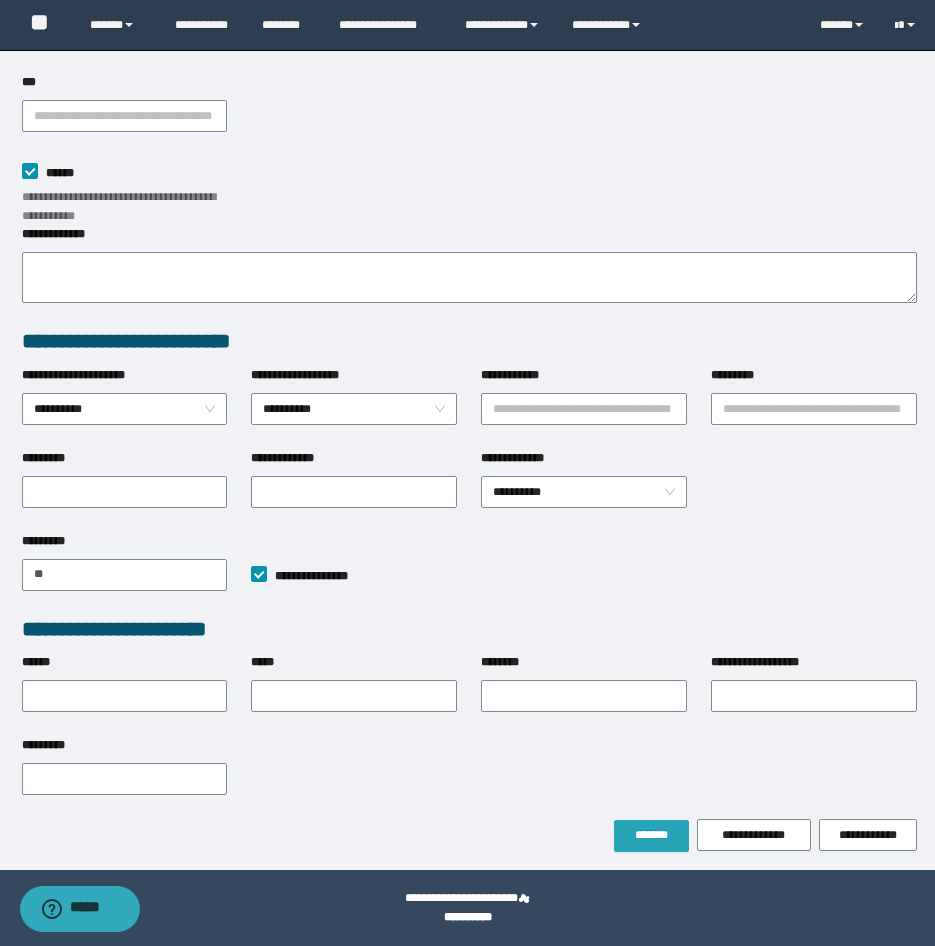 type on "*********" 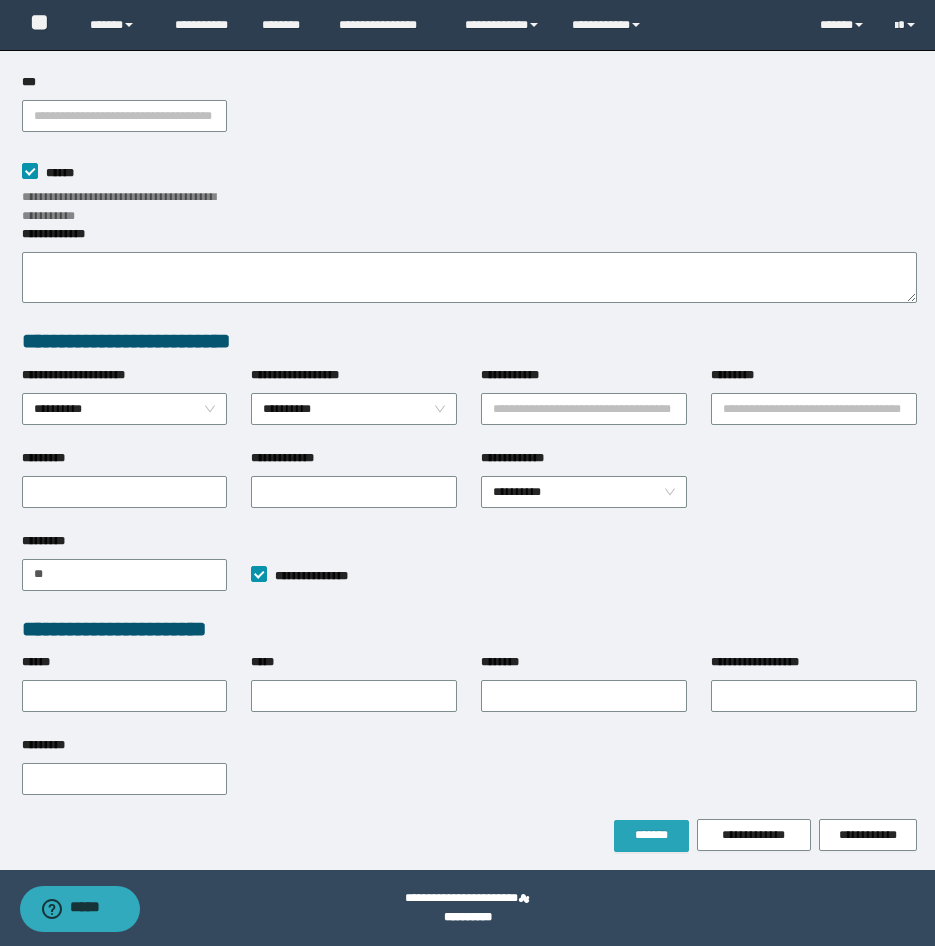 click on "*******" at bounding box center [651, 835] 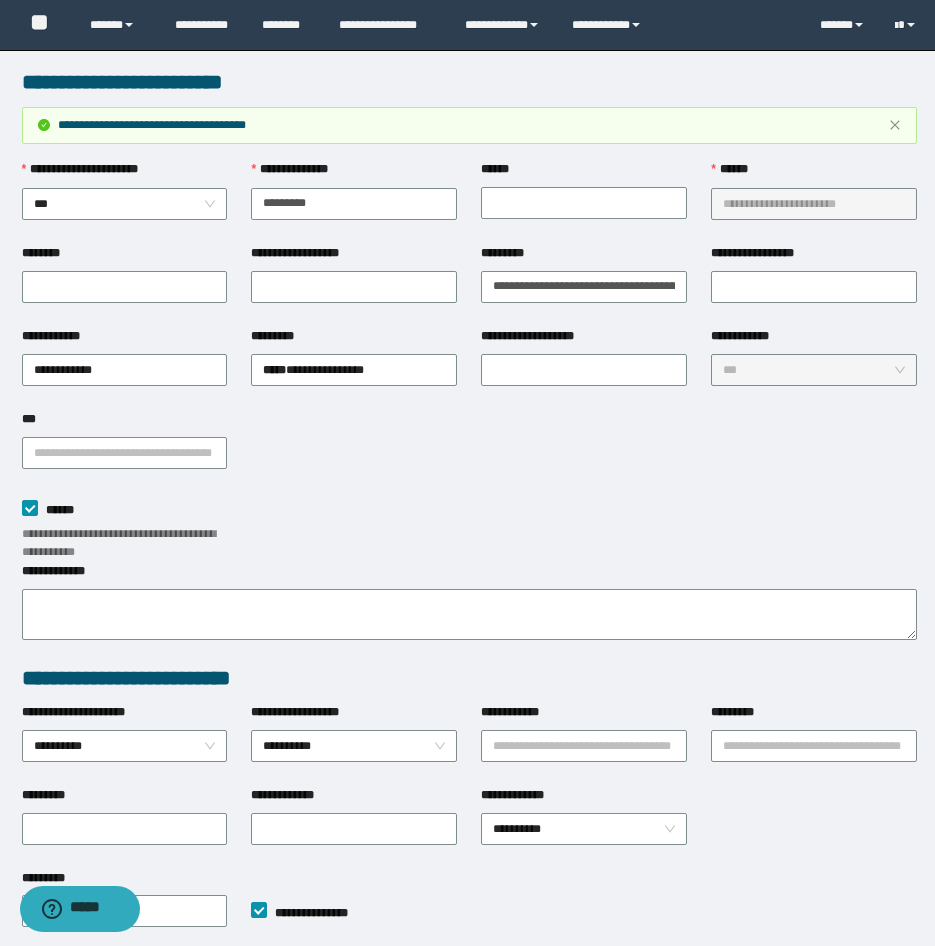scroll, scrollTop: 284, scrollLeft: 0, axis: vertical 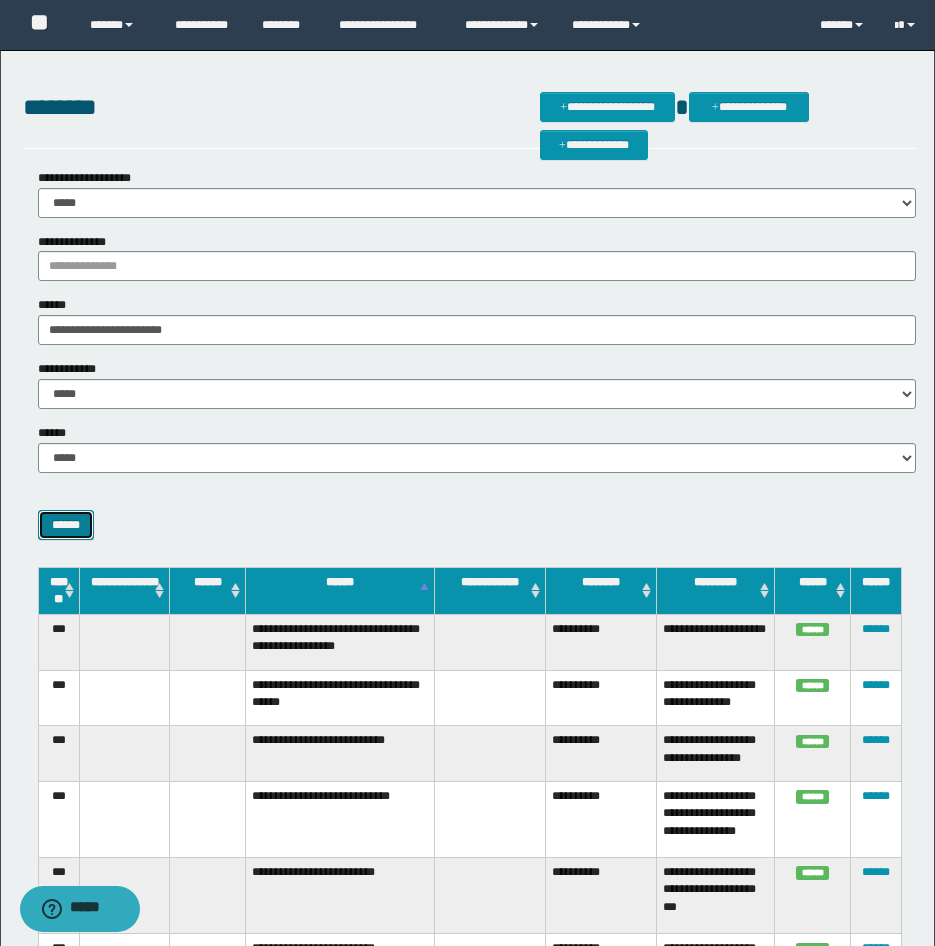 click on "******" at bounding box center [66, 525] 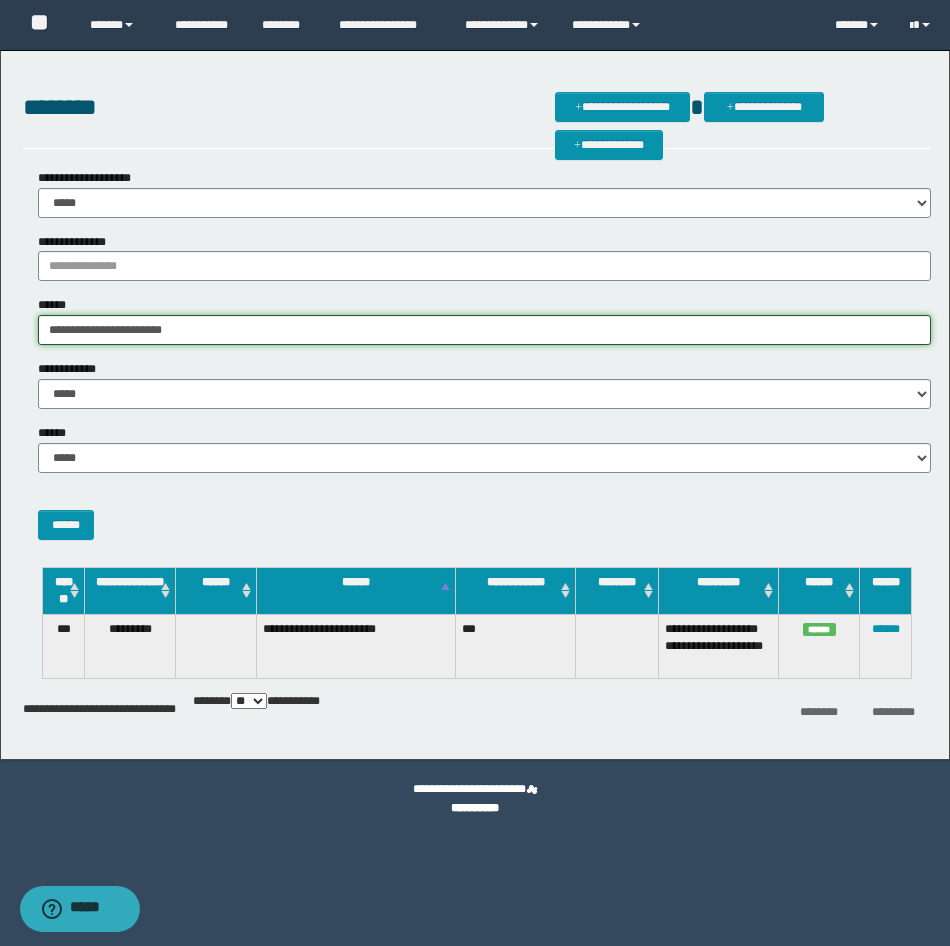 drag, startPoint x: 206, startPoint y: 334, endPoint x: -5, endPoint y: 352, distance: 211.76639 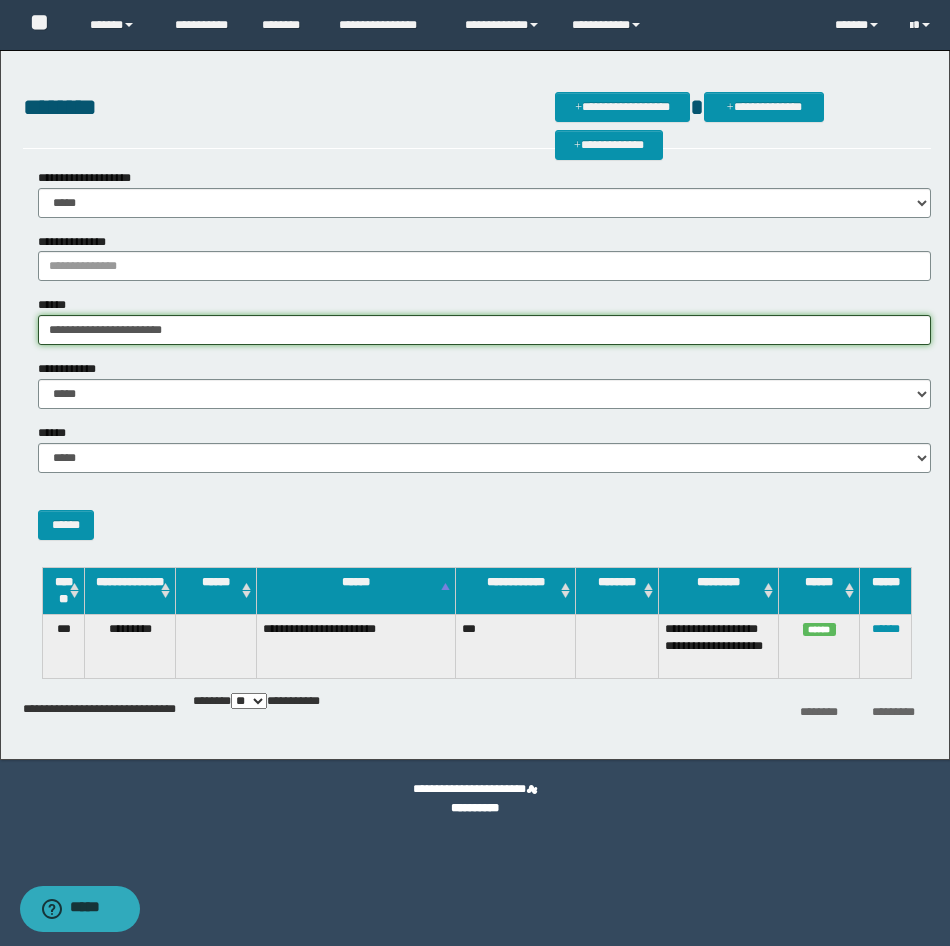paste 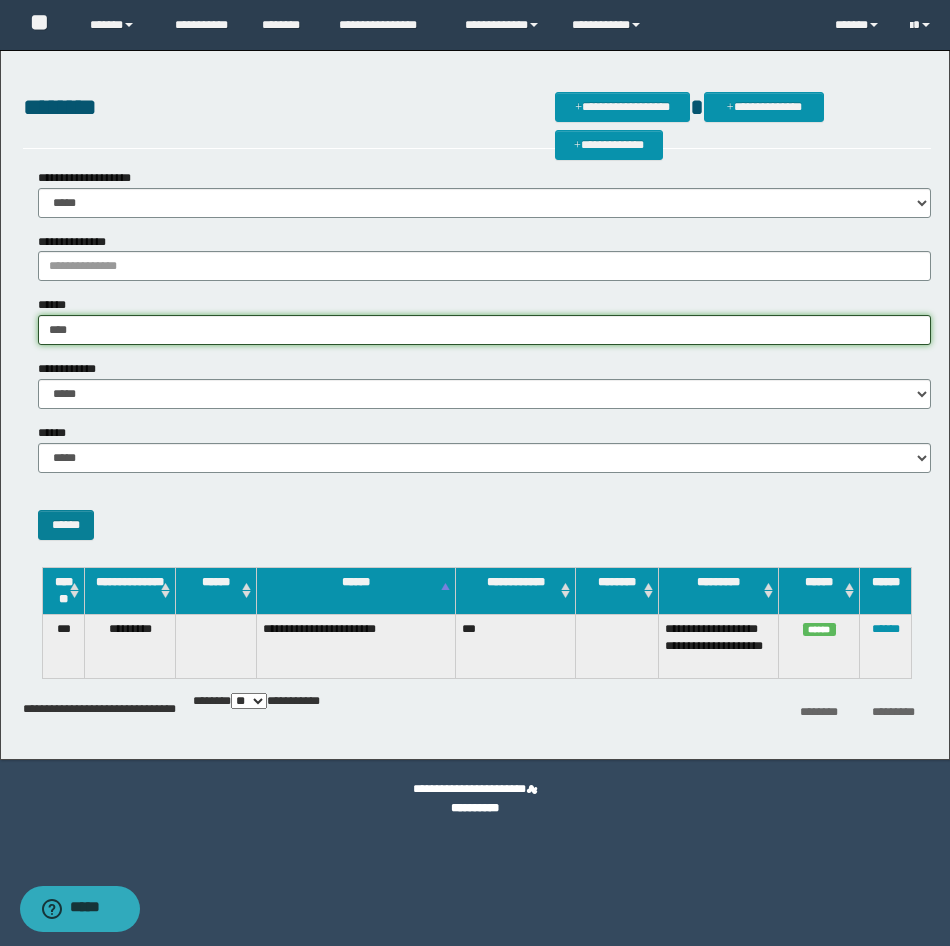 type on "****" 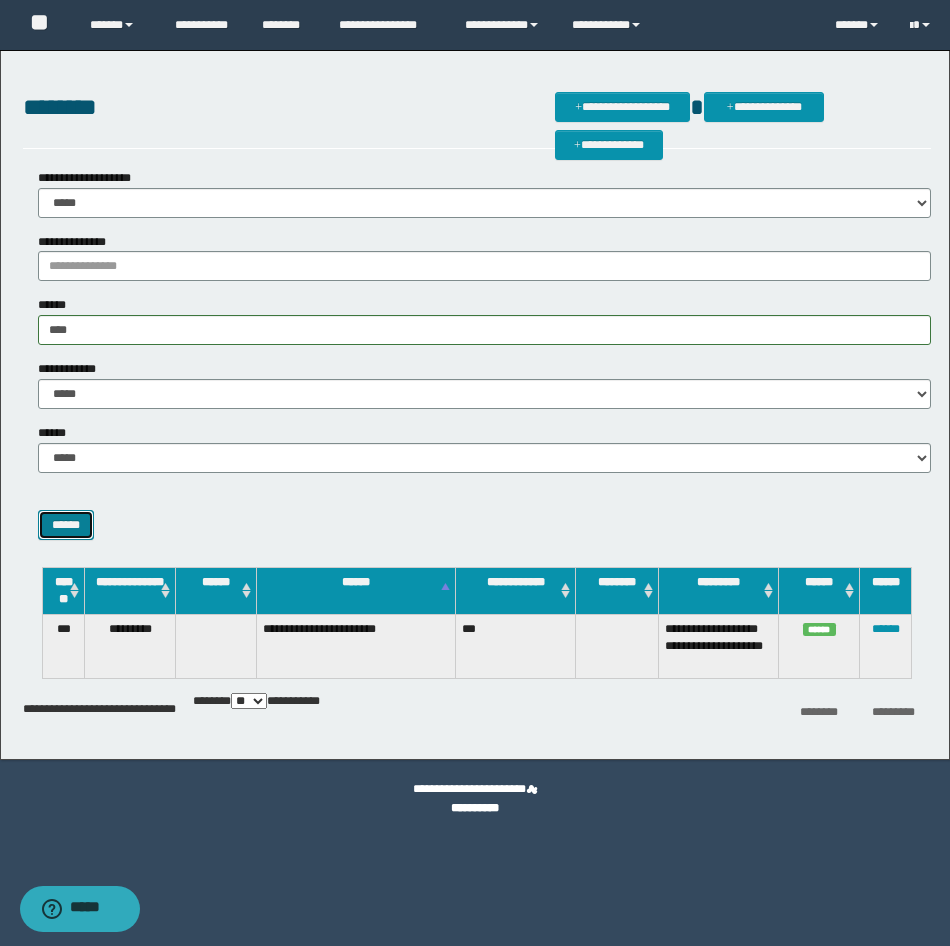 click on "******" at bounding box center (66, 525) 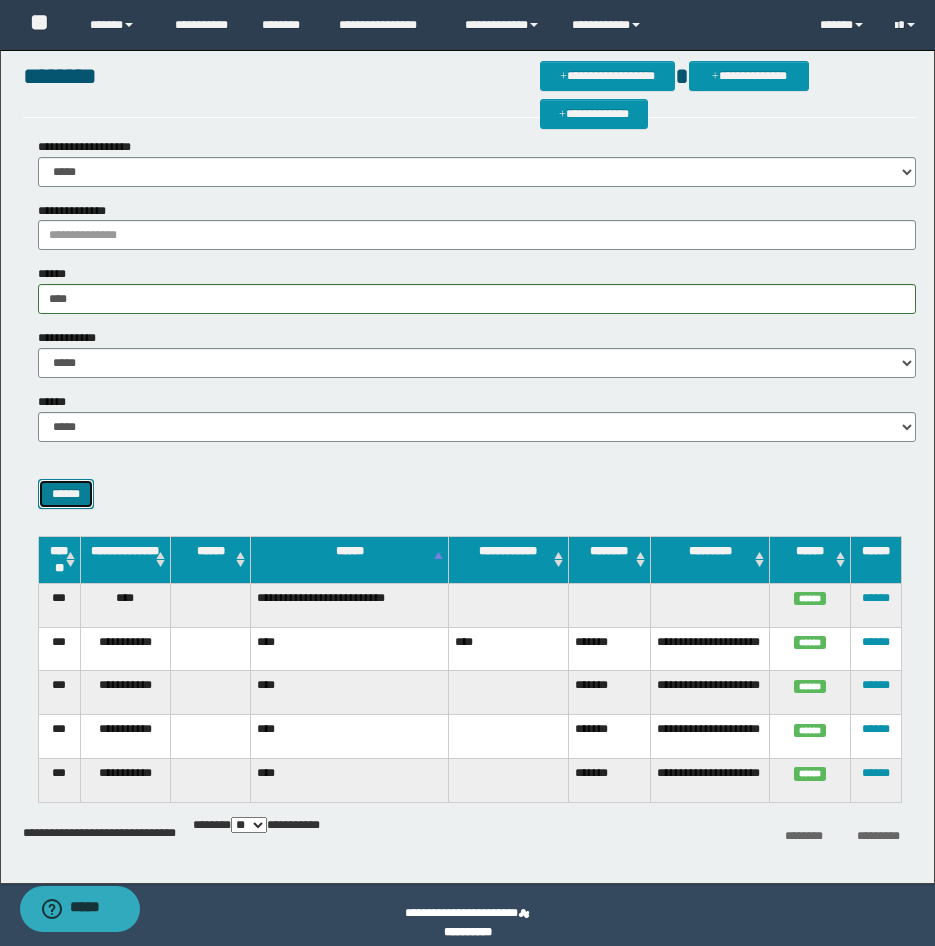 scroll, scrollTop: 47, scrollLeft: 0, axis: vertical 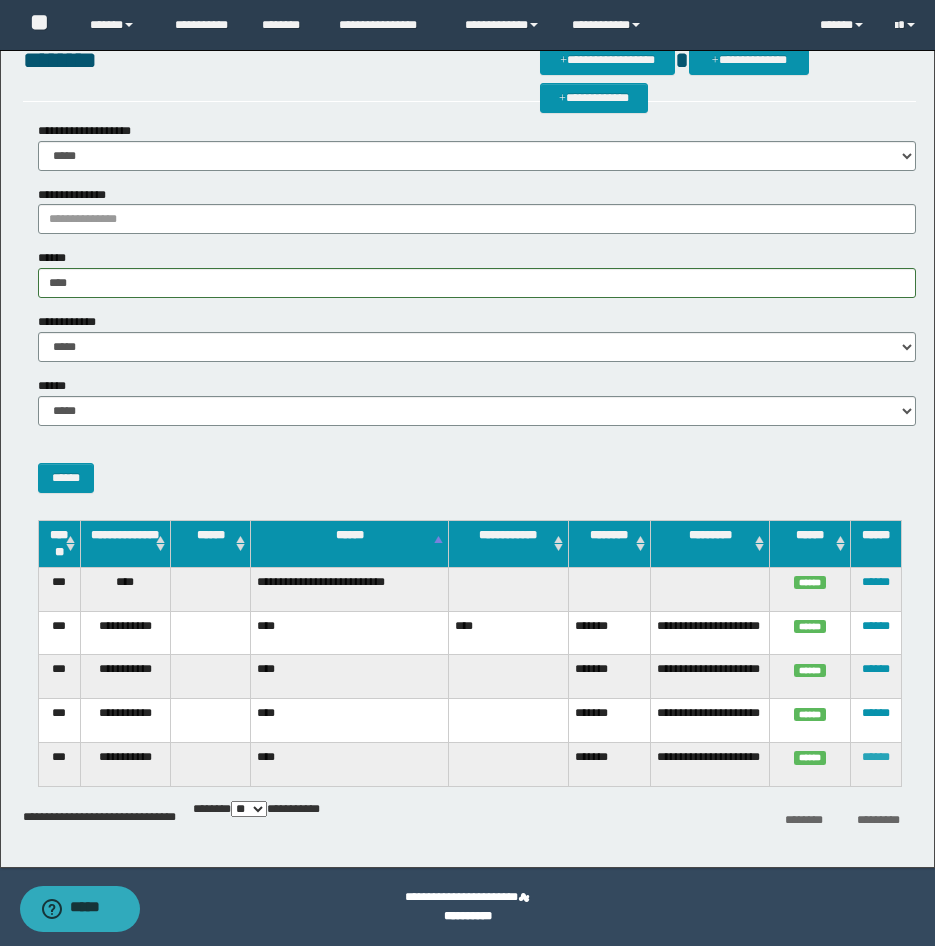 click on "******" at bounding box center (876, 757) 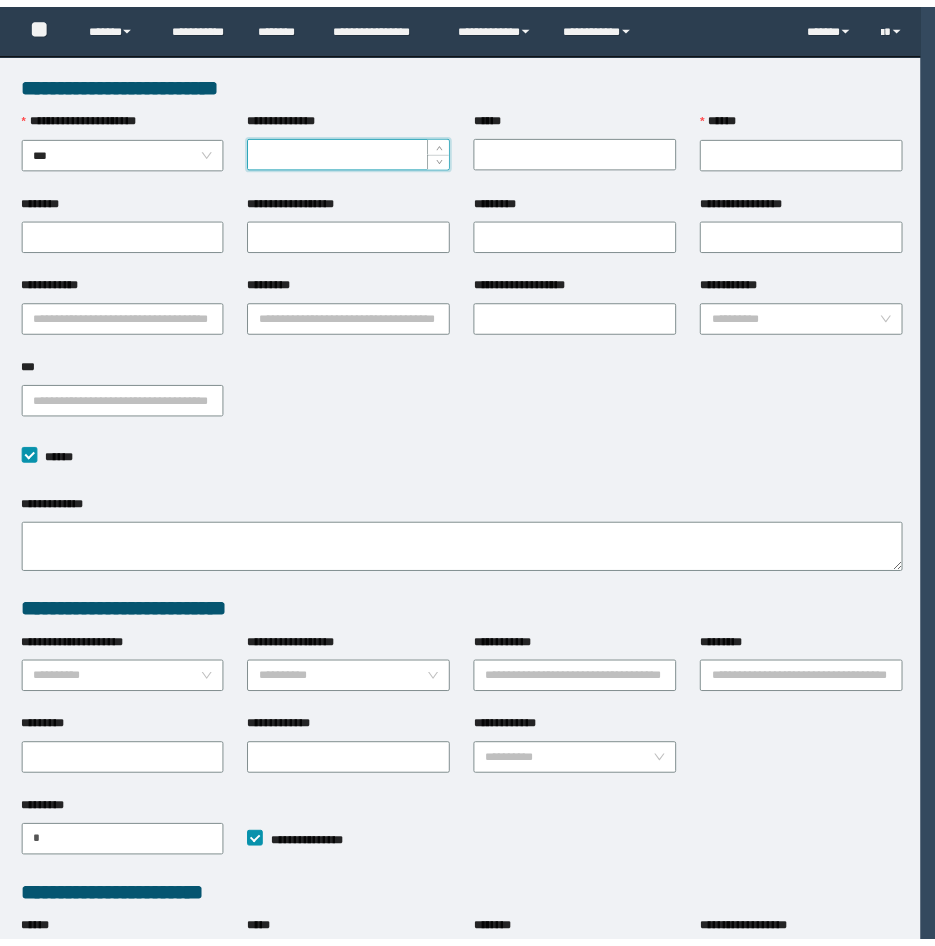 scroll, scrollTop: 0, scrollLeft: 0, axis: both 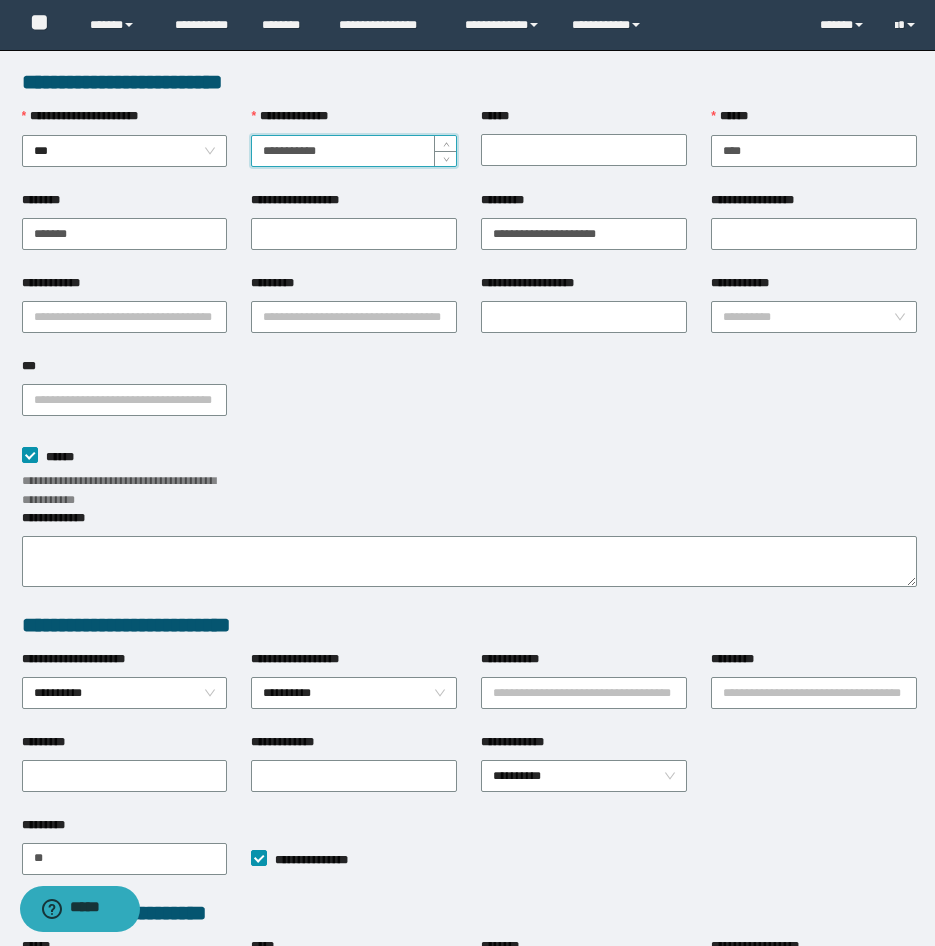 drag, startPoint x: 359, startPoint y: 155, endPoint x: 245, endPoint y: 142, distance: 114.73883 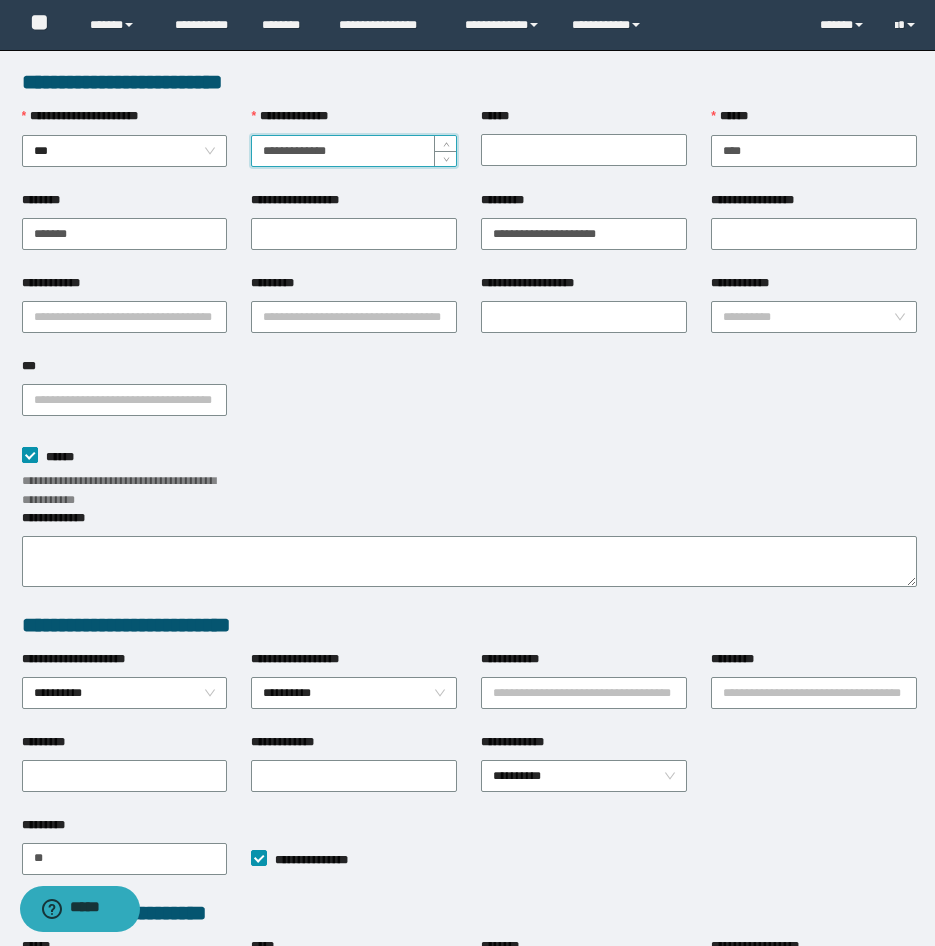type on "**********" 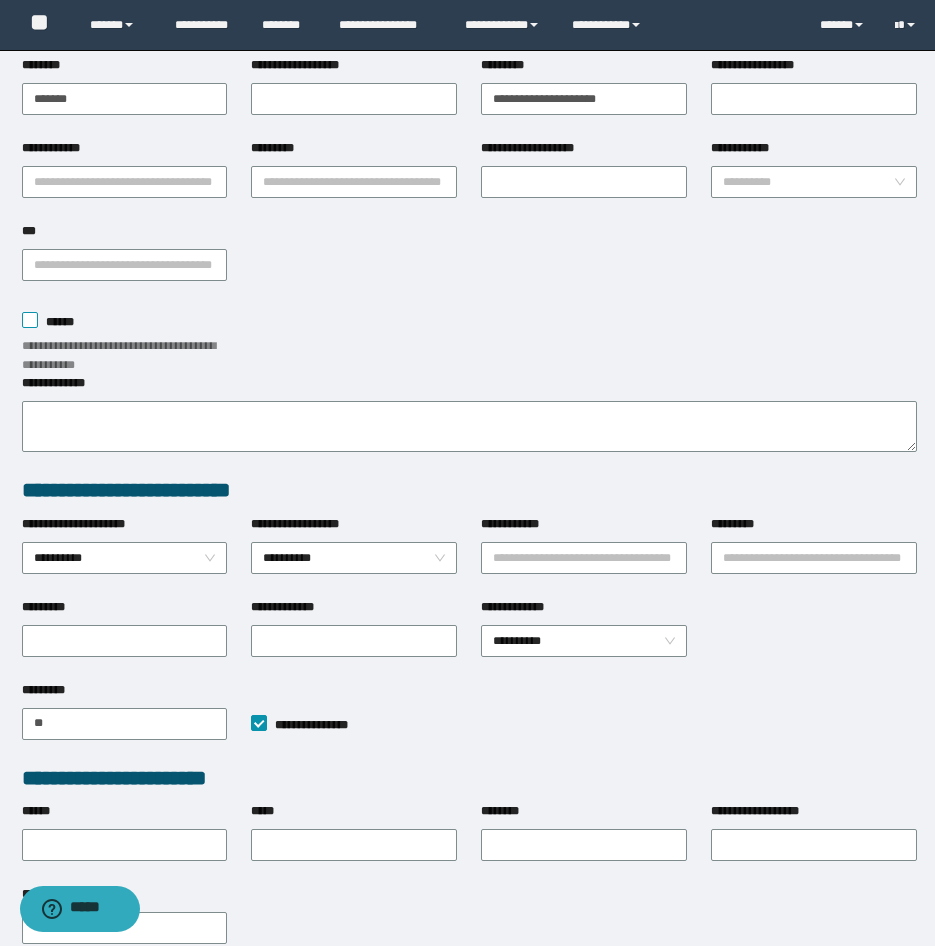 scroll, scrollTop: 284, scrollLeft: 0, axis: vertical 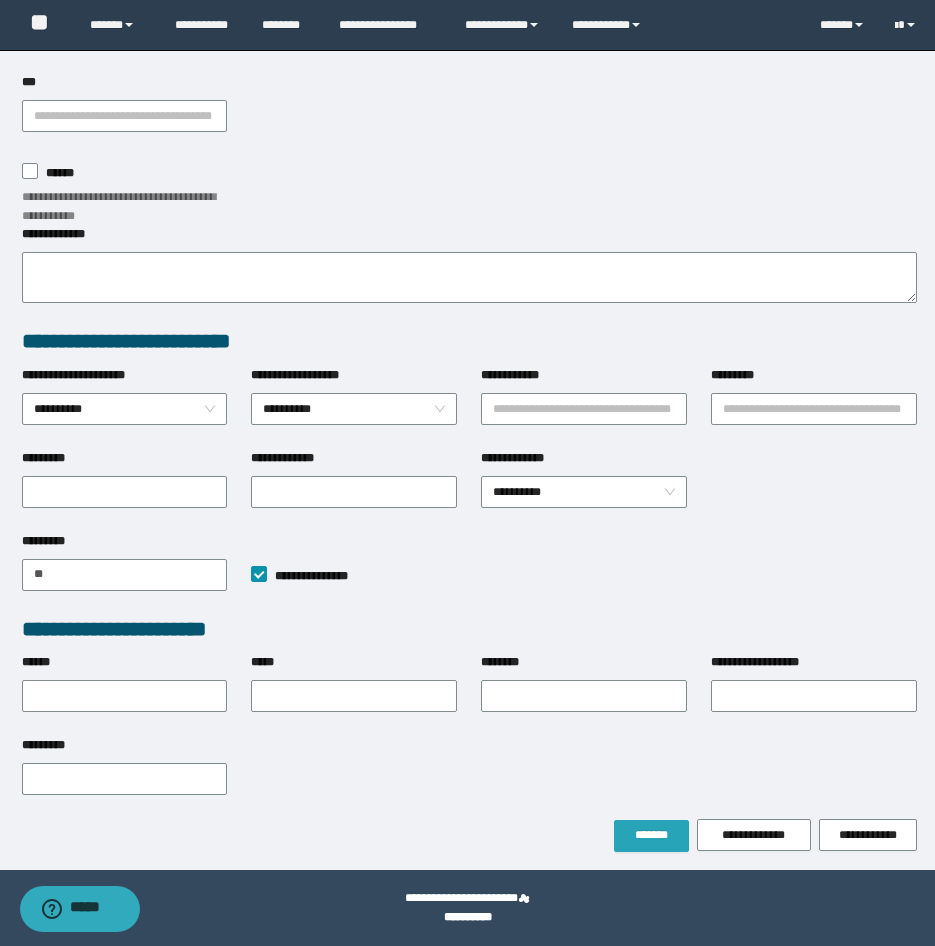 click on "*******" at bounding box center (651, 835) 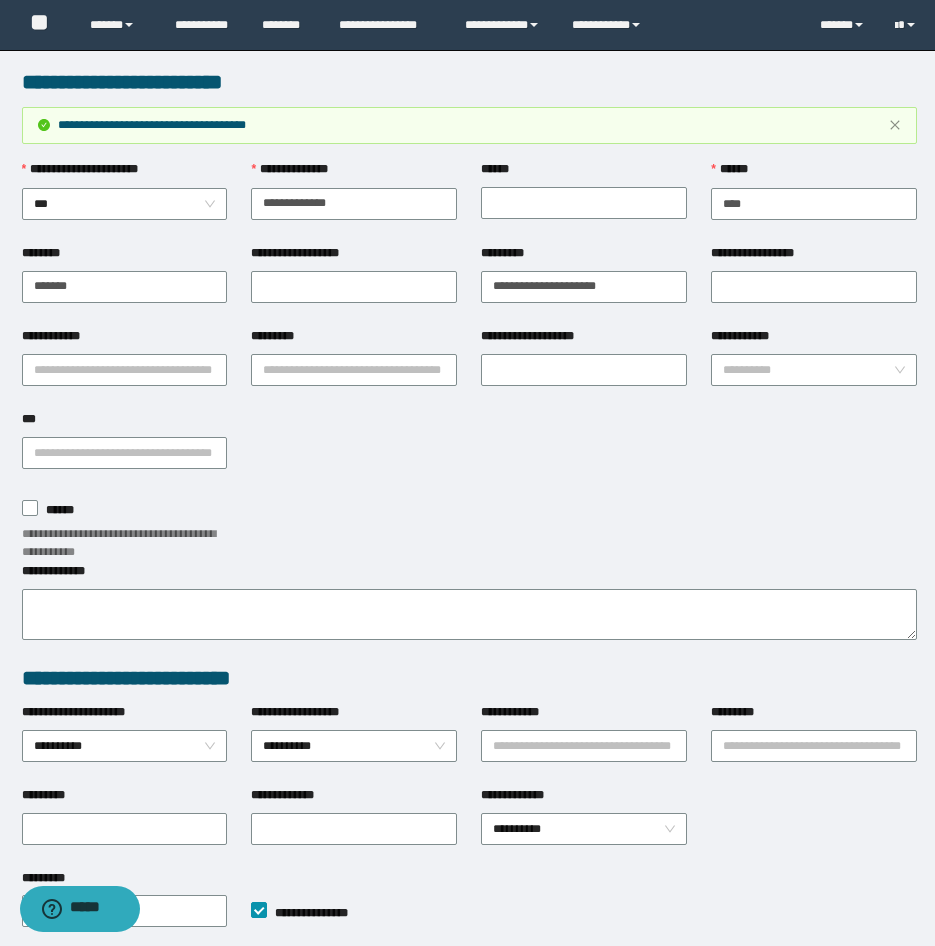 scroll, scrollTop: 284, scrollLeft: 0, axis: vertical 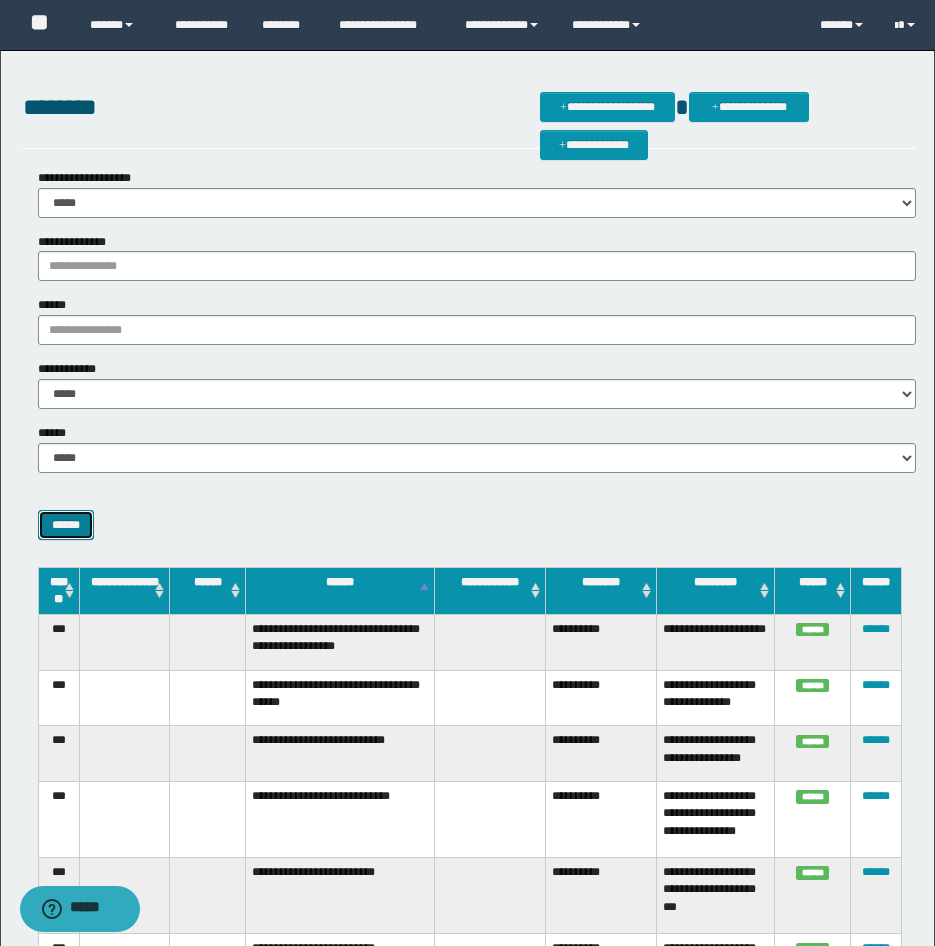 click on "******" at bounding box center (66, 525) 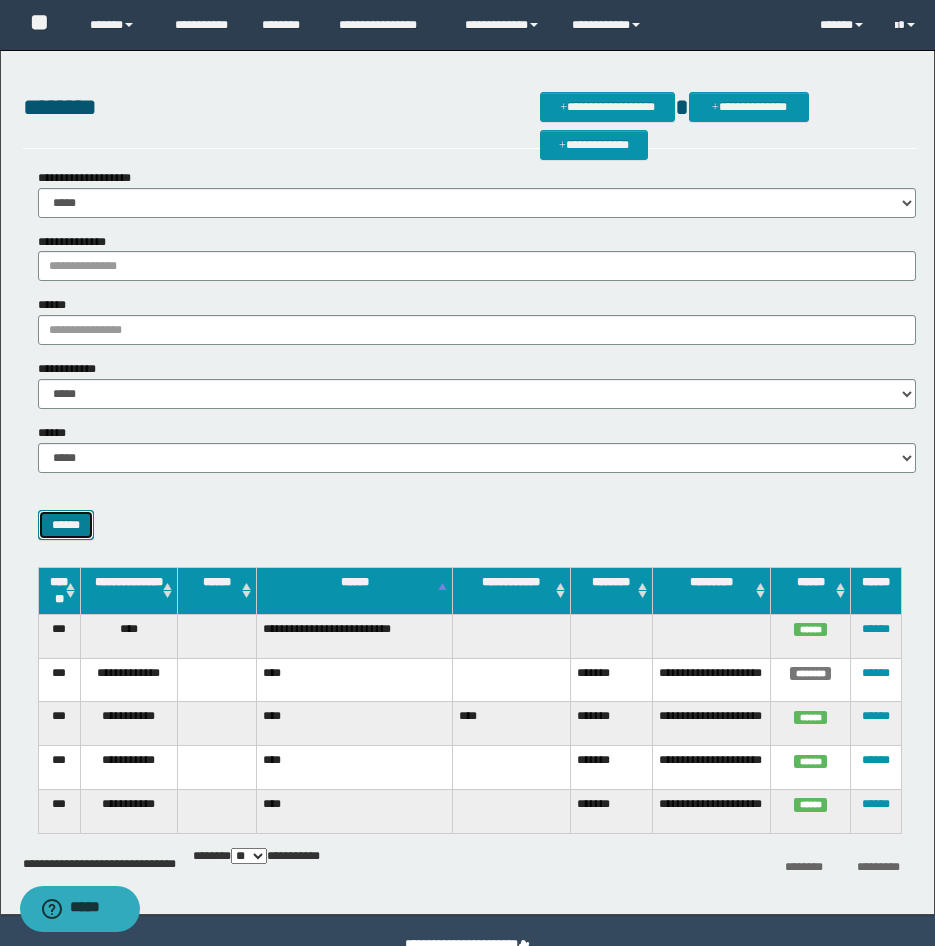 scroll, scrollTop: 47, scrollLeft: 0, axis: vertical 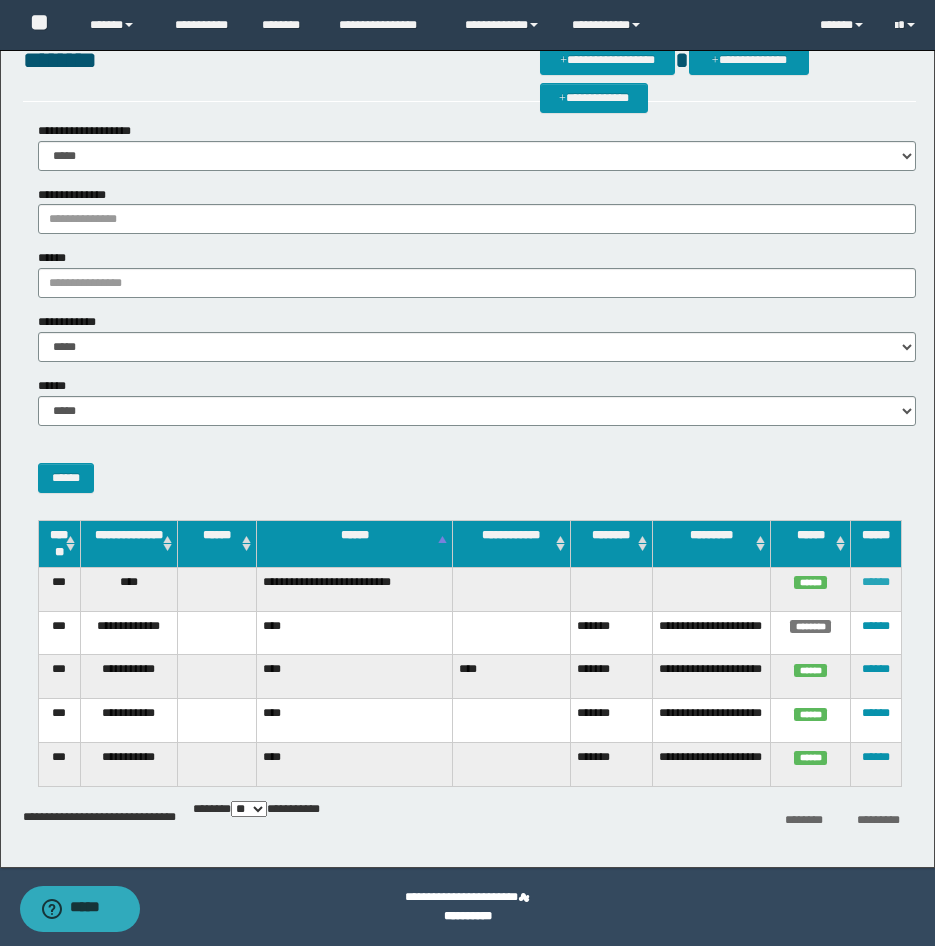 click on "******" at bounding box center [876, 582] 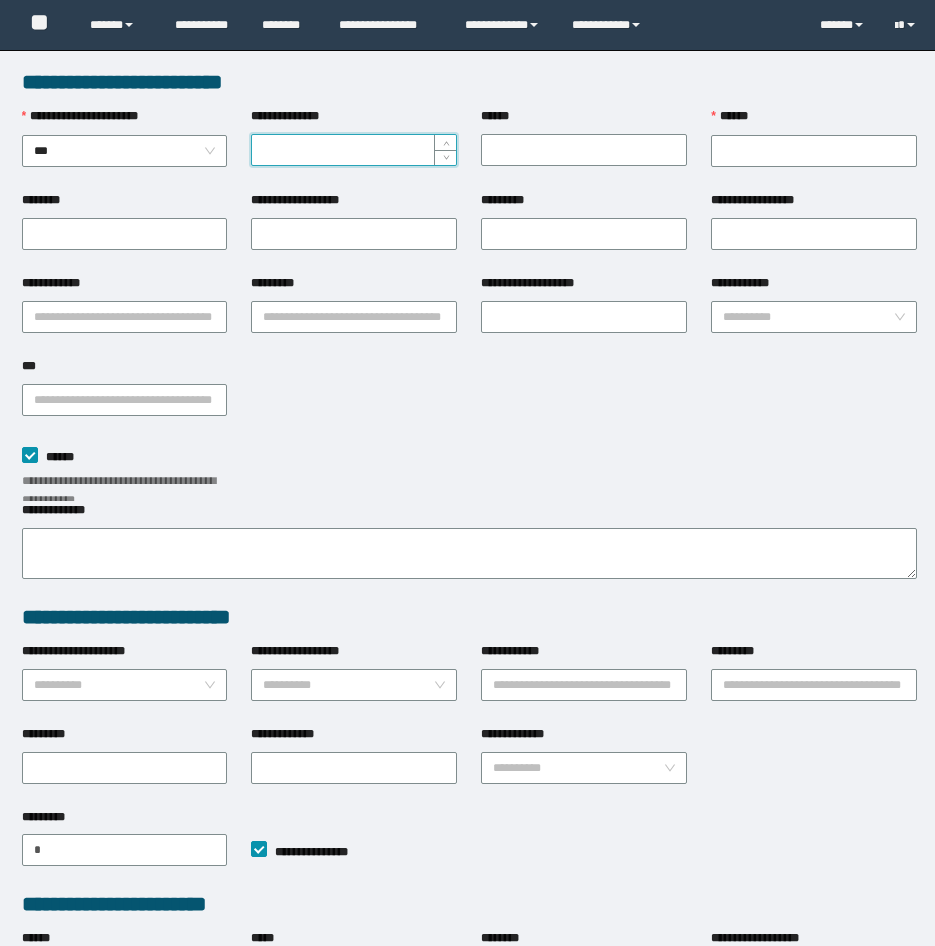 scroll, scrollTop: 0, scrollLeft: 0, axis: both 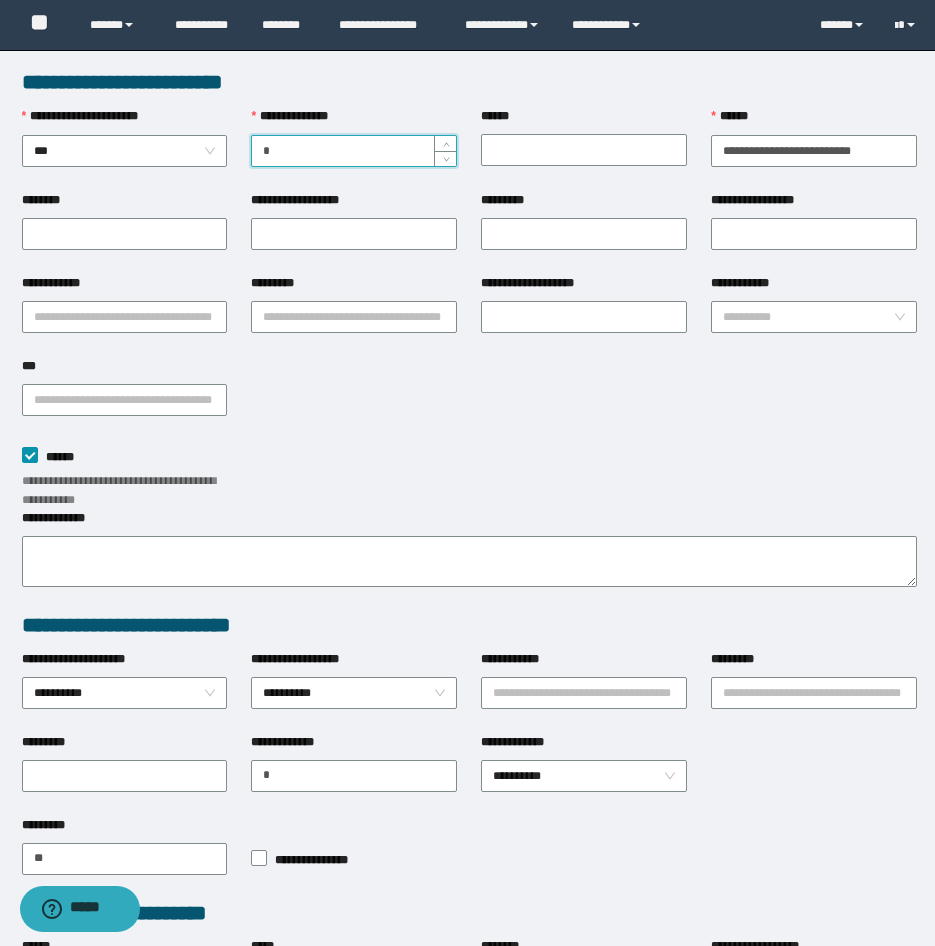 click on "**********" at bounding box center (354, 151) 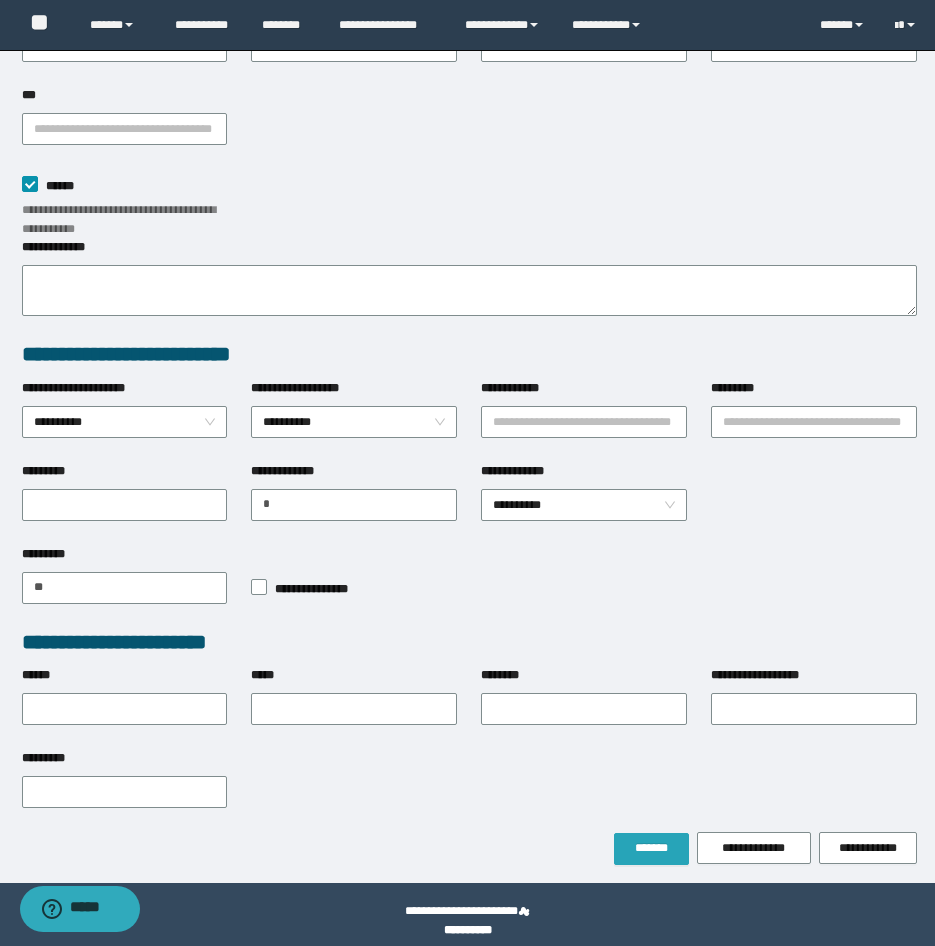scroll, scrollTop: 284, scrollLeft: 0, axis: vertical 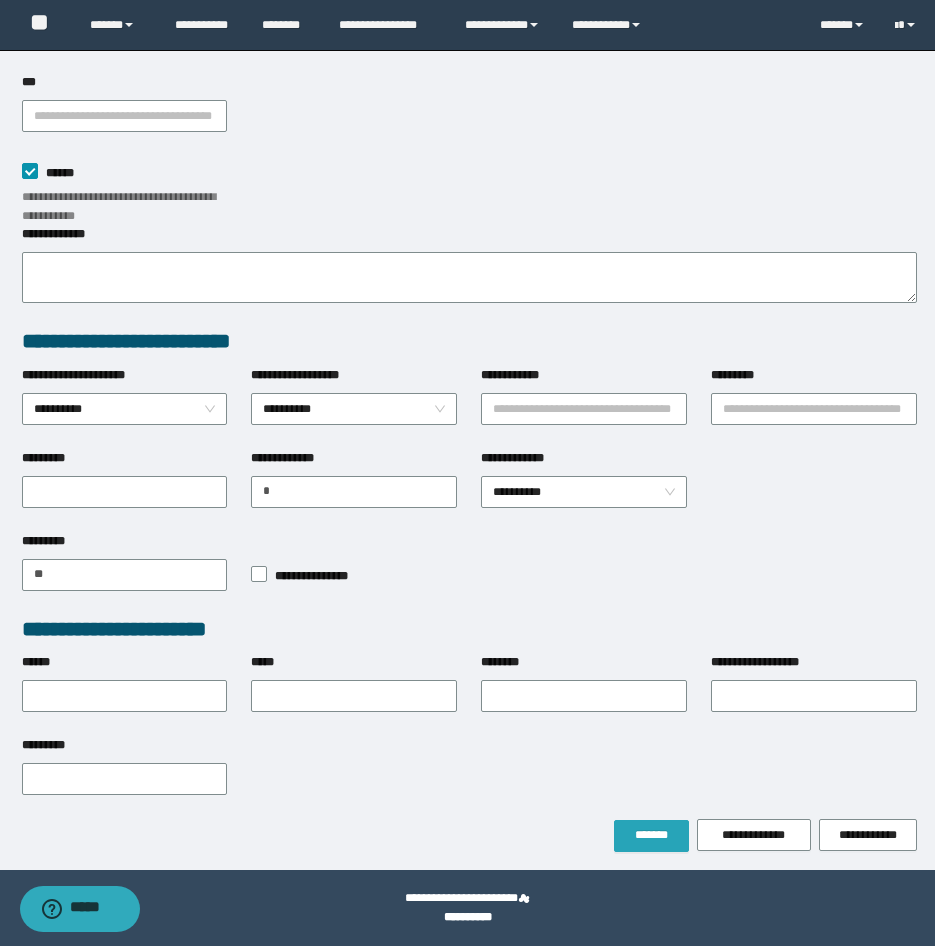 type on "**********" 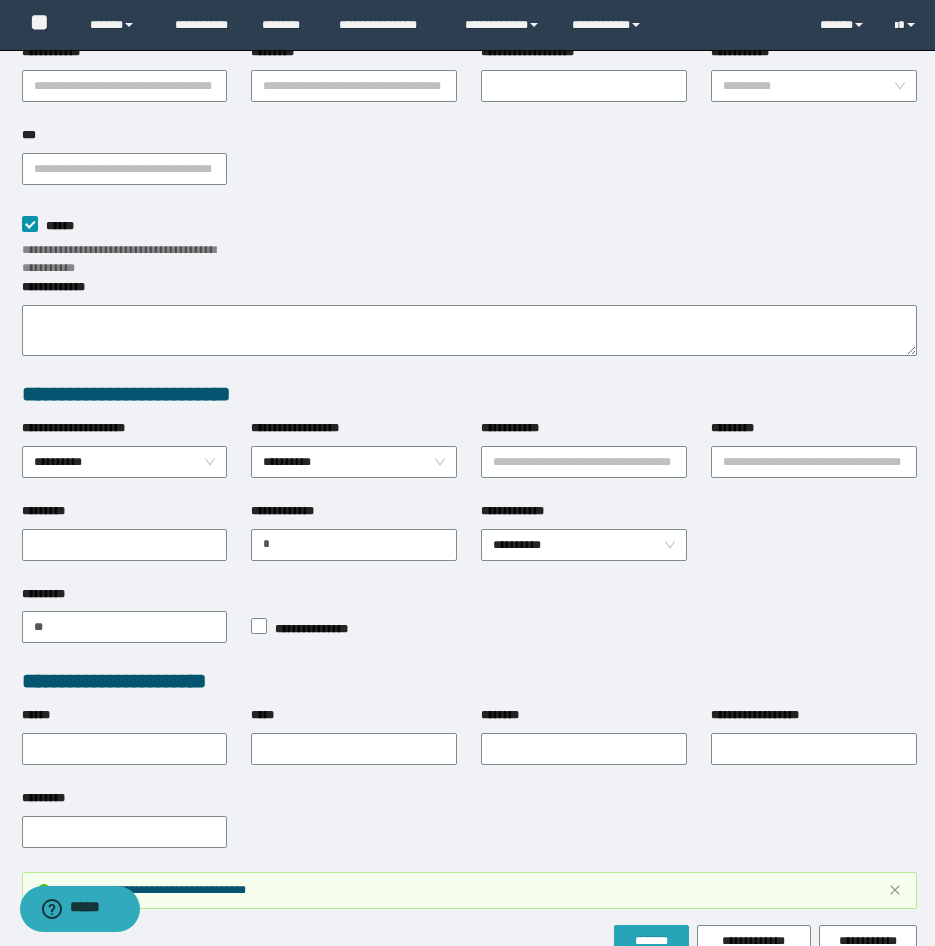 scroll, scrollTop: 337, scrollLeft: 0, axis: vertical 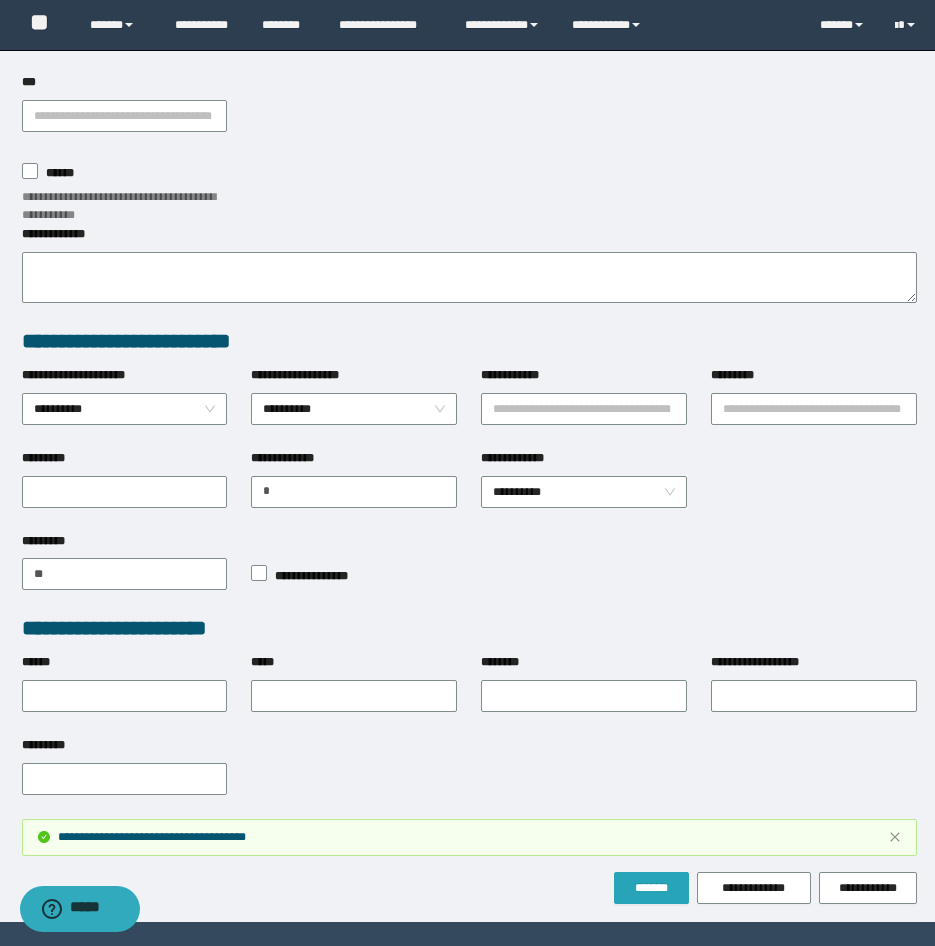 click on "*******" at bounding box center (651, 888) 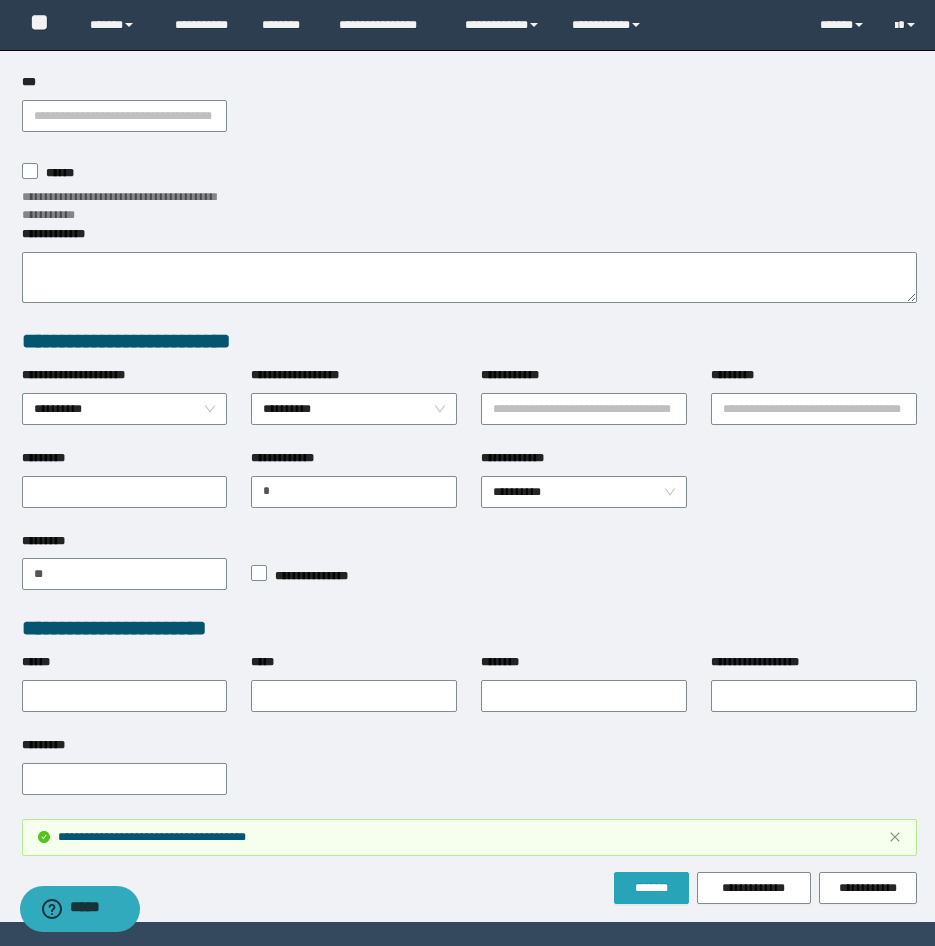 scroll, scrollTop: 284, scrollLeft: 0, axis: vertical 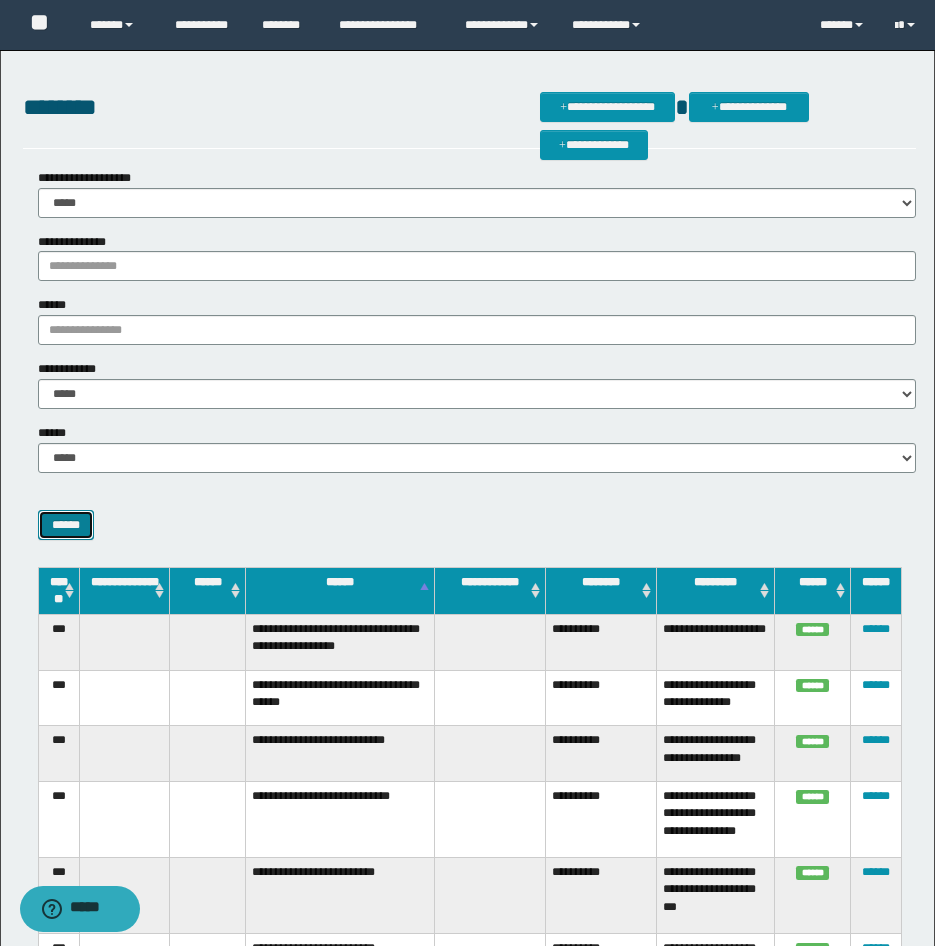 click on "******" at bounding box center (66, 525) 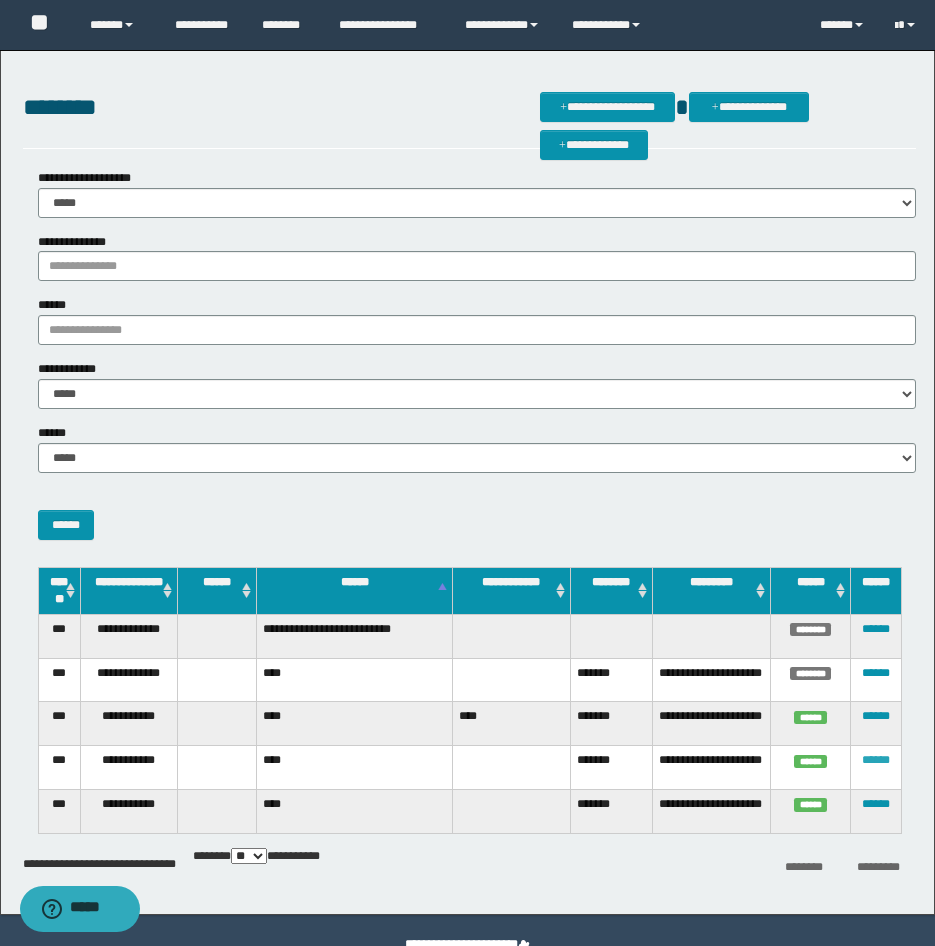 click on "******" at bounding box center (876, 760) 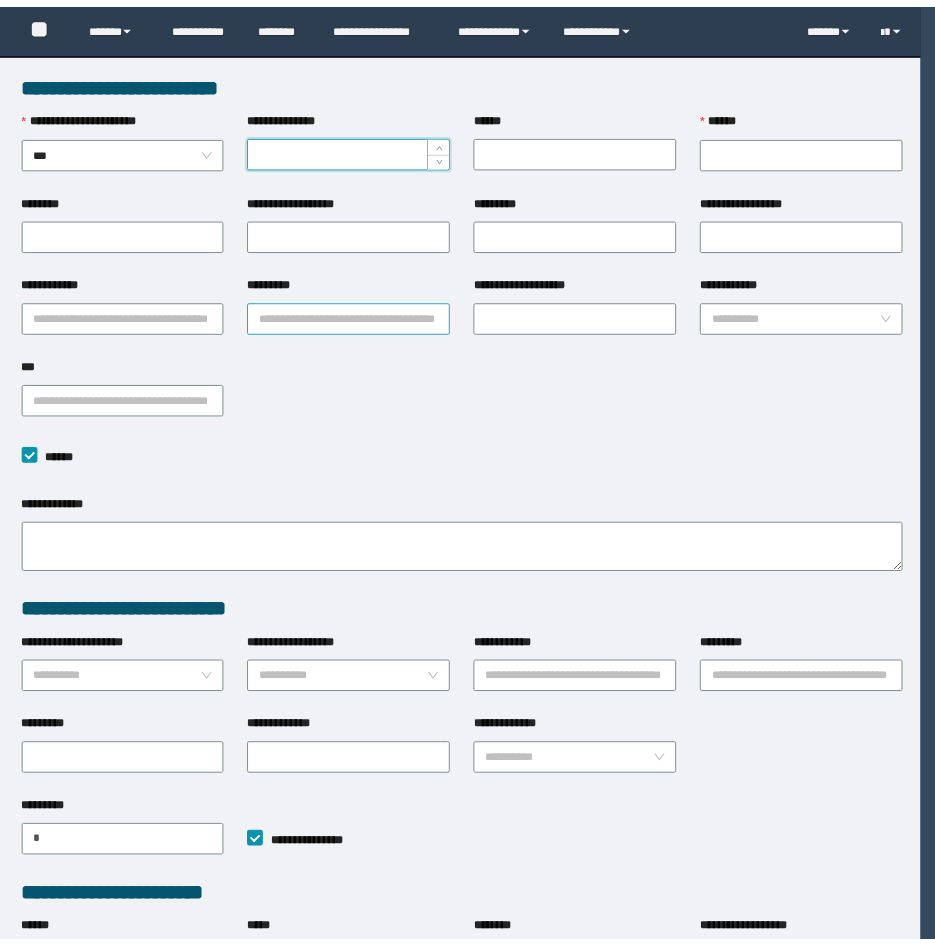 scroll, scrollTop: 0, scrollLeft: 0, axis: both 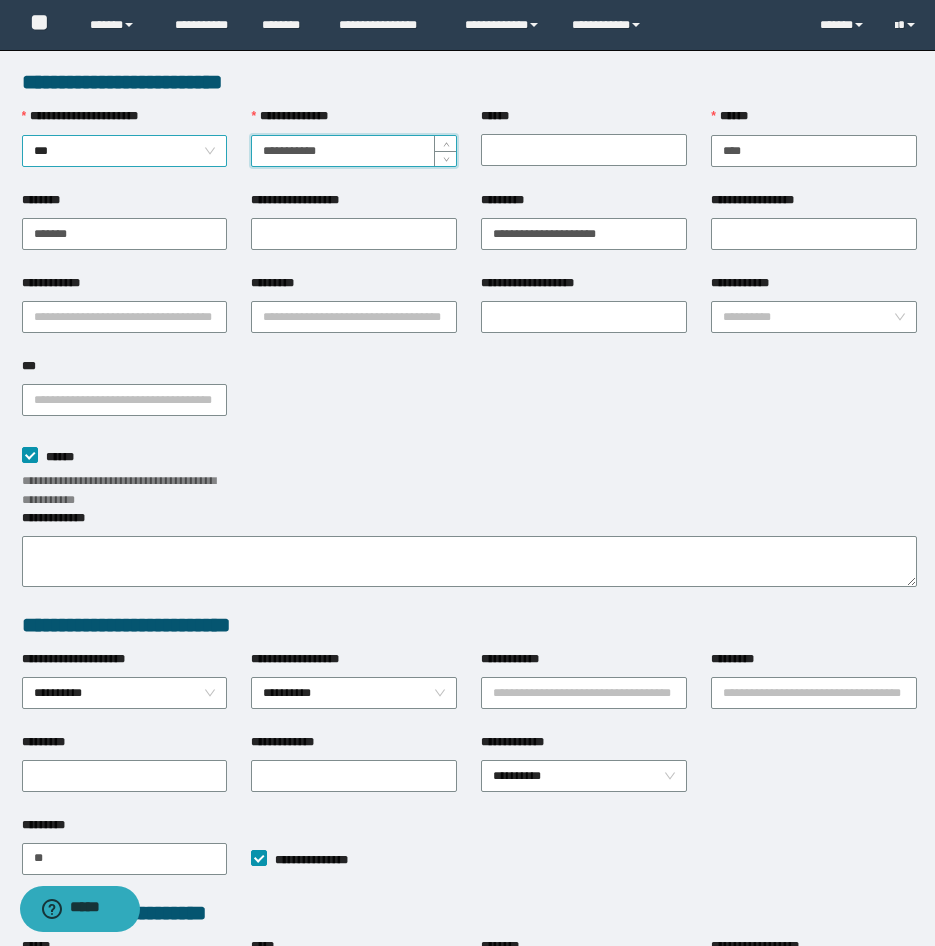 drag, startPoint x: 340, startPoint y: 155, endPoint x: 218, endPoint y: 135, distance: 123.62848 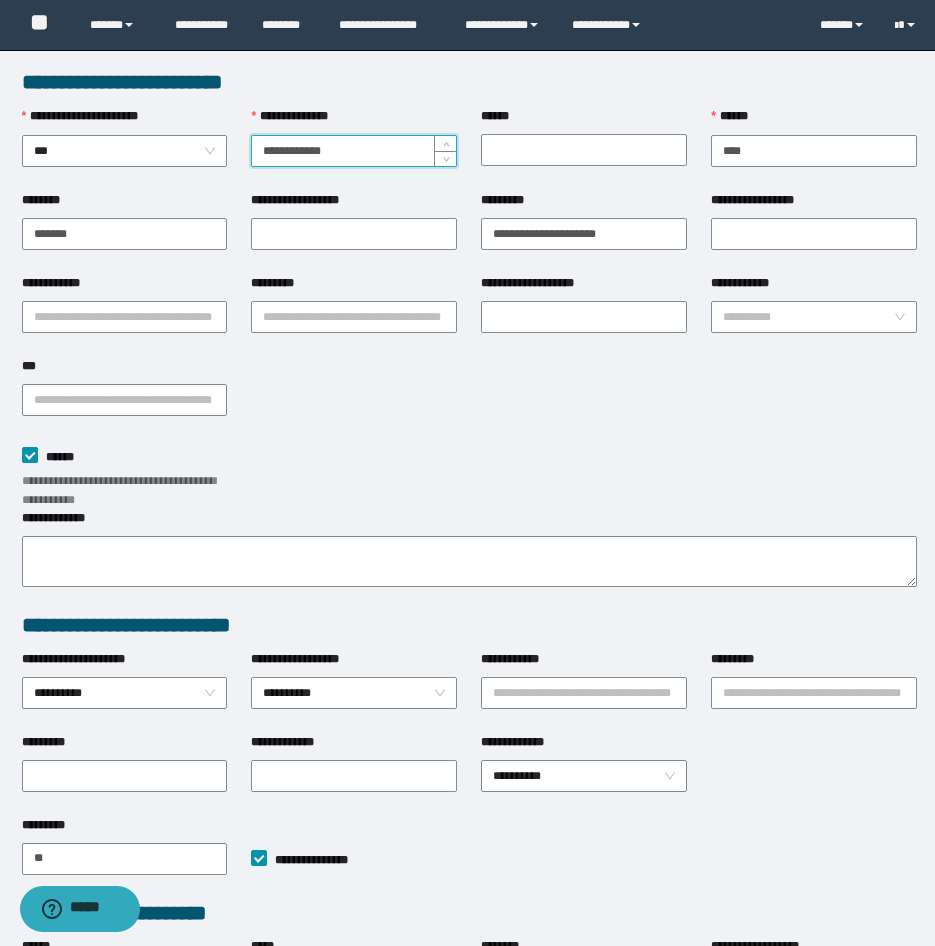 type on "**********" 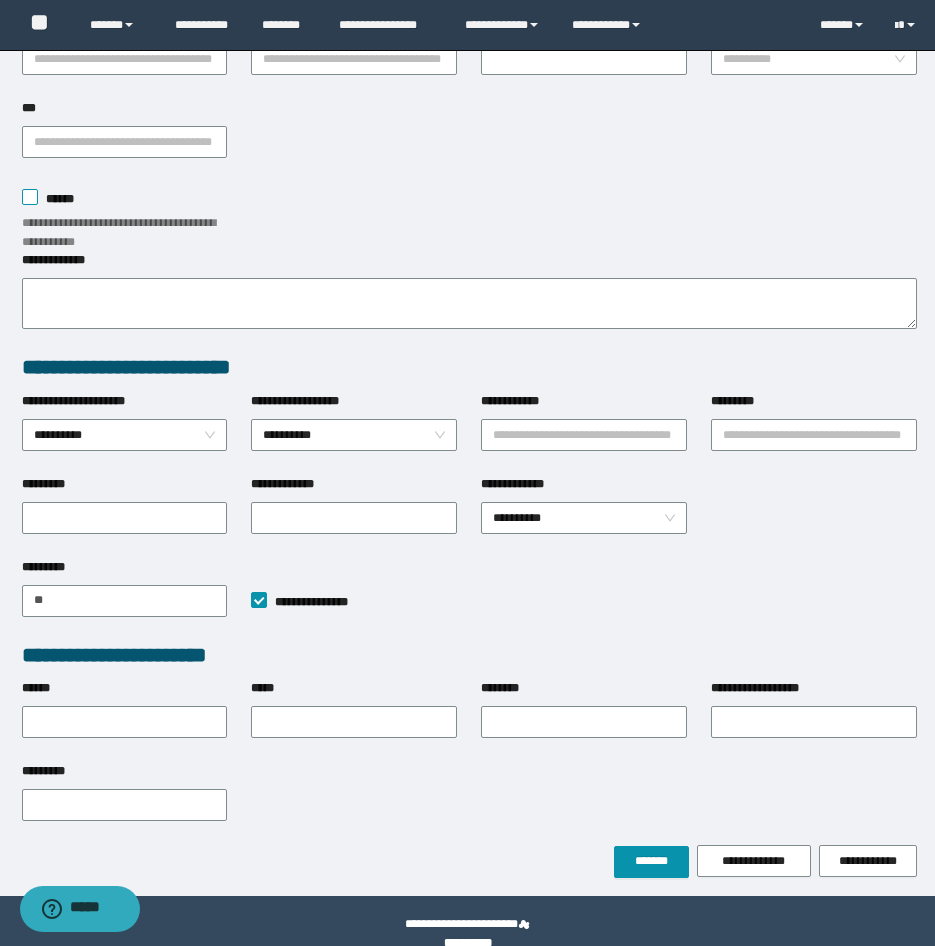 scroll, scrollTop: 284, scrollLeft: 0, axis: vertical 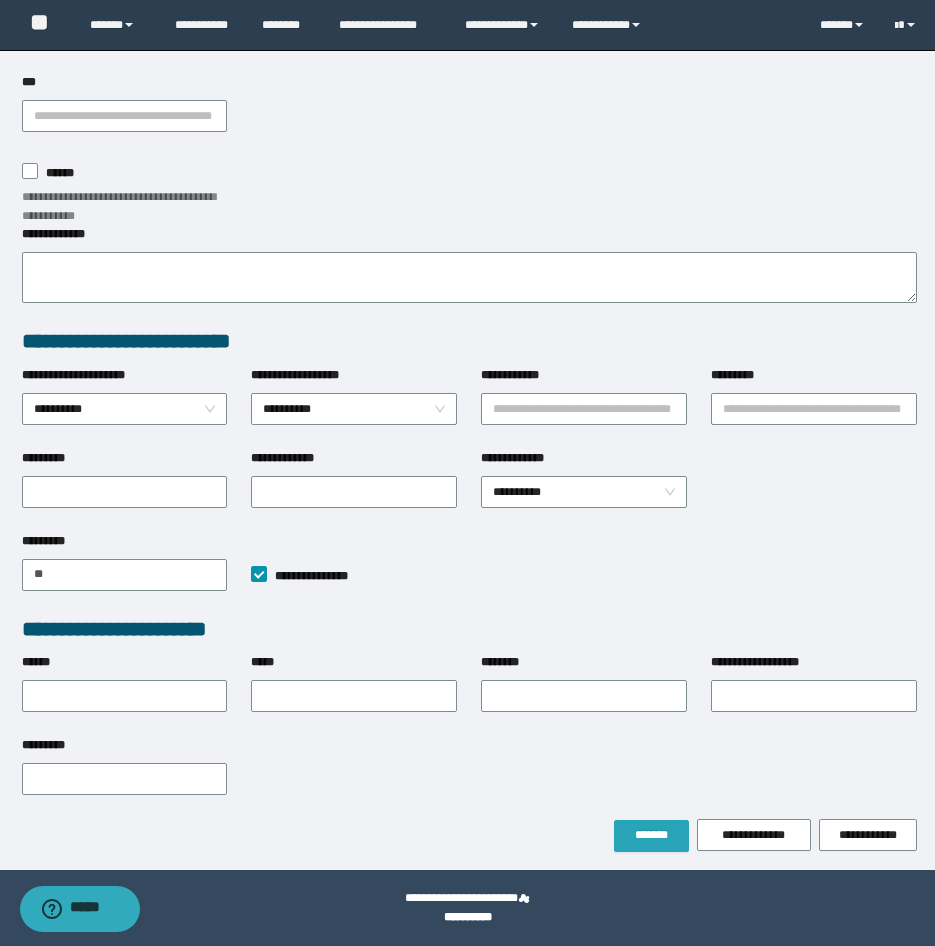 click on "*******" at bounding box center (651, 836) 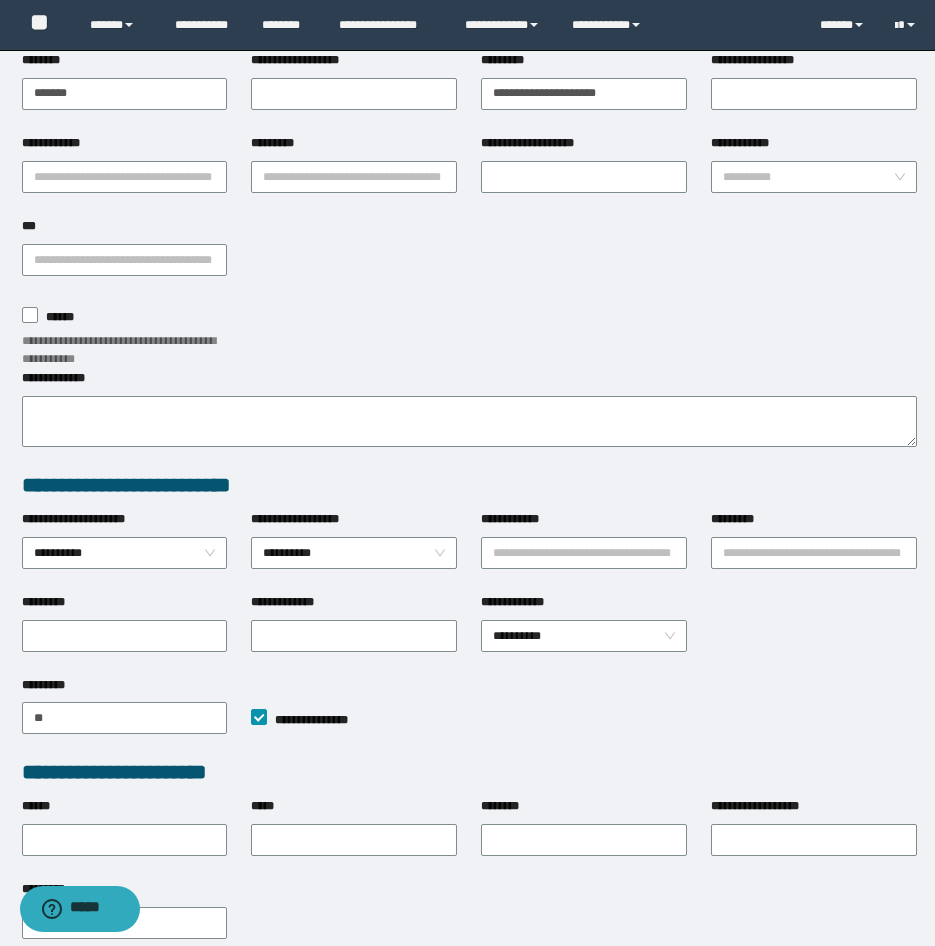 scroll, scrollTop: 0, scrollLeft: 0, axis: both 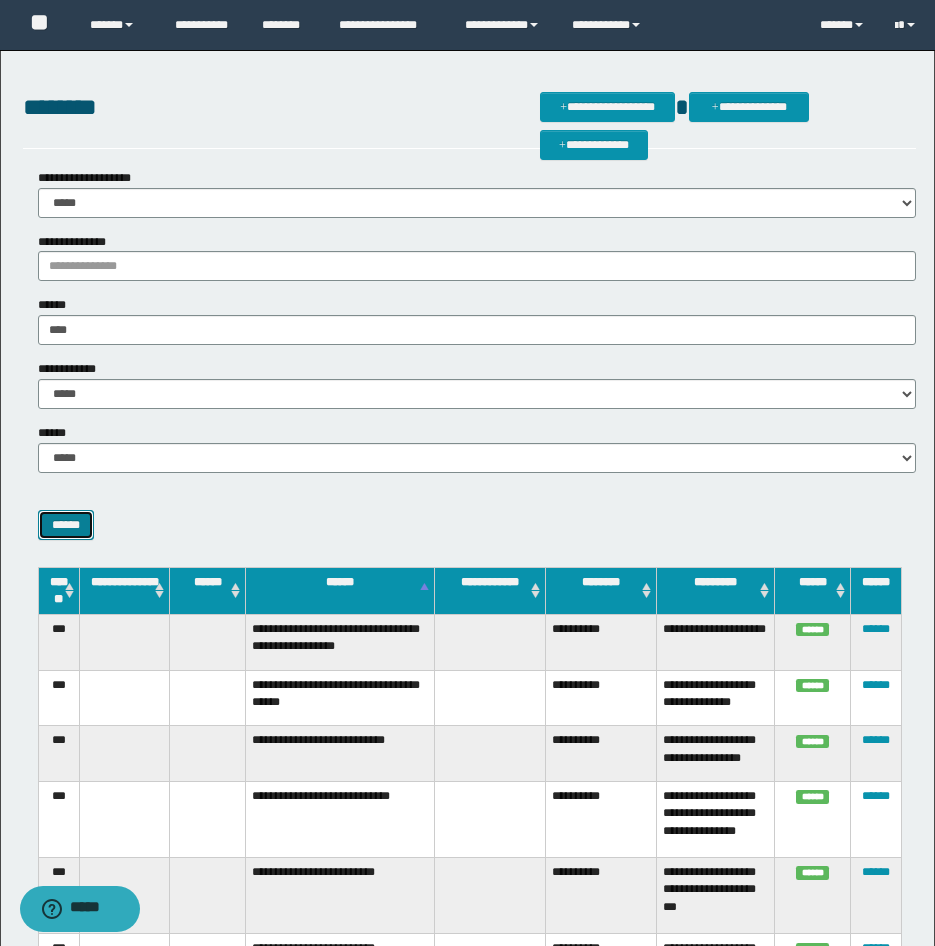 click on "******" at bounding box center (66, 525) 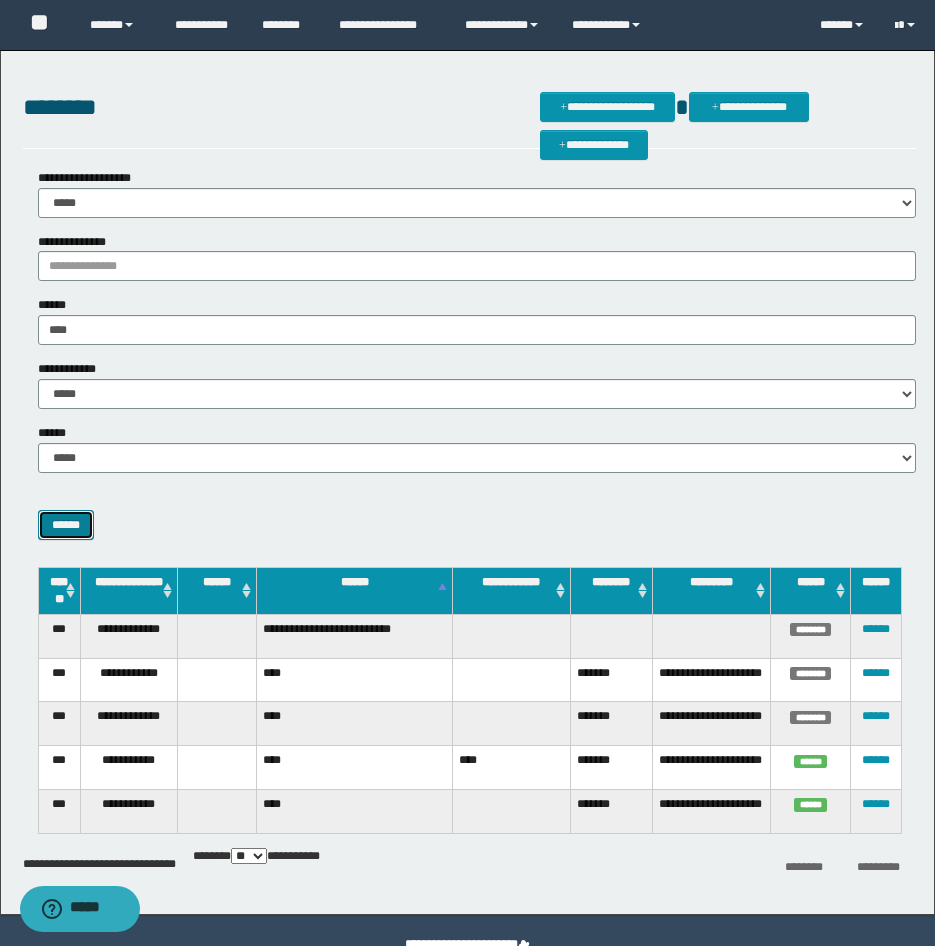 scroll, scrollTop: 47, scrollLeft: 0, axis: vertical 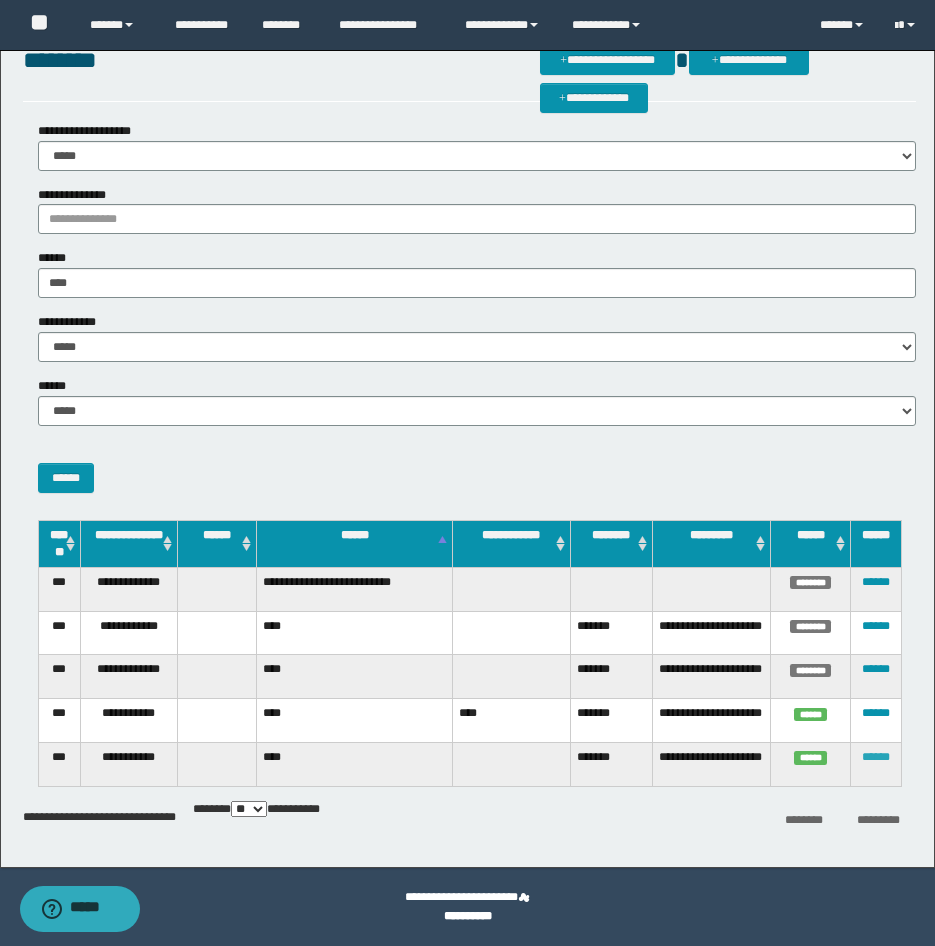 click on "******" at bounding box center (876, 757) 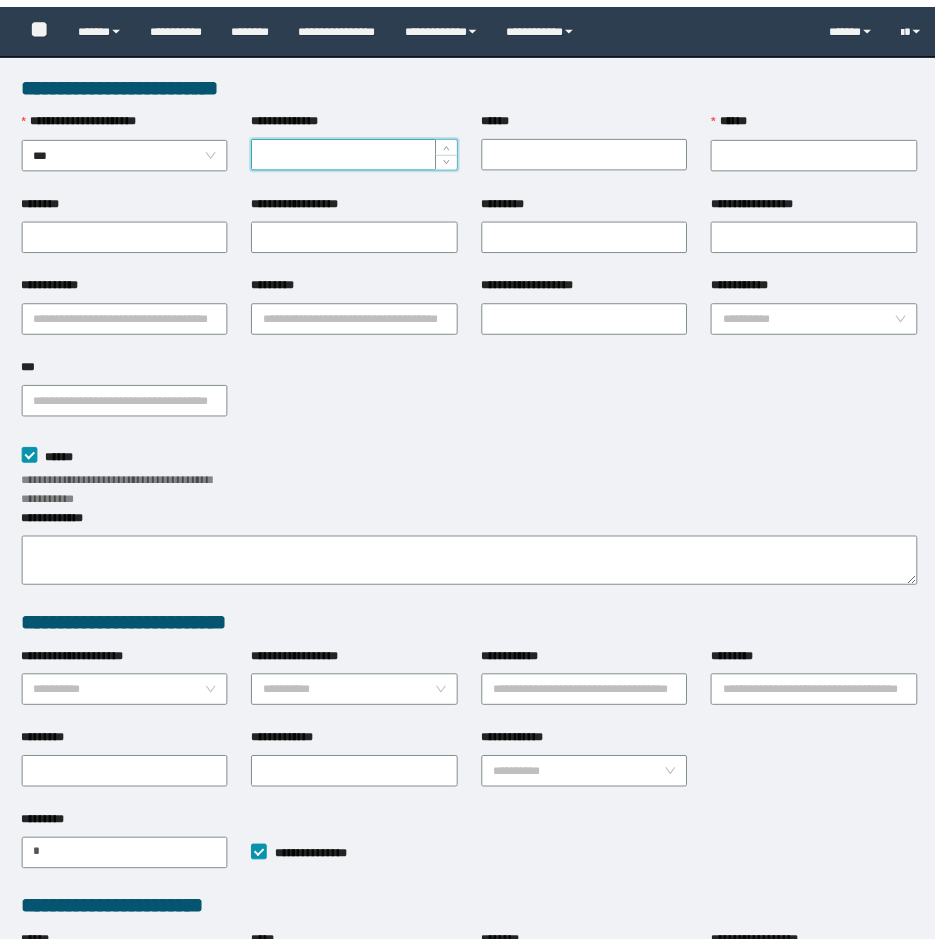 scroll, scrollTop: 0, scrollLeft: 0, axis: both 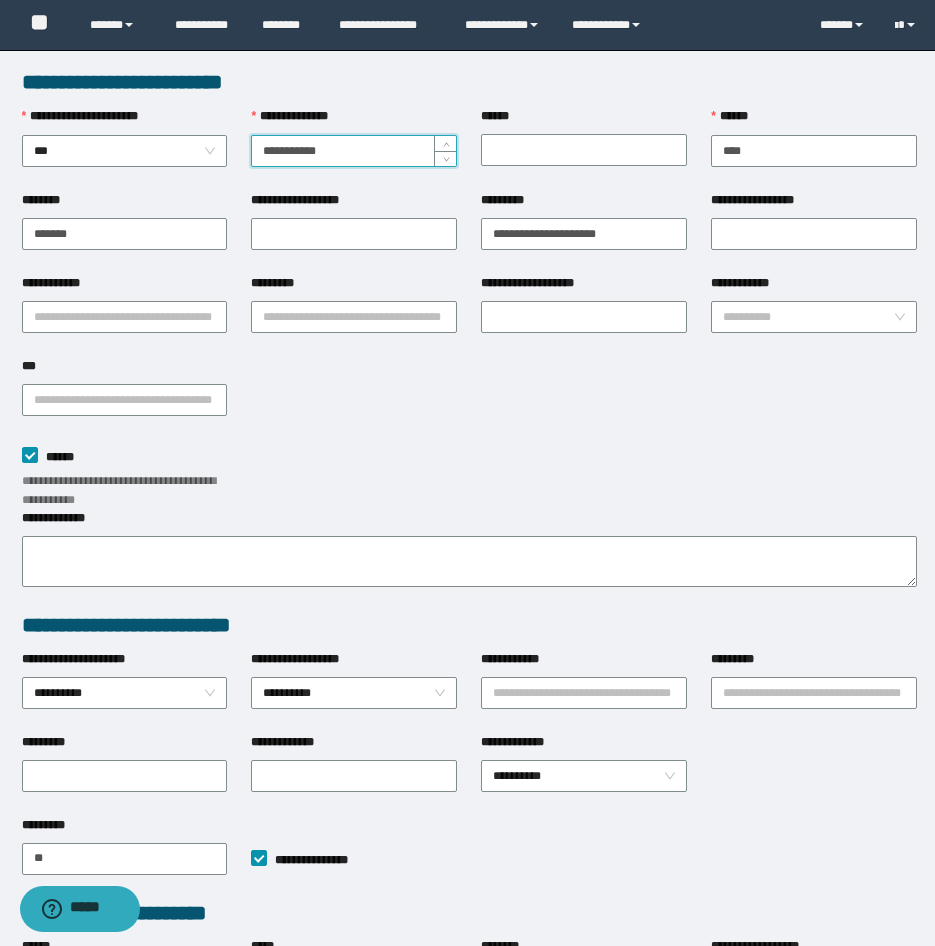 drag, startPoint x: 347, startPoint y: 152, endPoint x: 240, endPoint y: 155, distance: 107.042046 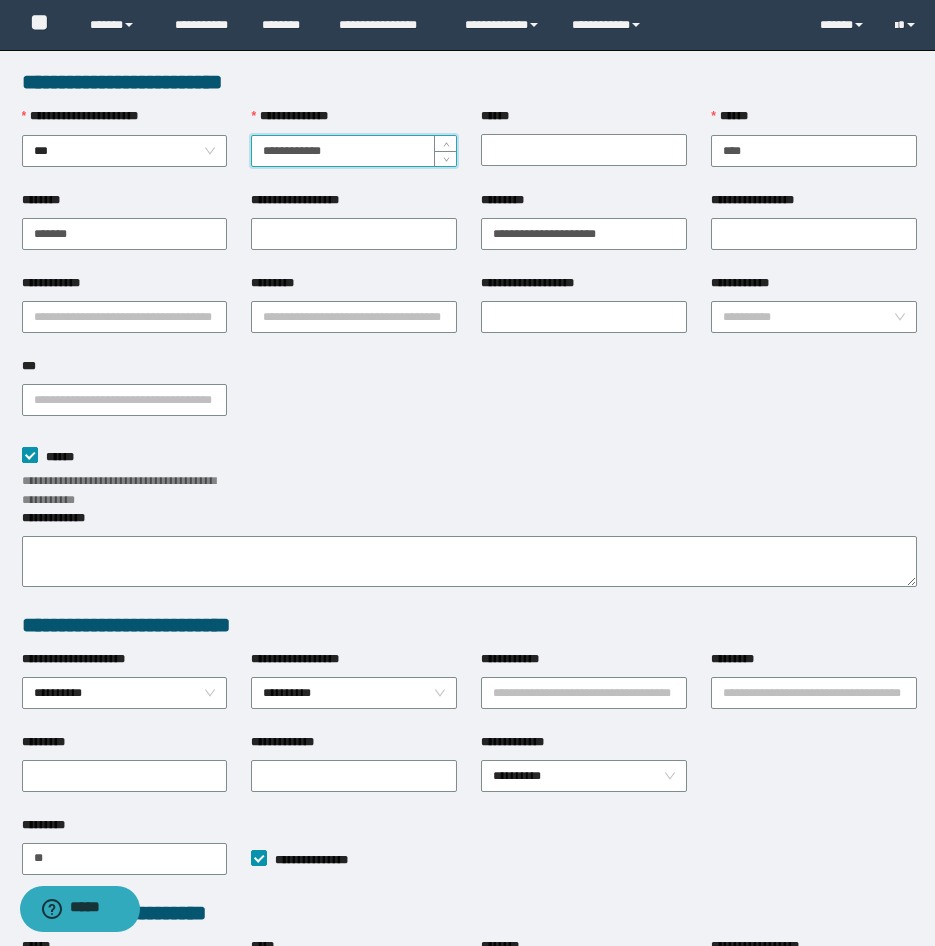 type on "**********" 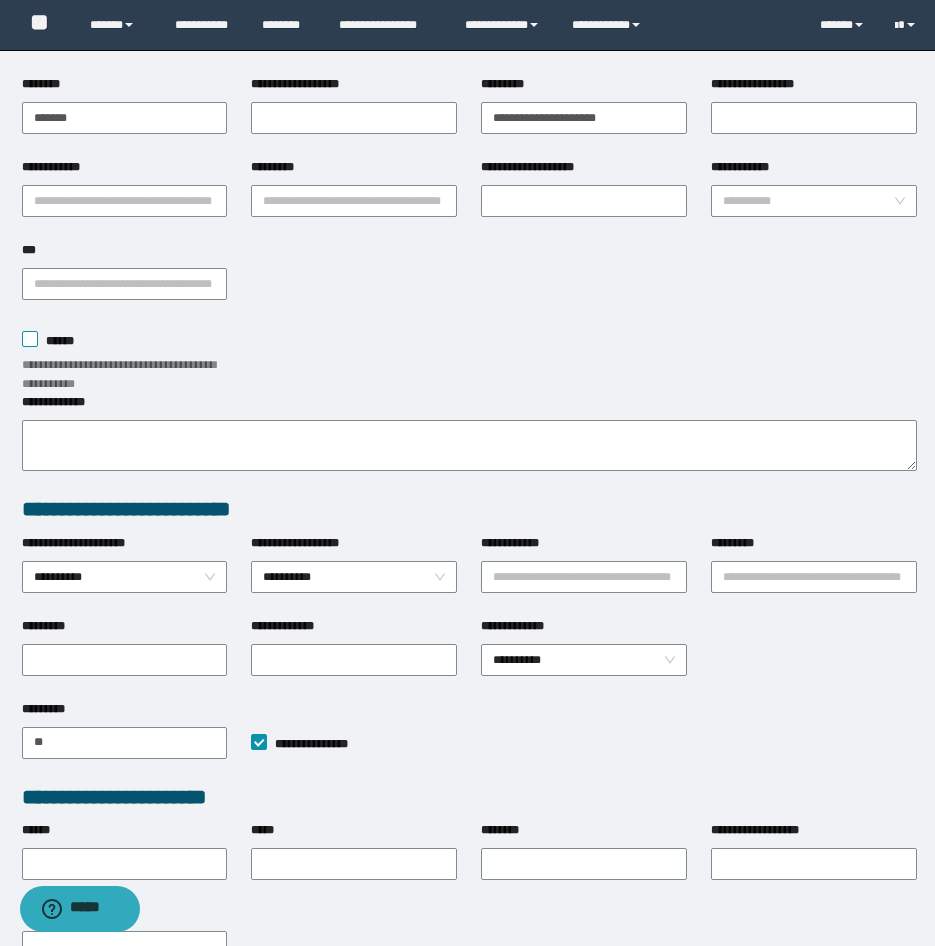 scroll, scrollTop: 284, scrollLeft: 0, axis: vertical 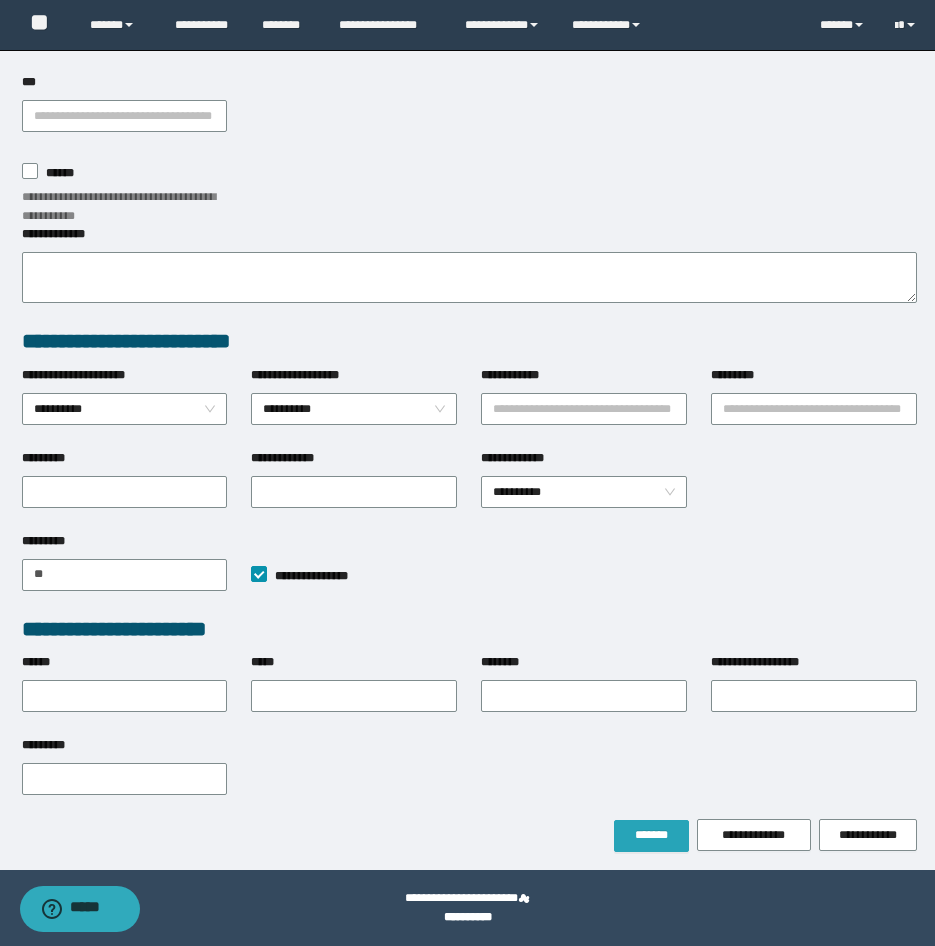 click on "*******" at bounding box center [651, 835] 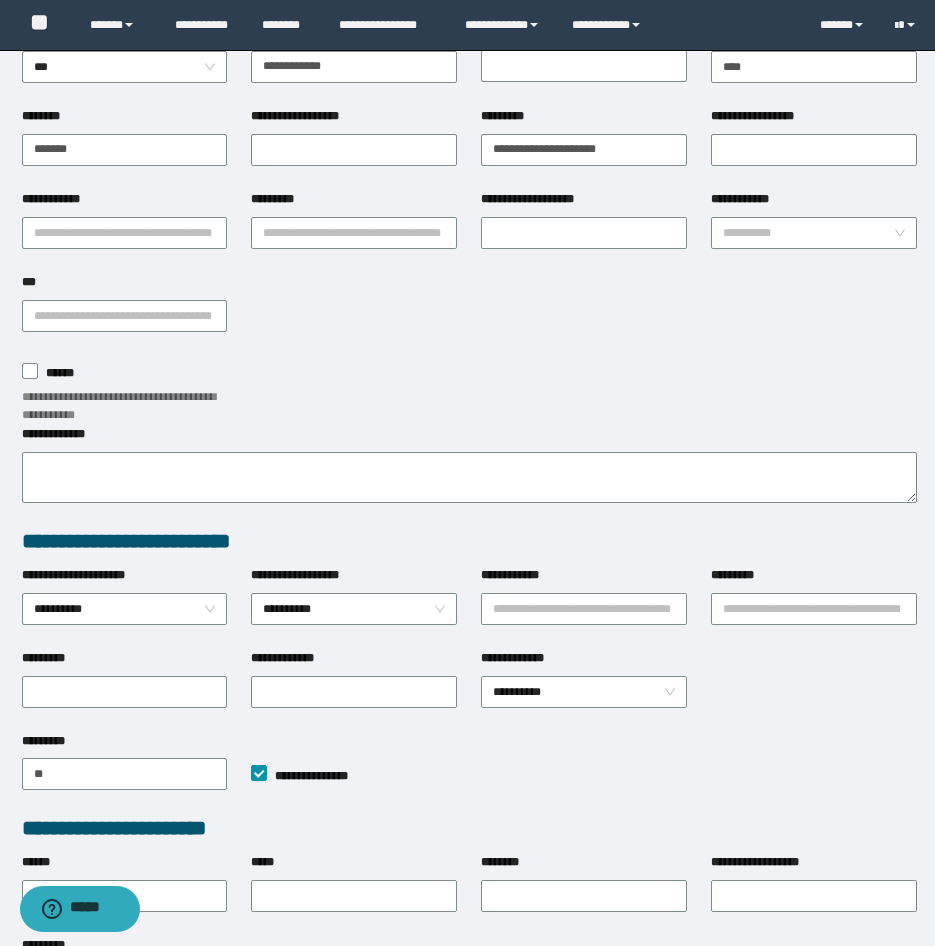 scroll, scrollTop: 284, scrollLeft: 0, axis: vertical 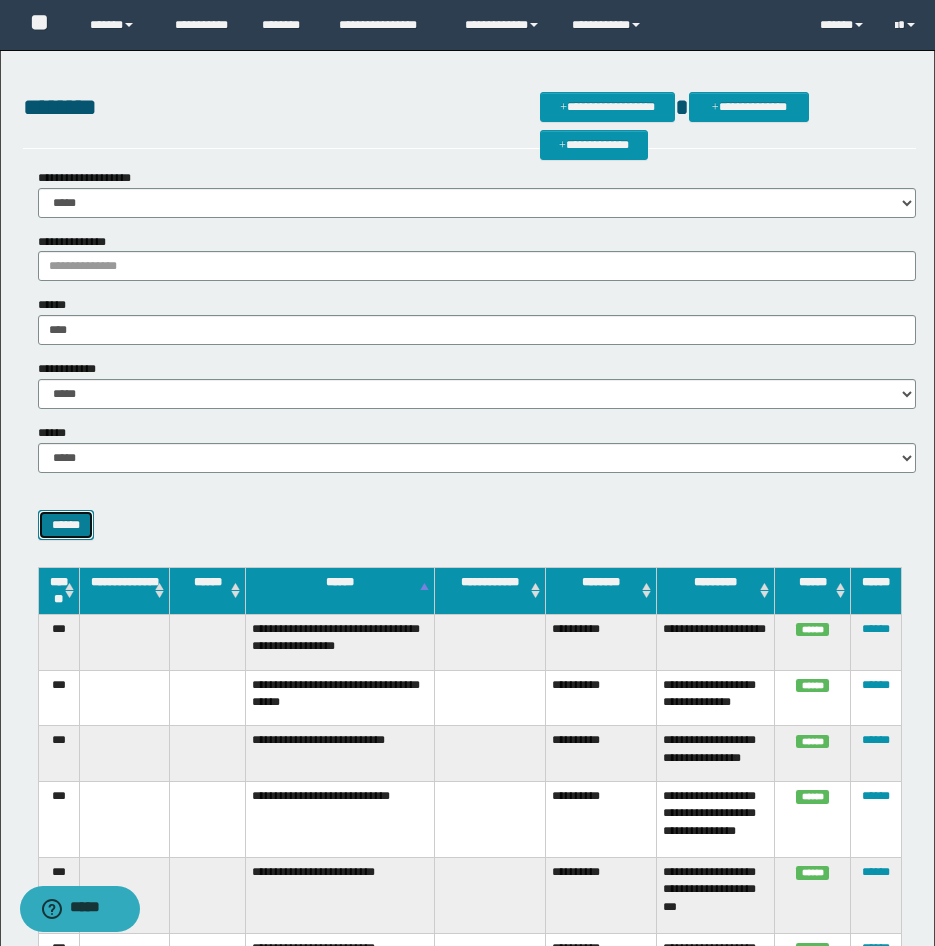 click on "******" at bounding box center (66, 525) 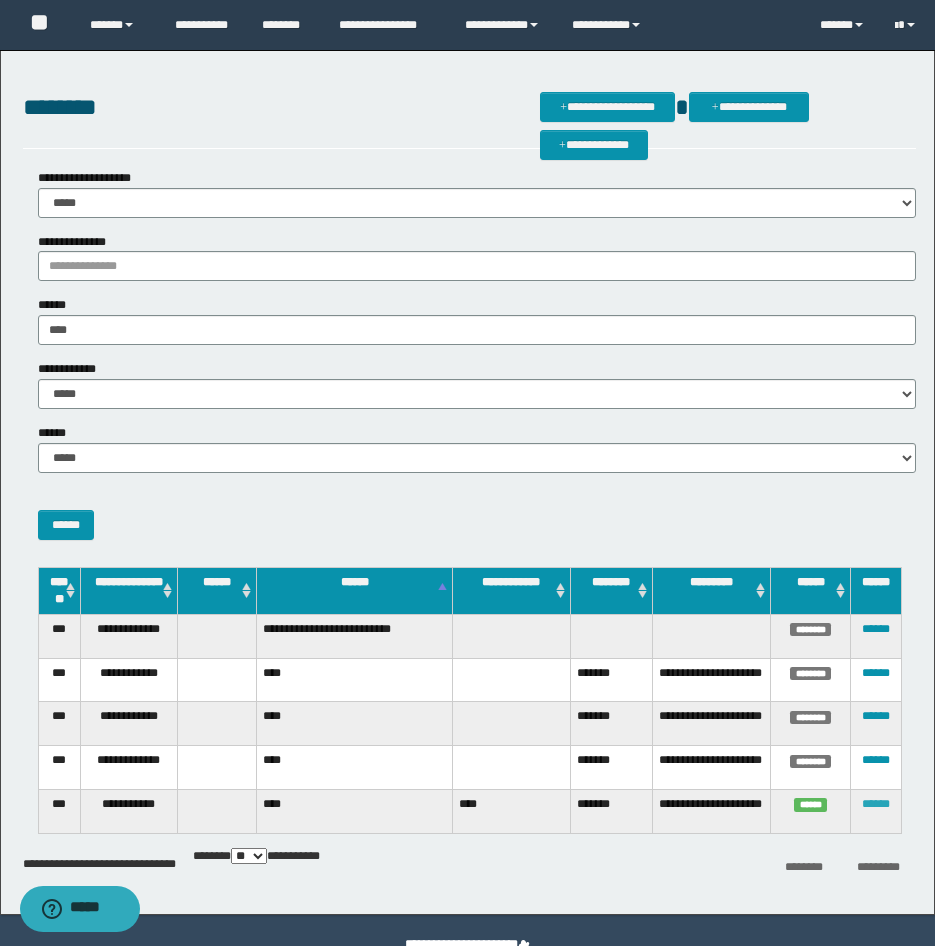 click on "******" at bounding box center (876, 804) 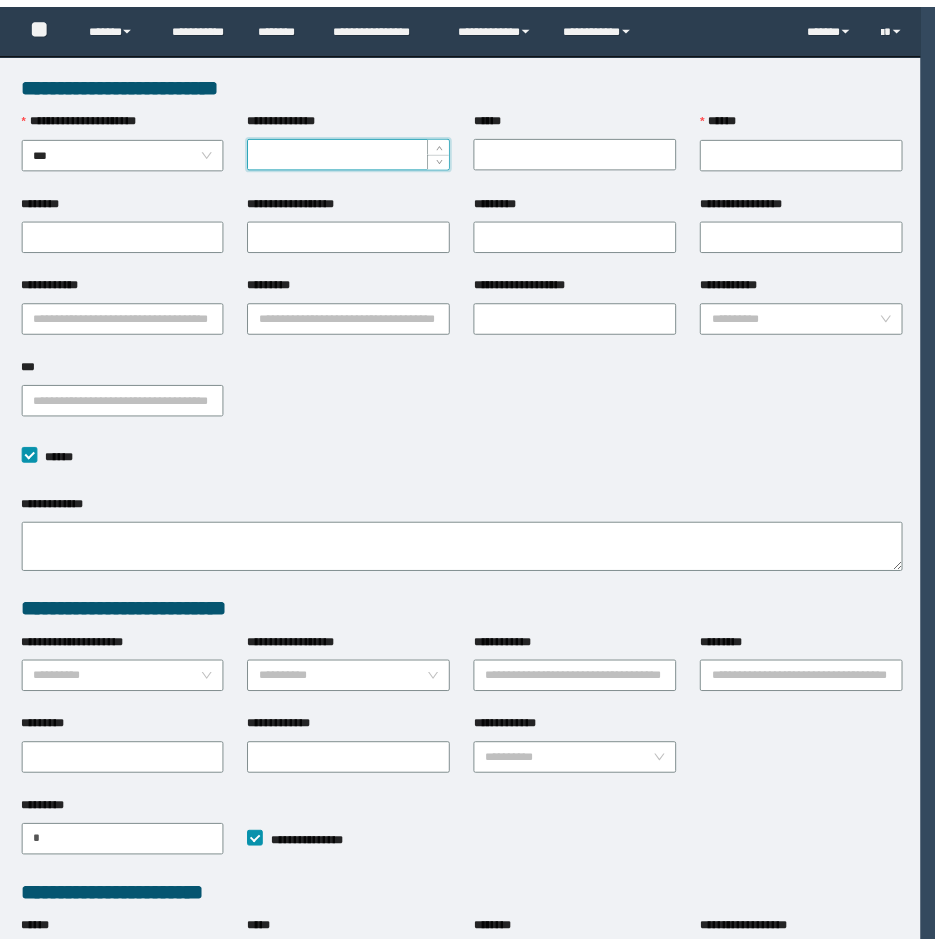 scroll, scrollTop: 0, scrollLeft: 0, axis: both 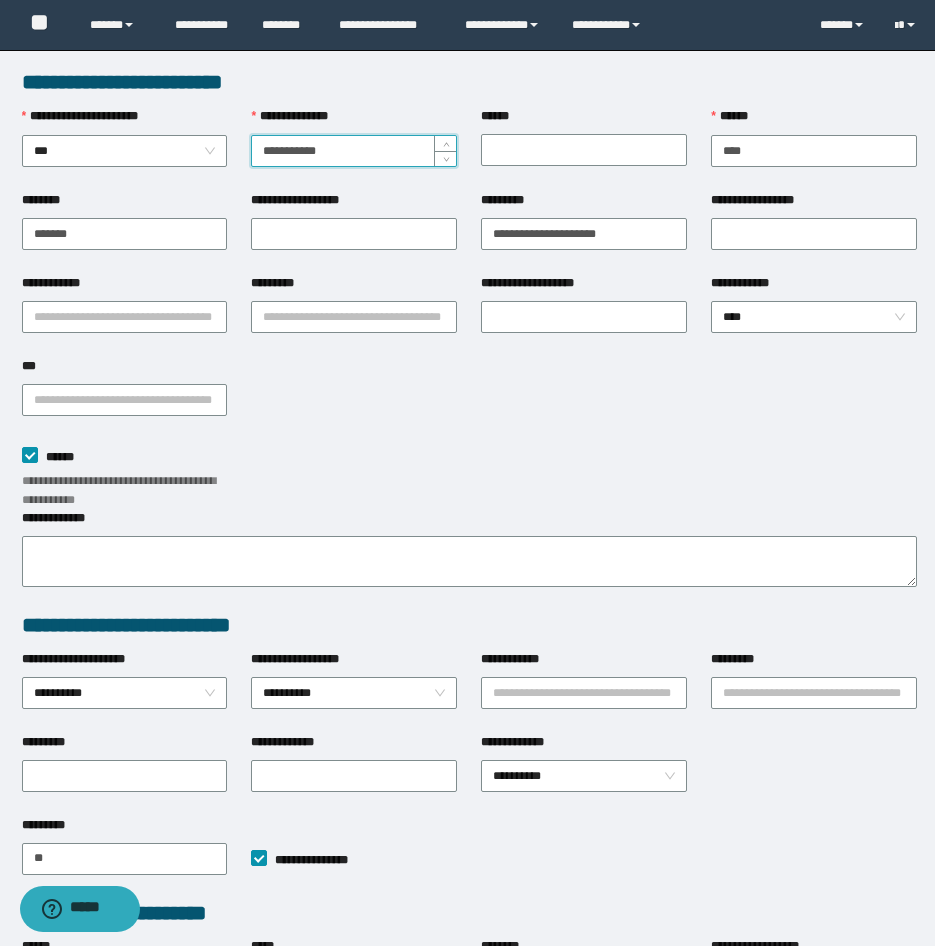 drag, startPoint x: 356, startPoint y: 159, endPoint x: 228, endPoint y: 158, distance: 128.0039 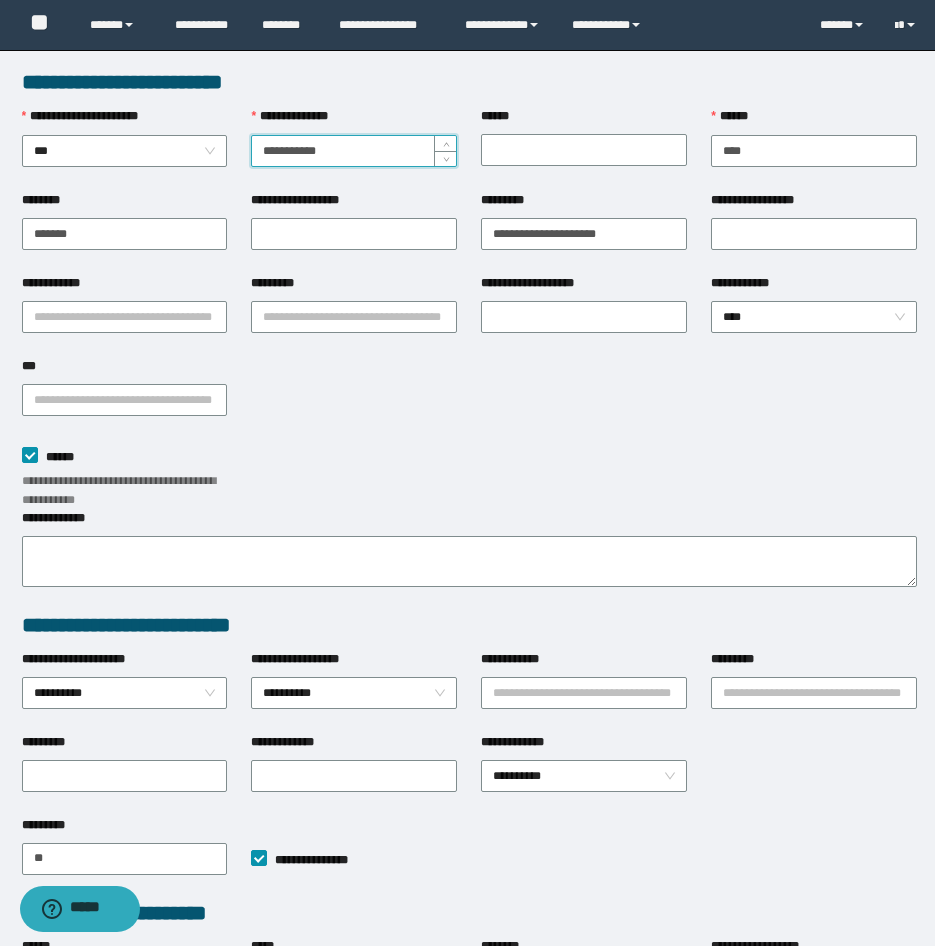 click on "**********" at bounding box center (469, 149) 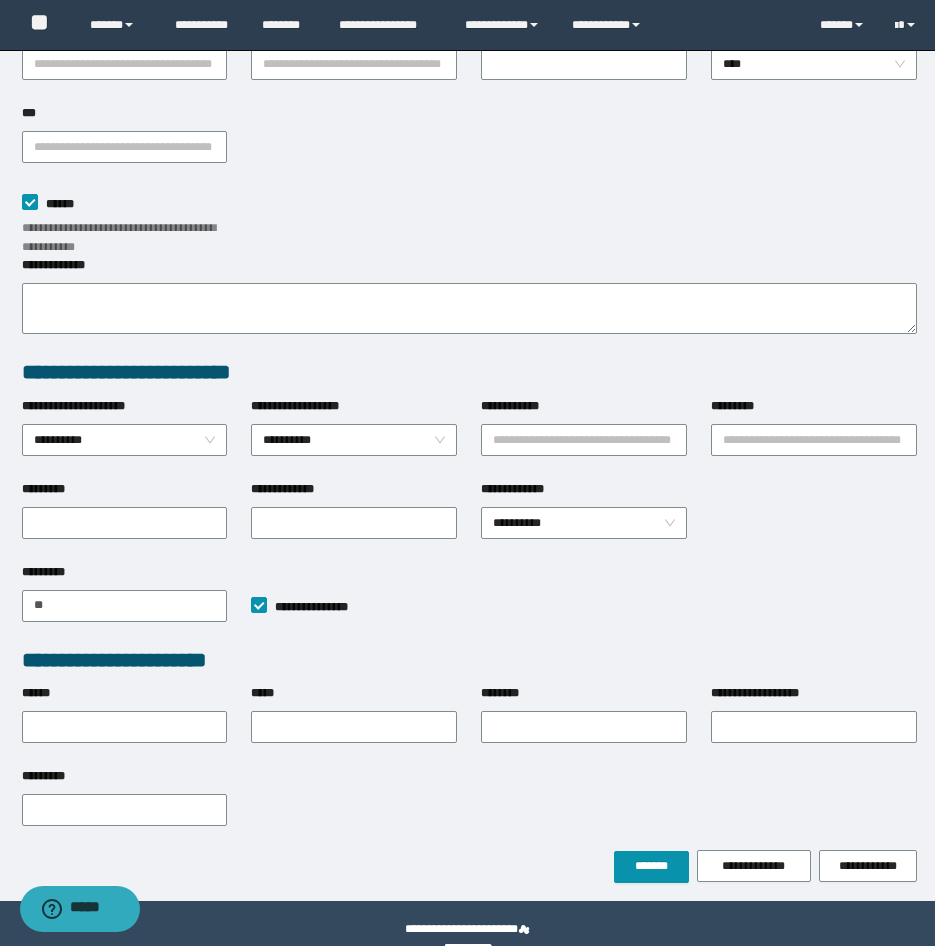 scroll, scrollTop: 284, scrollLeft: 0, axis: vertical 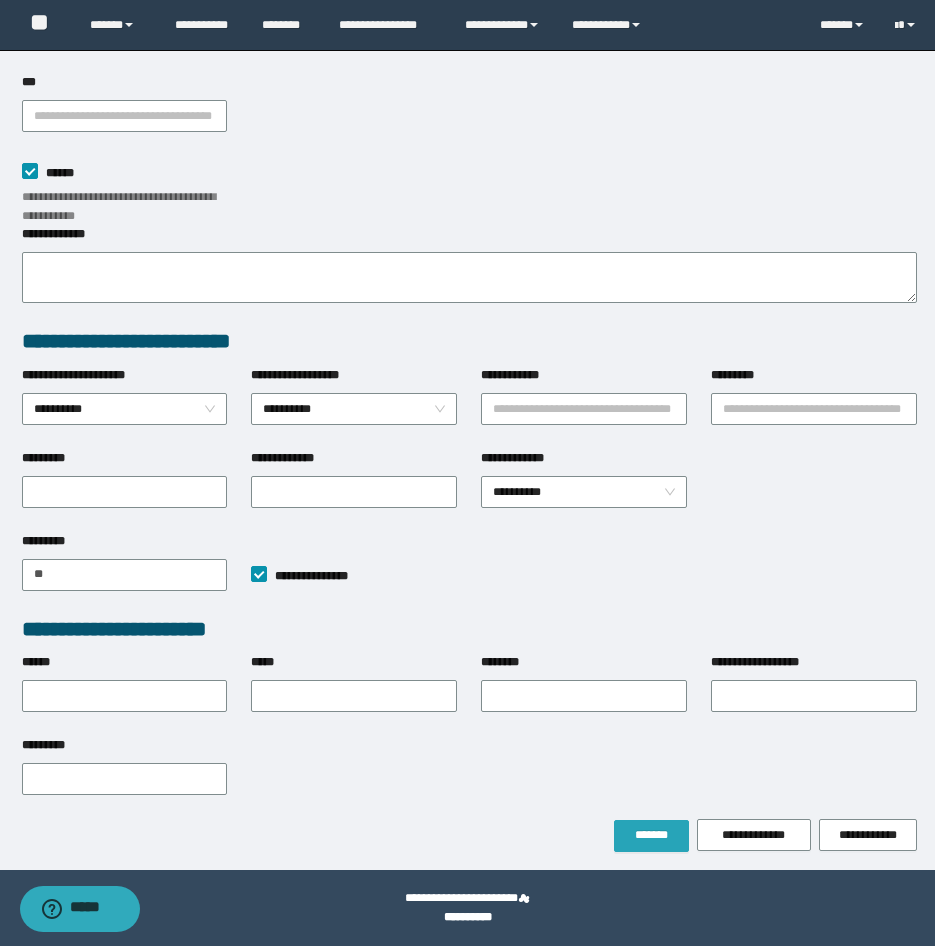 type on "*********" 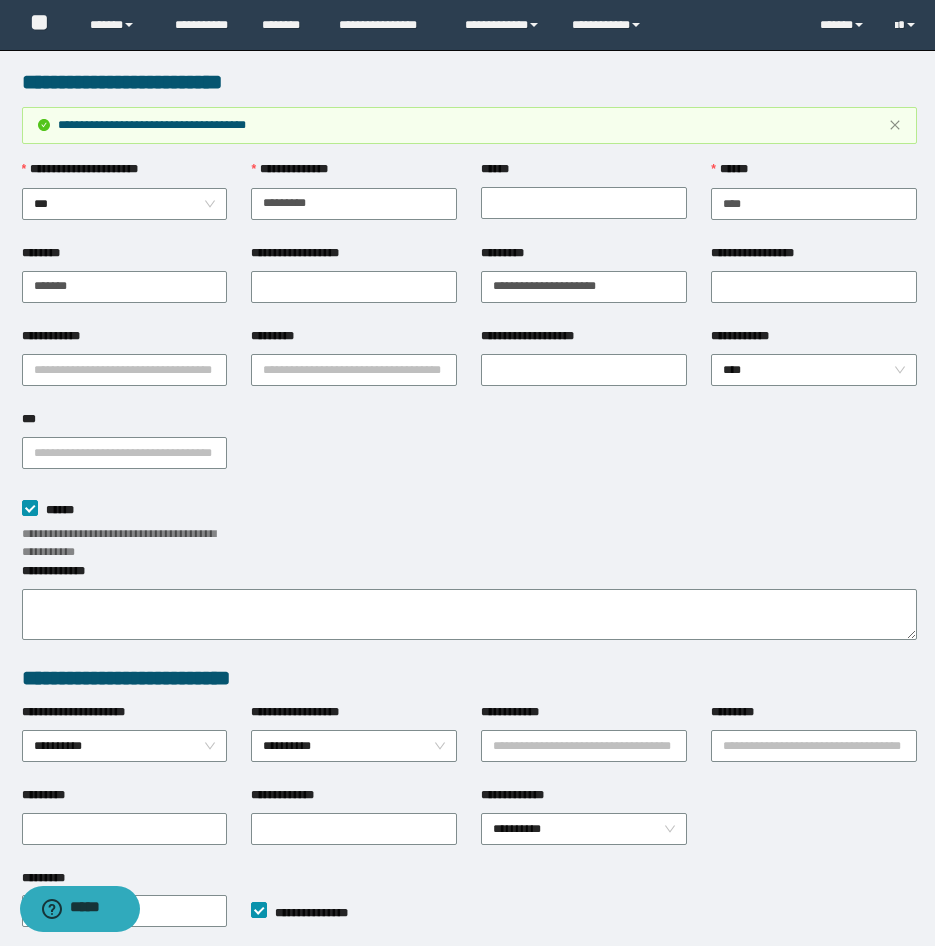 scroll, scrollTop: 284, scrollLeft: 0, axis: vertical 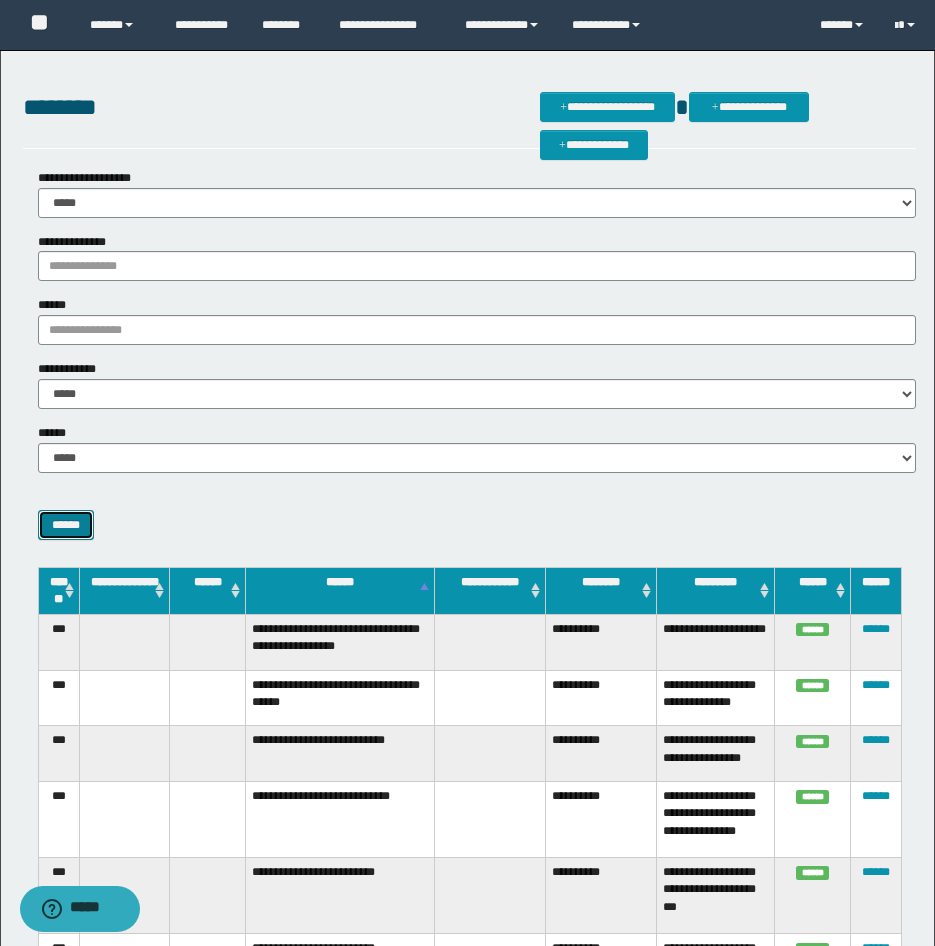 click on "******" at bounding box center (66, 525) 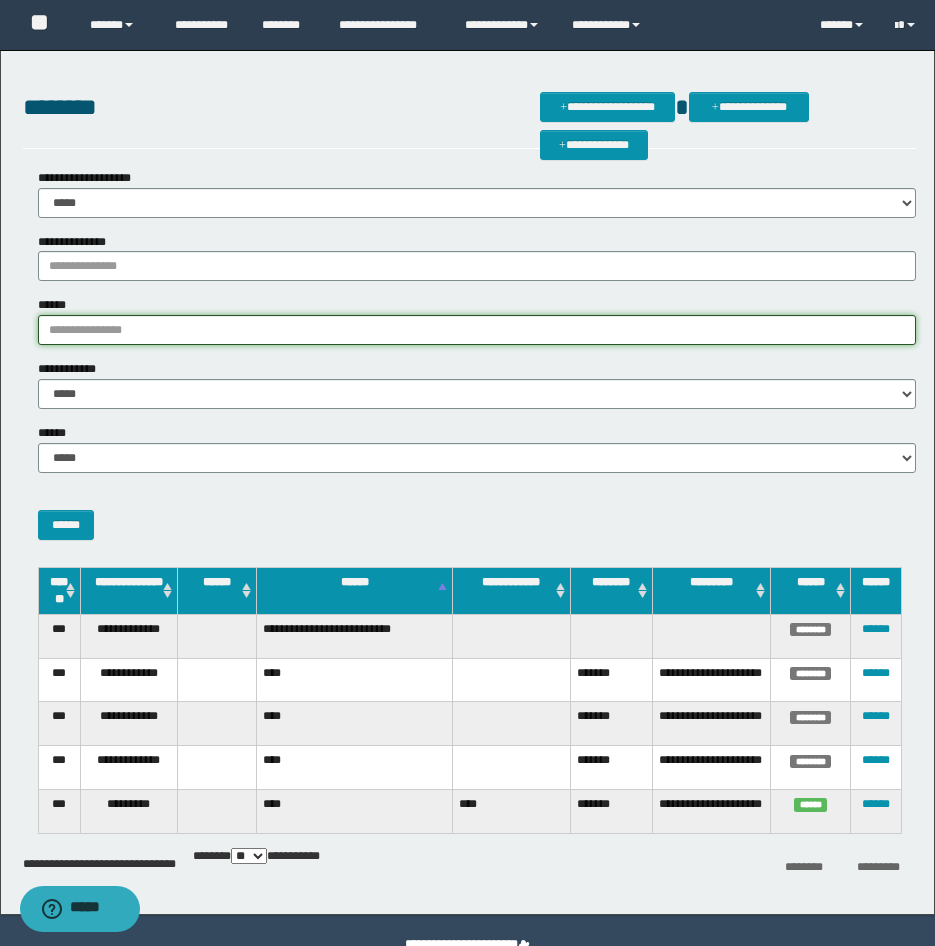 drag, startPoint x: 114, startPoint y: 331, endPoint x: -5, endPoint y: 316, distance: 119.94165 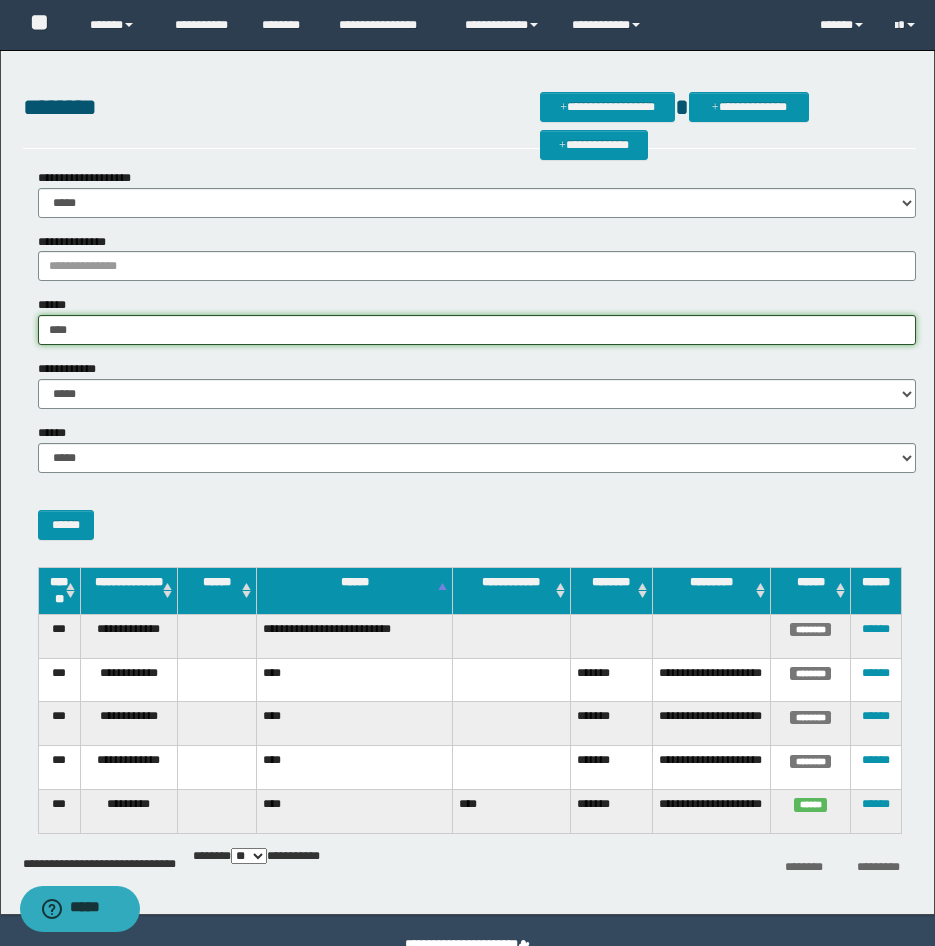 paste on "**********" 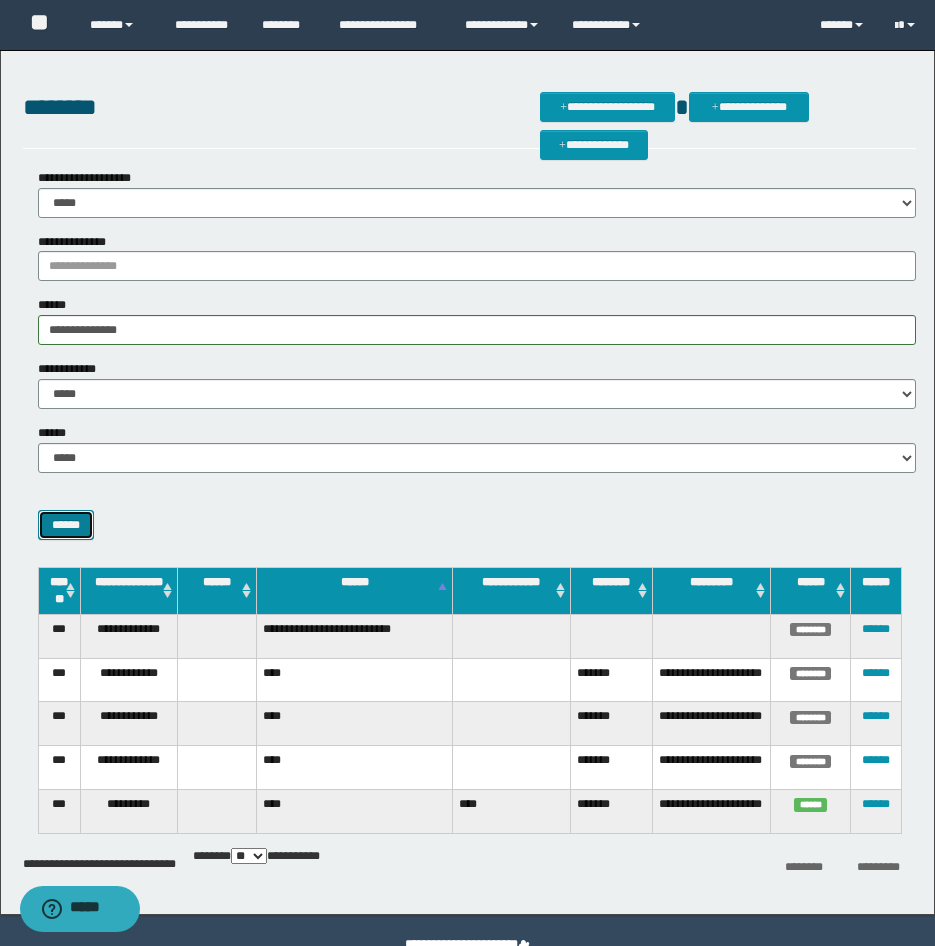 click on "******" at bounding box center [66, 525] 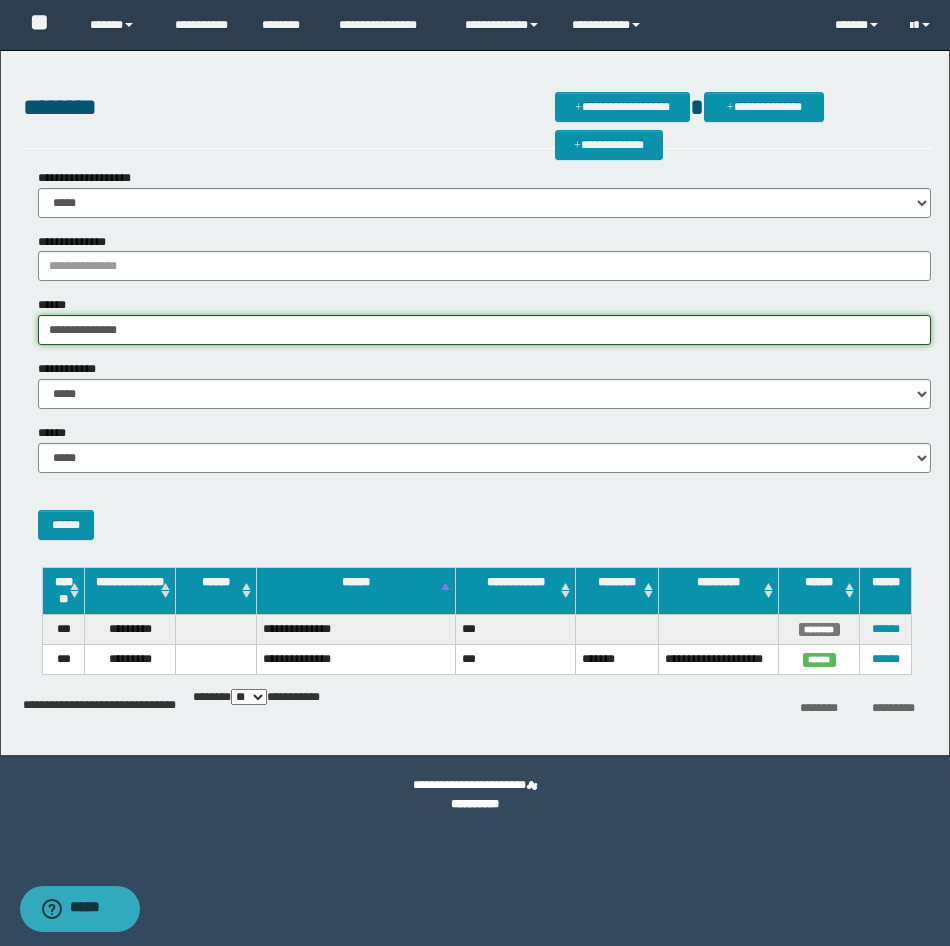 drag, startPoint x: 76, startPoint y: 330, endPoint x: 2, endPoint y: 330, distance: 74 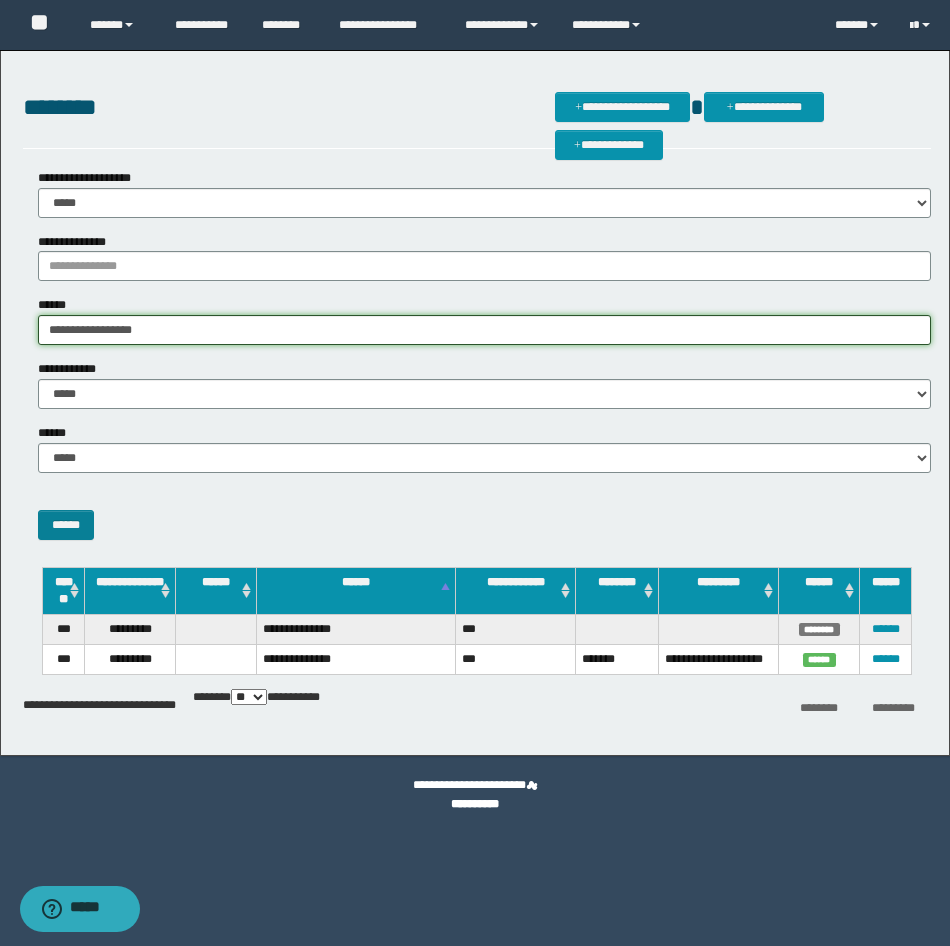 type on "**********" 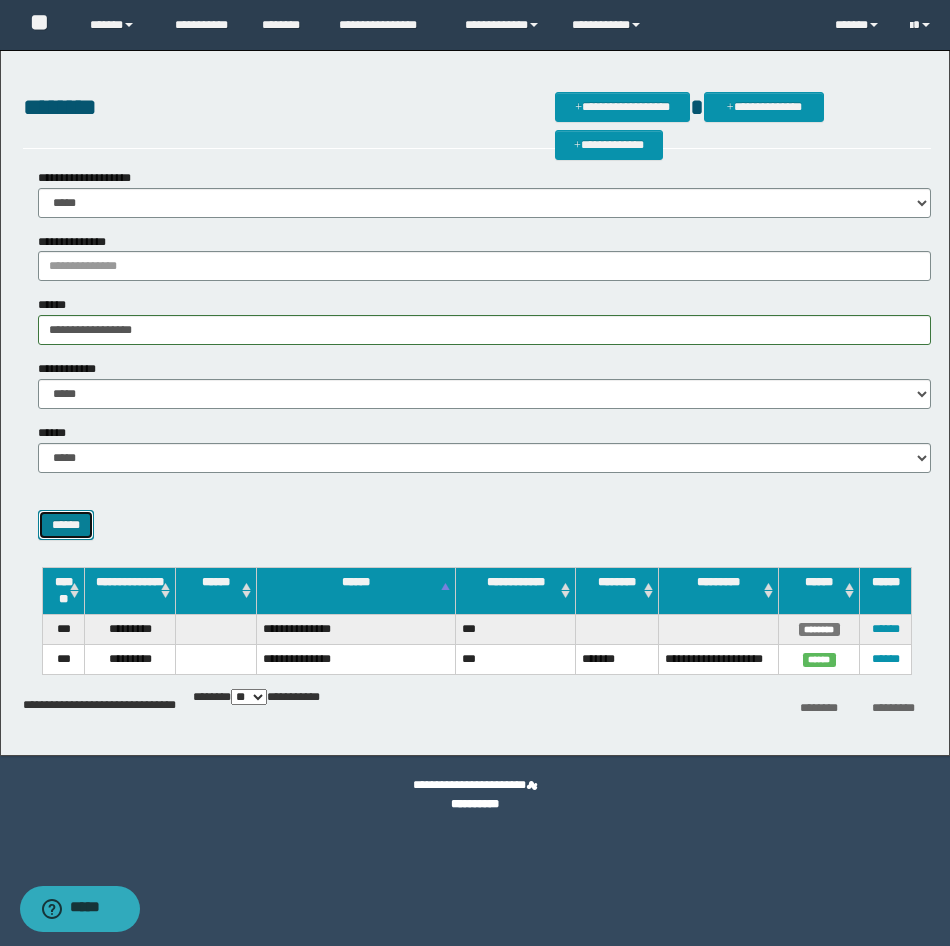 click on "******" at bounding box center (66, 525) 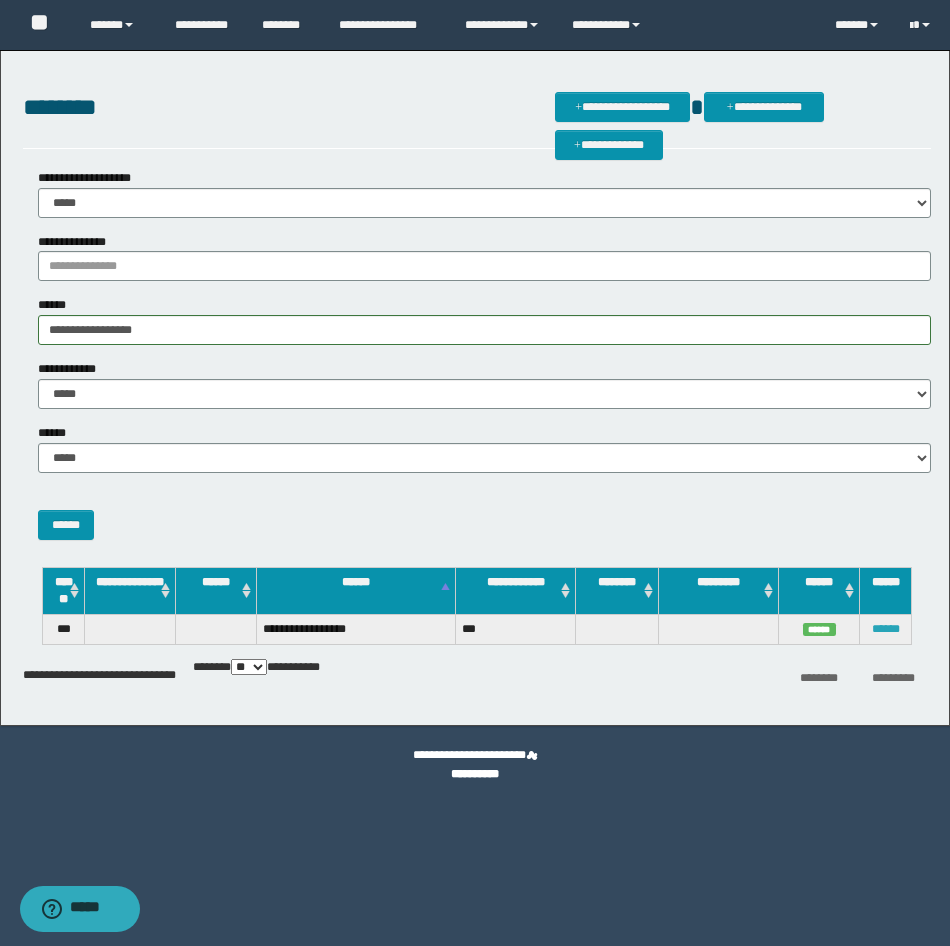 click on "******" at bounding box center [886, 629] 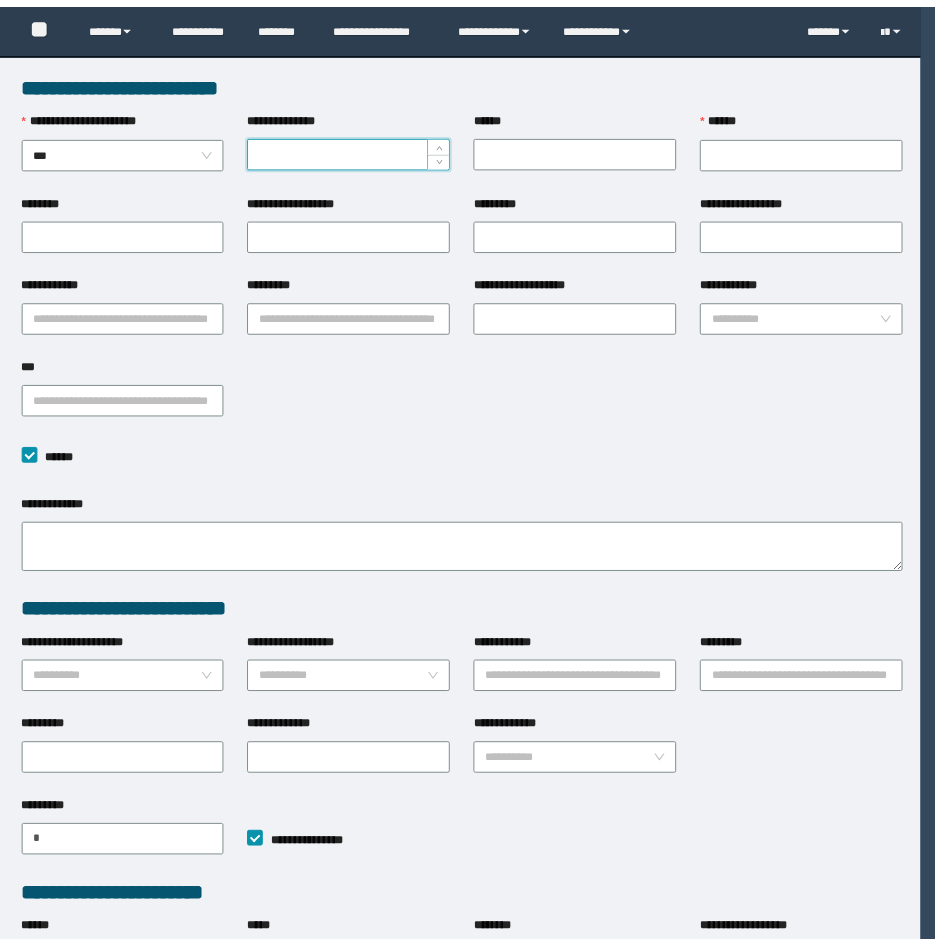 scroll, scrollTop: 0, scrollLeft: 0, axis: both 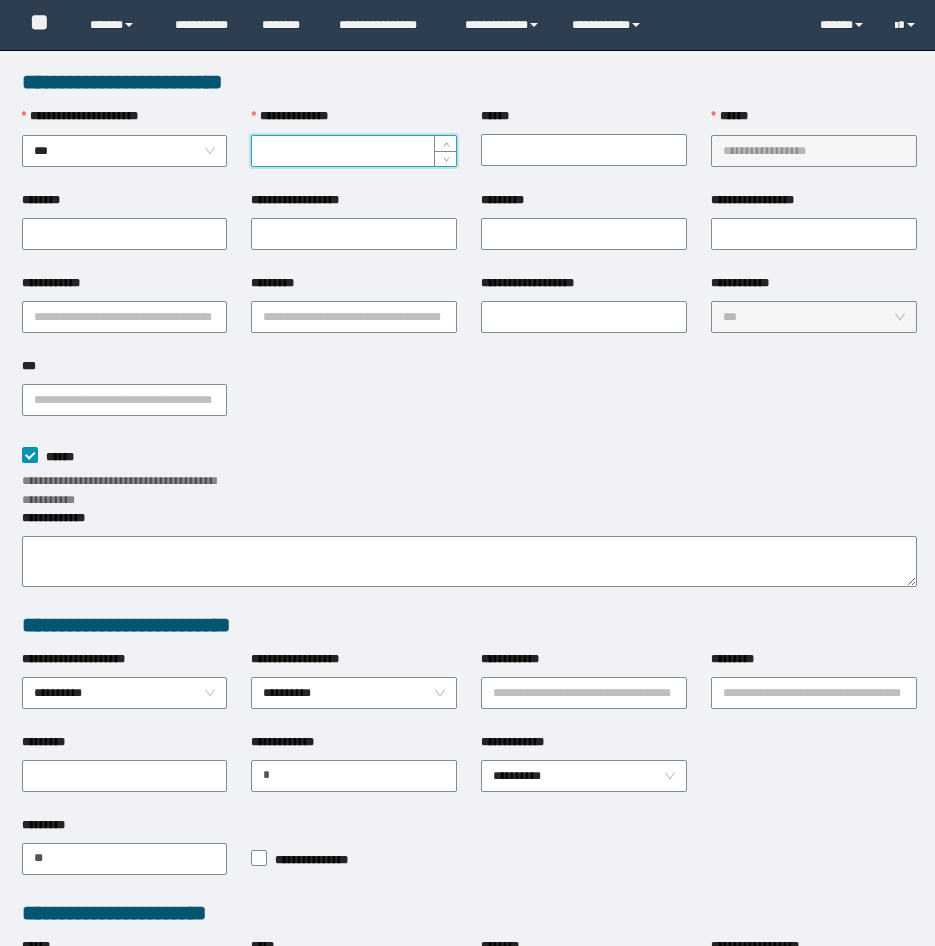 click on "**********" at bounding box center (354, 151) 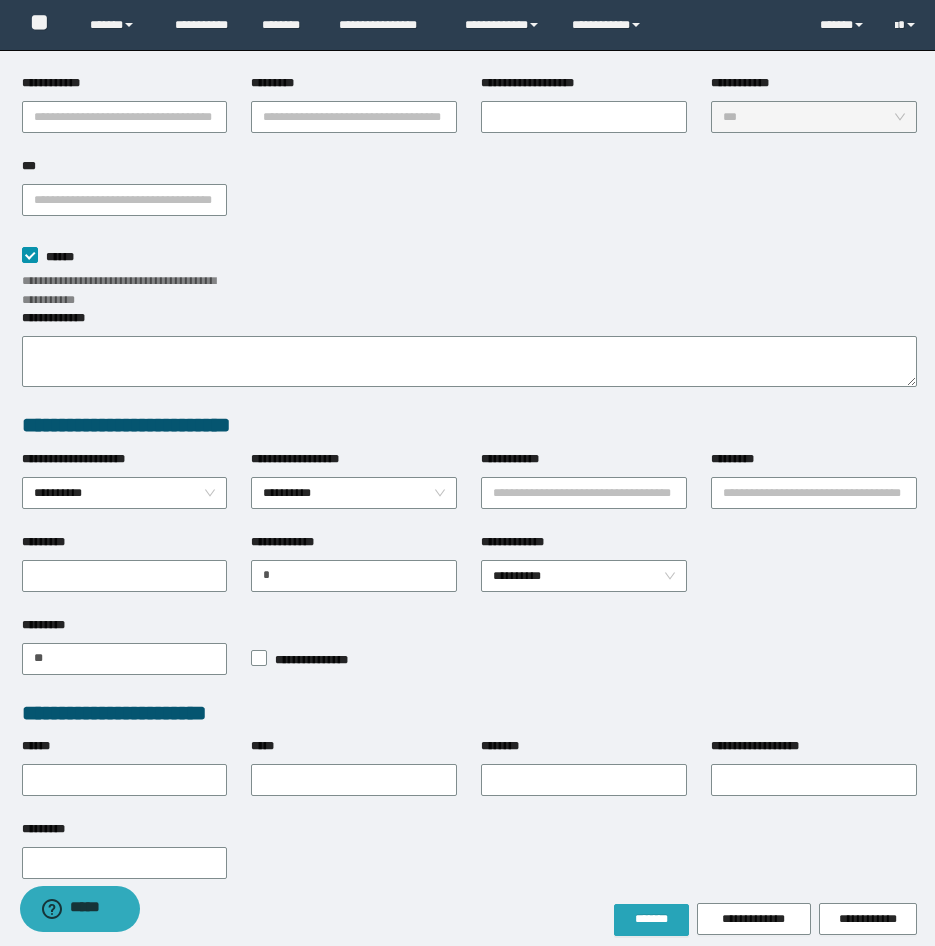 type on "*********" 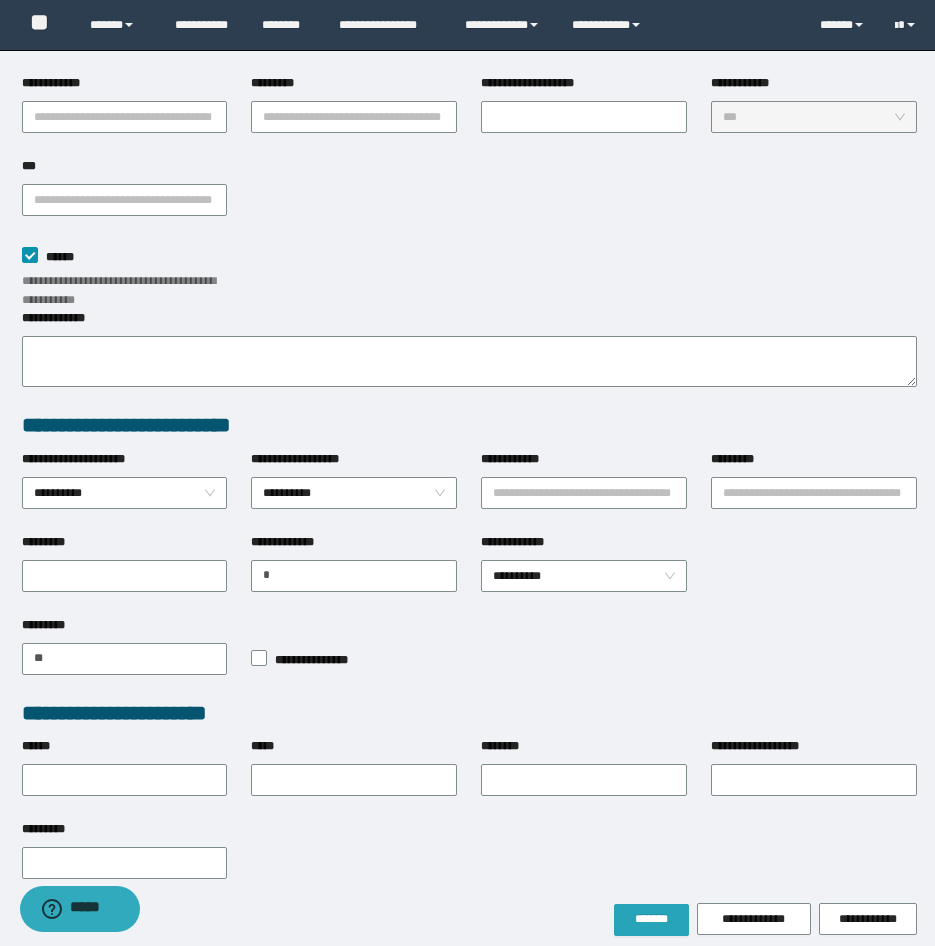 click on "*******" at bounding box center (651, 919) 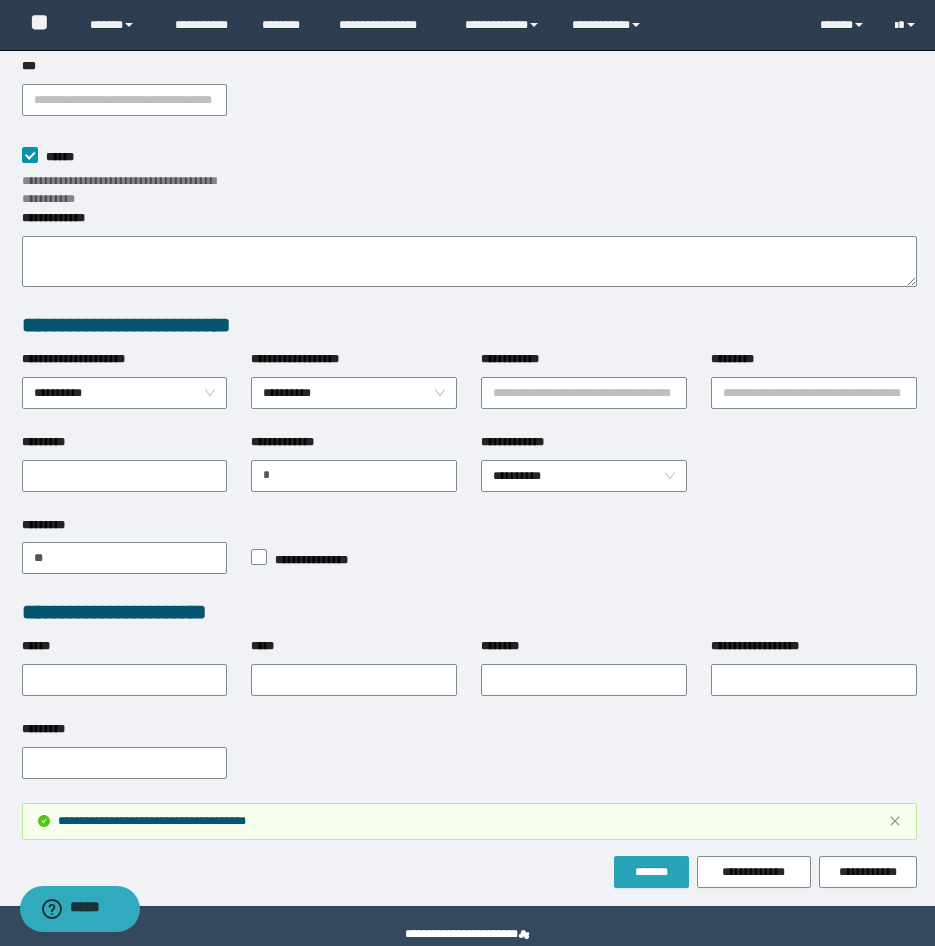 scroll, scrollTop: 200, scrollLeft: 0, axis: vertical 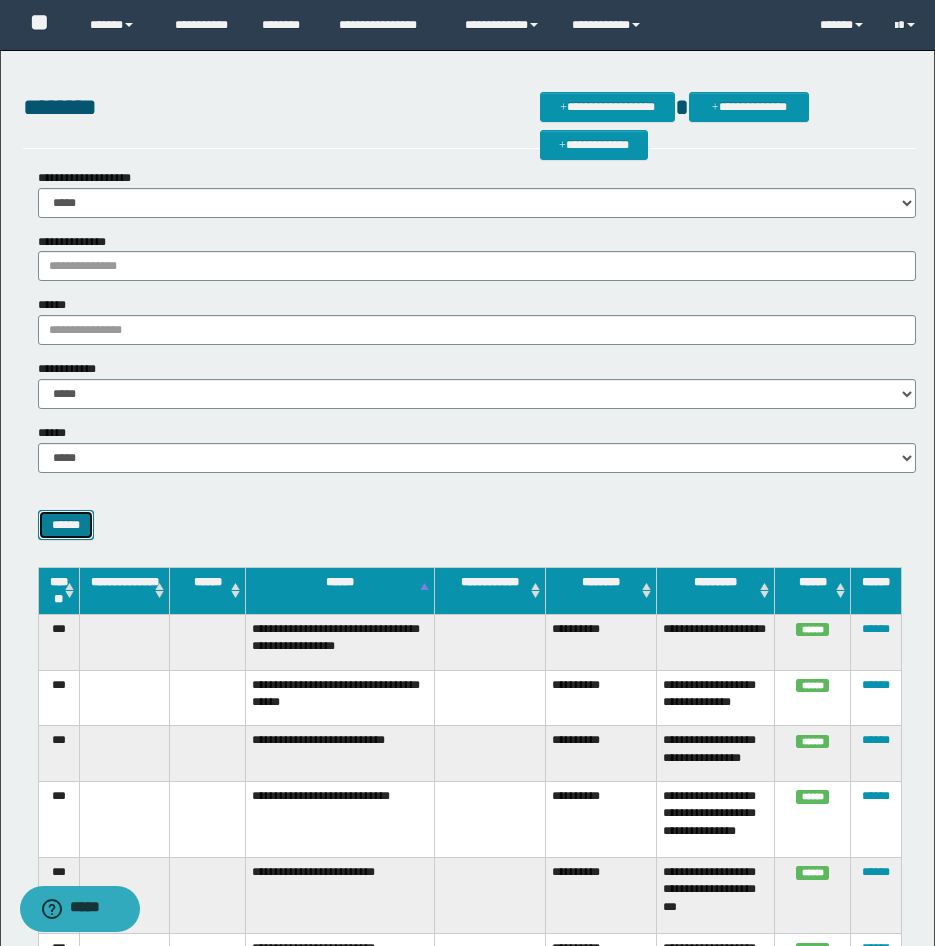 click on "******" at bounding box center [66, 525] 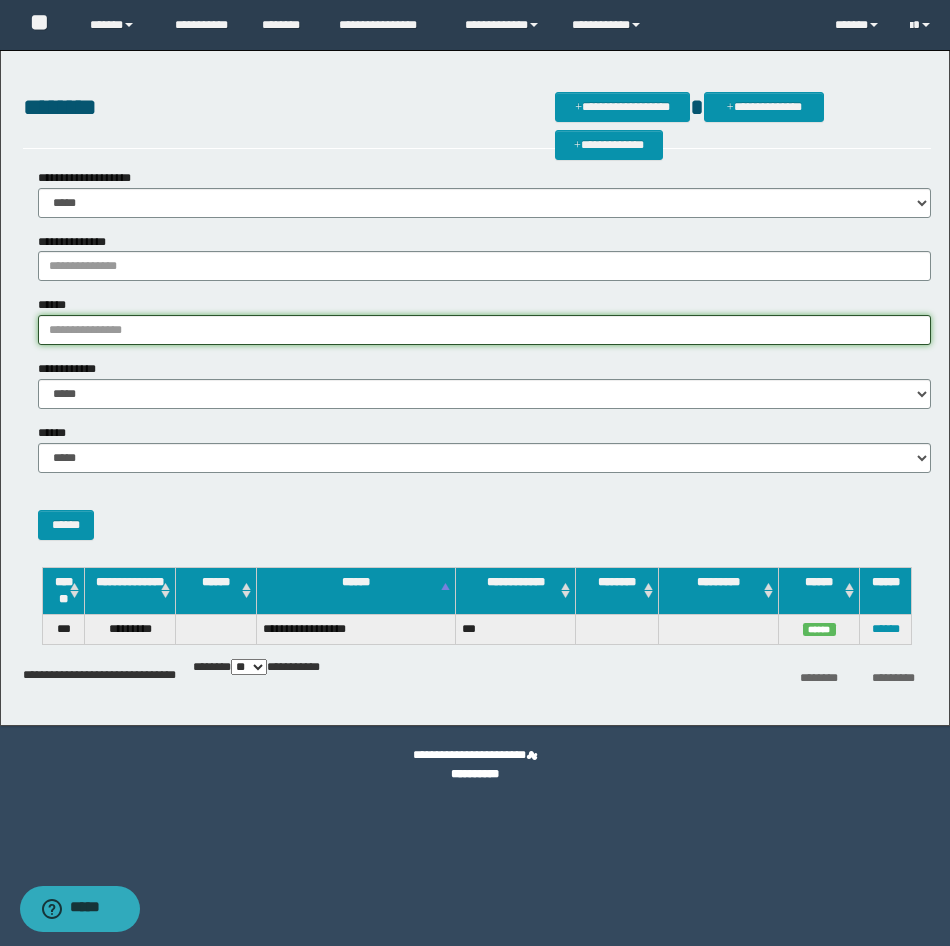 drag, startPoint x: 153, startPoint y: 333, endPoint x: 3, endPoint y: 322, distance: 150.40279 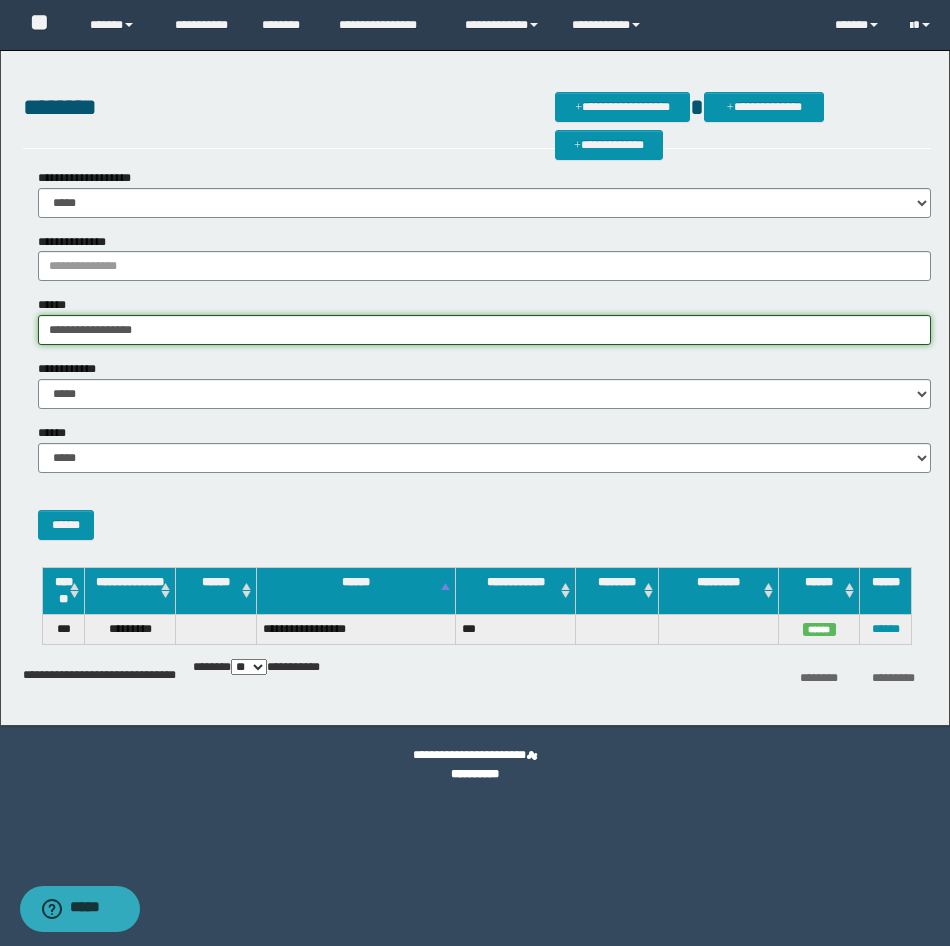 paste 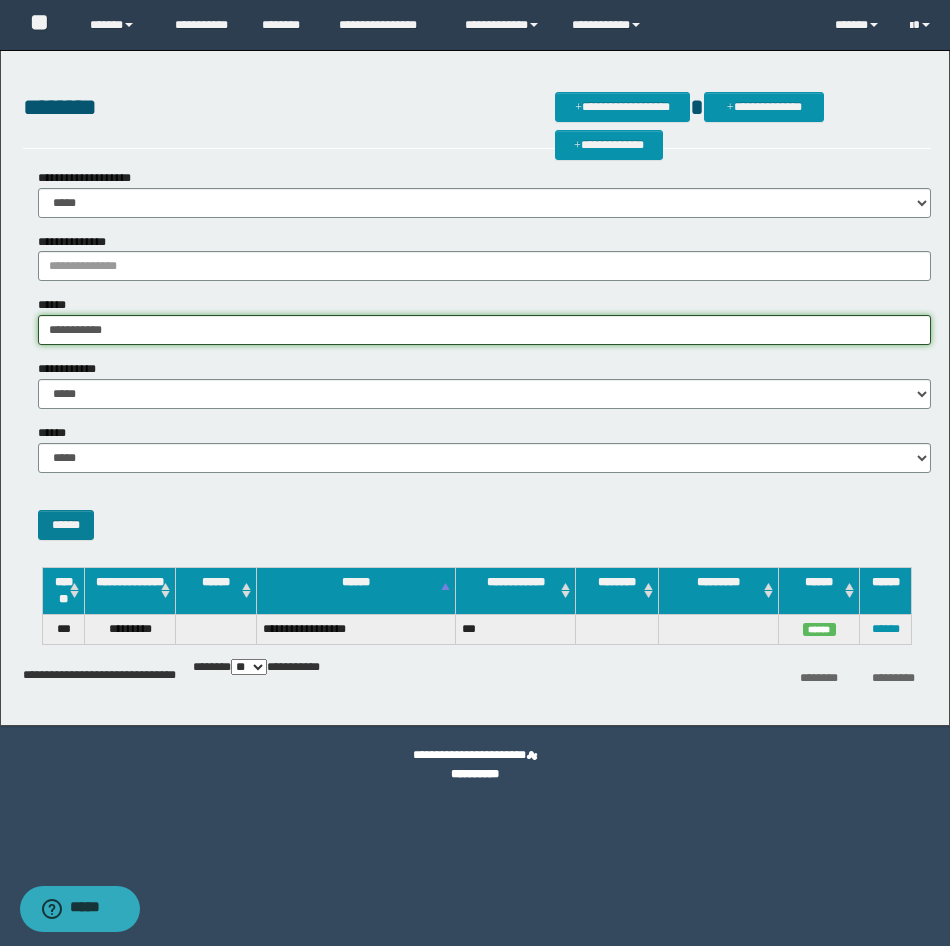 type on "**********" 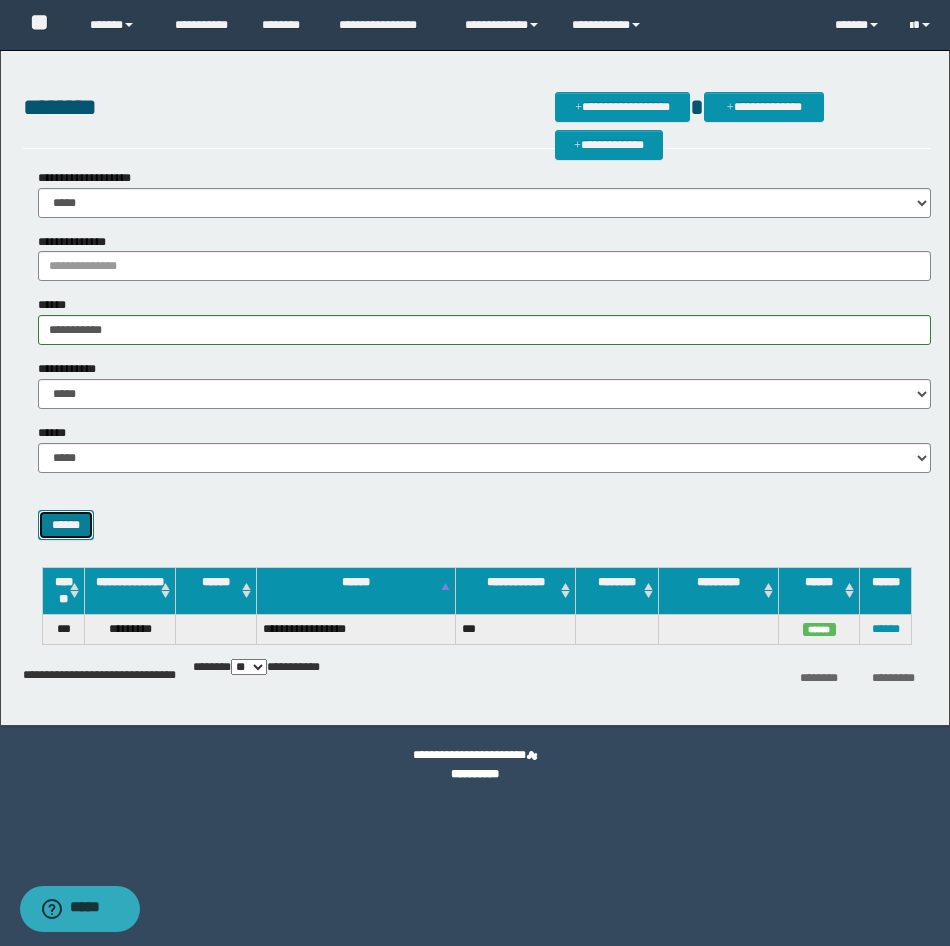 click on "******" at bounding box center (66, 525) 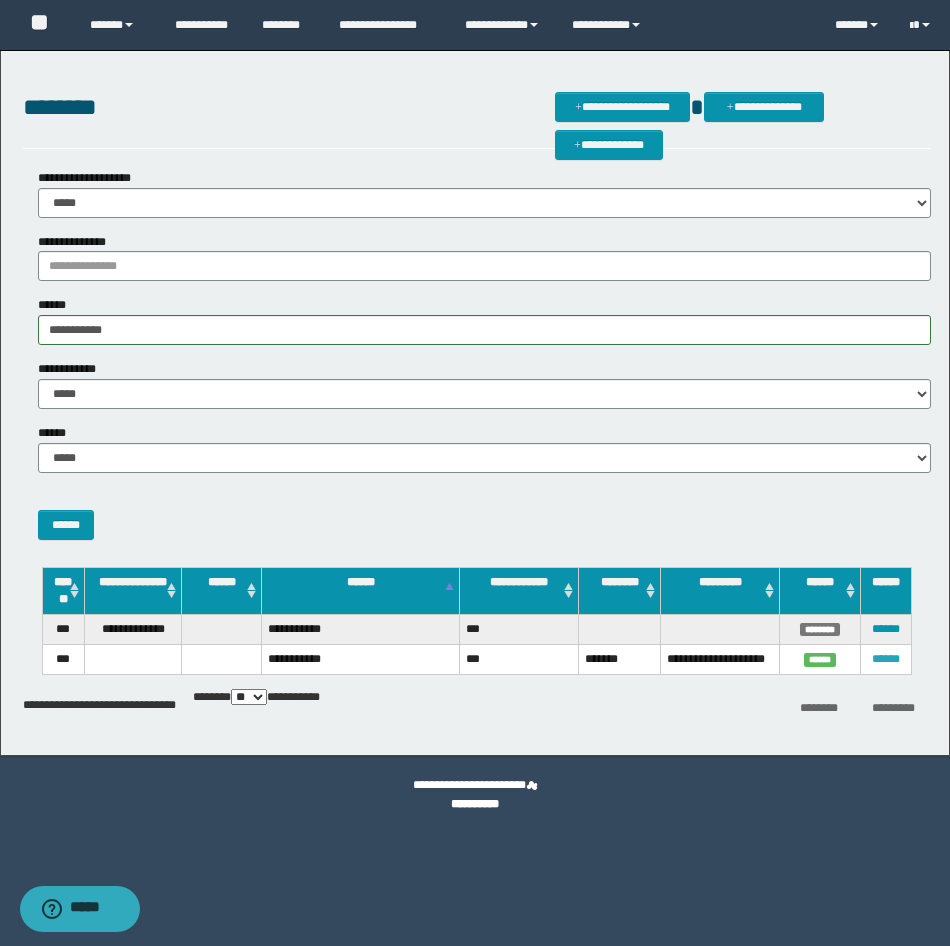 click on "******" at bounding box center (886, 659) 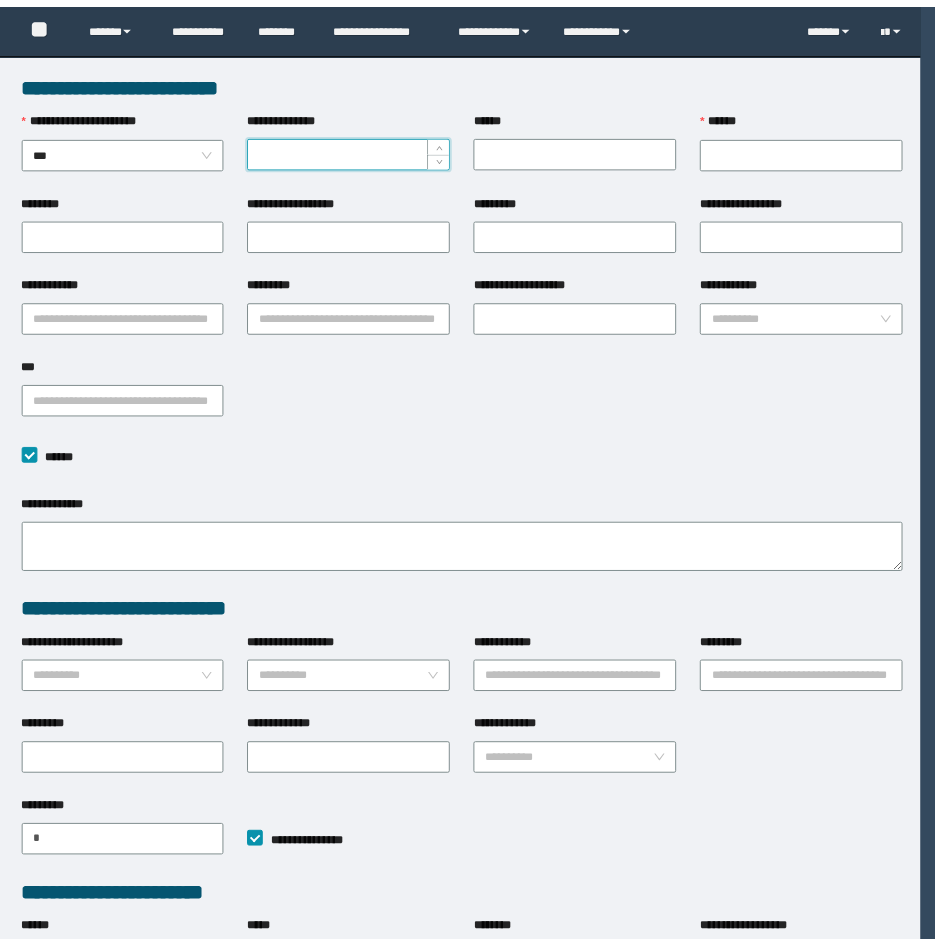 scroll, scrollTop: 0, scrollLeft: 0, axis: both 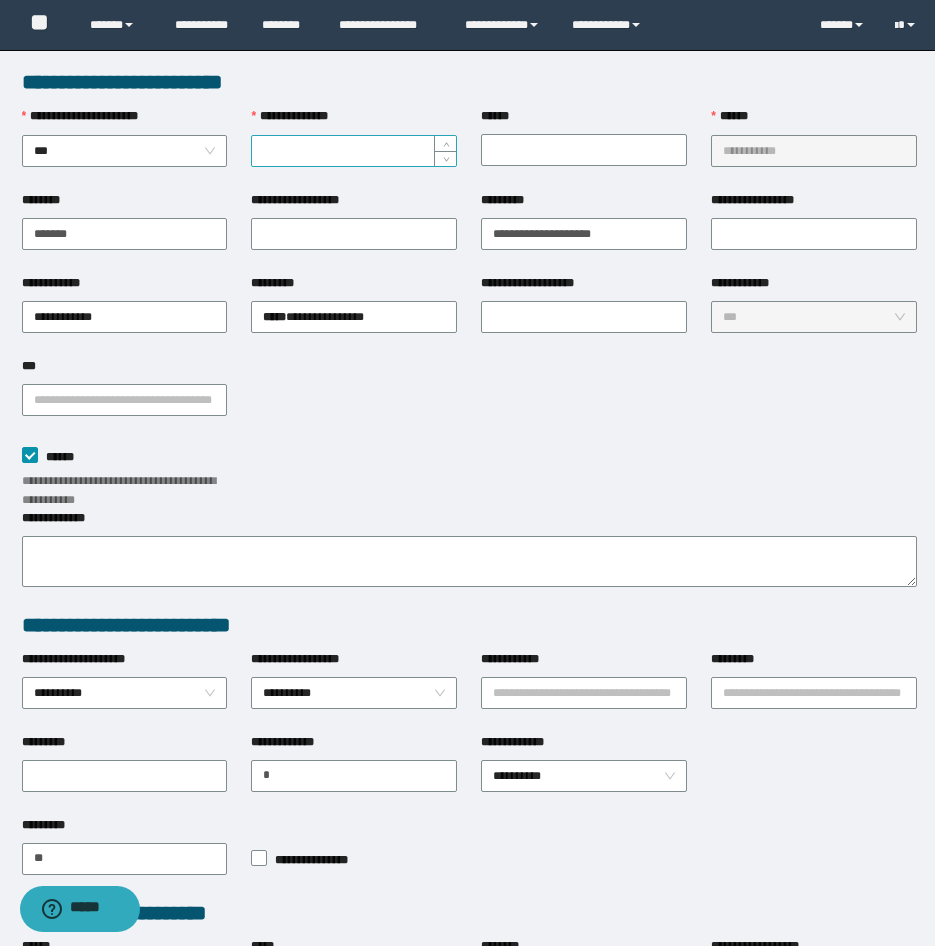 click on "**********" at bounding box center [354, 151] 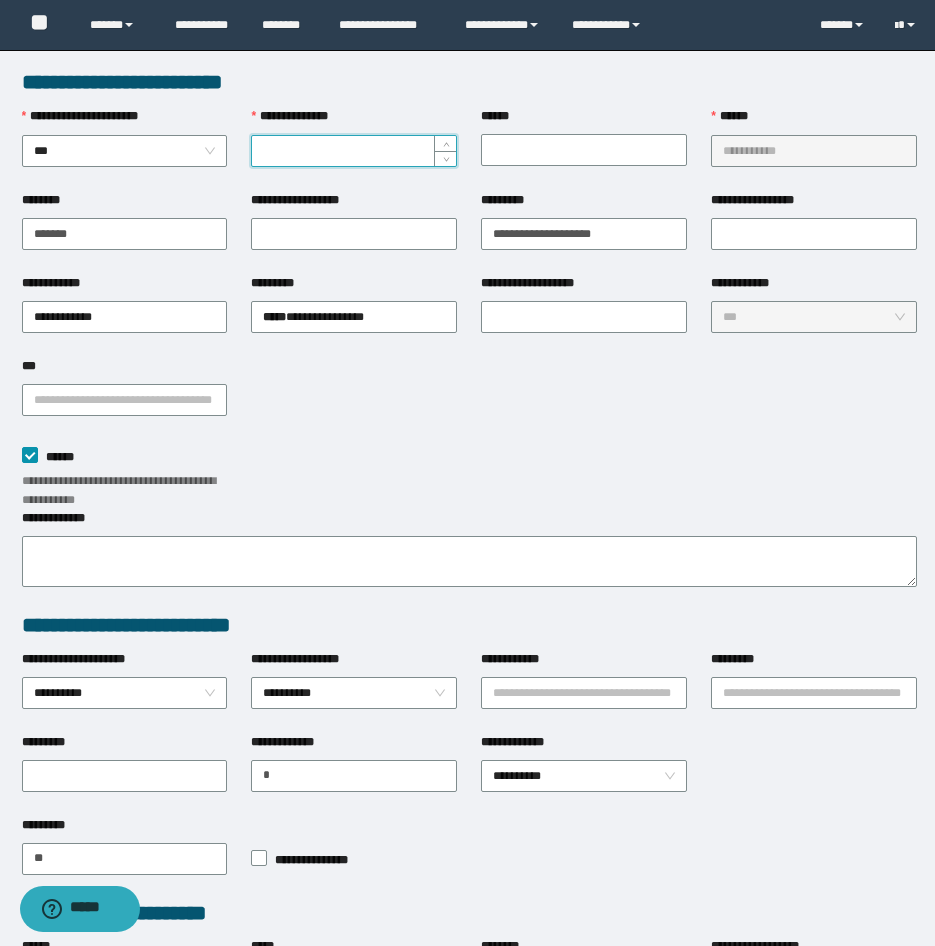 paste on "*********" 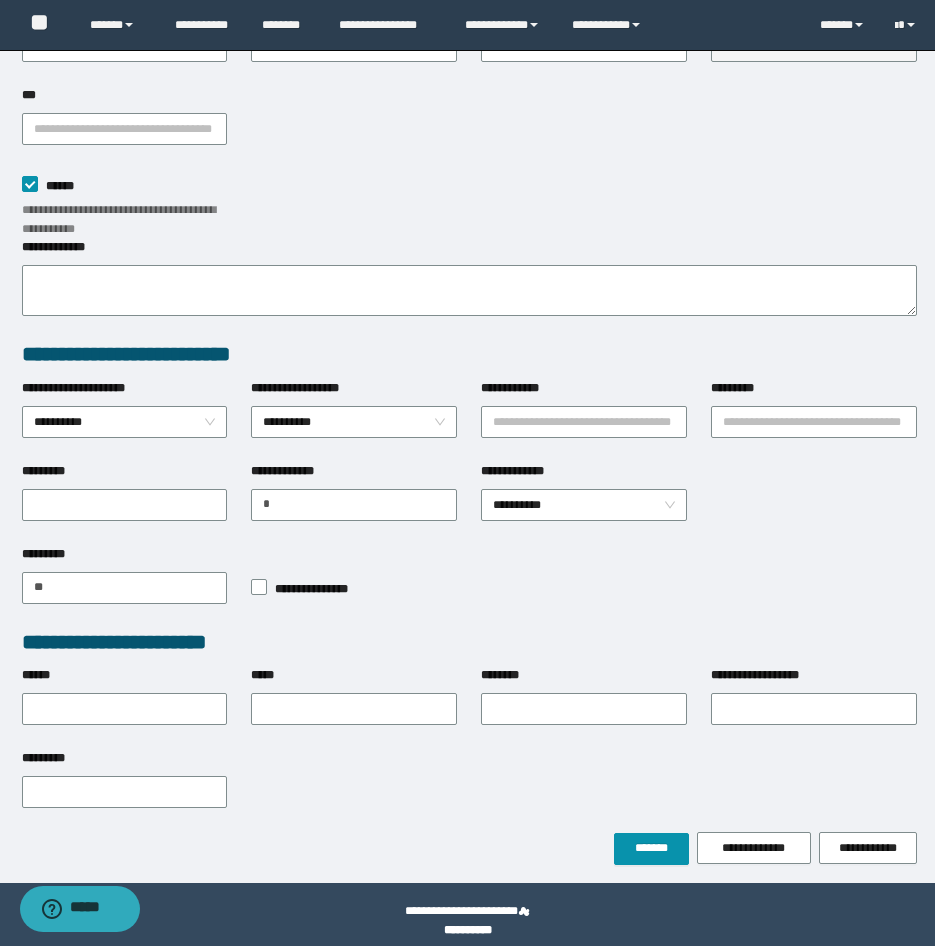 scroll, scrollTop: 284, scrollLeft: 0, axis: vertical 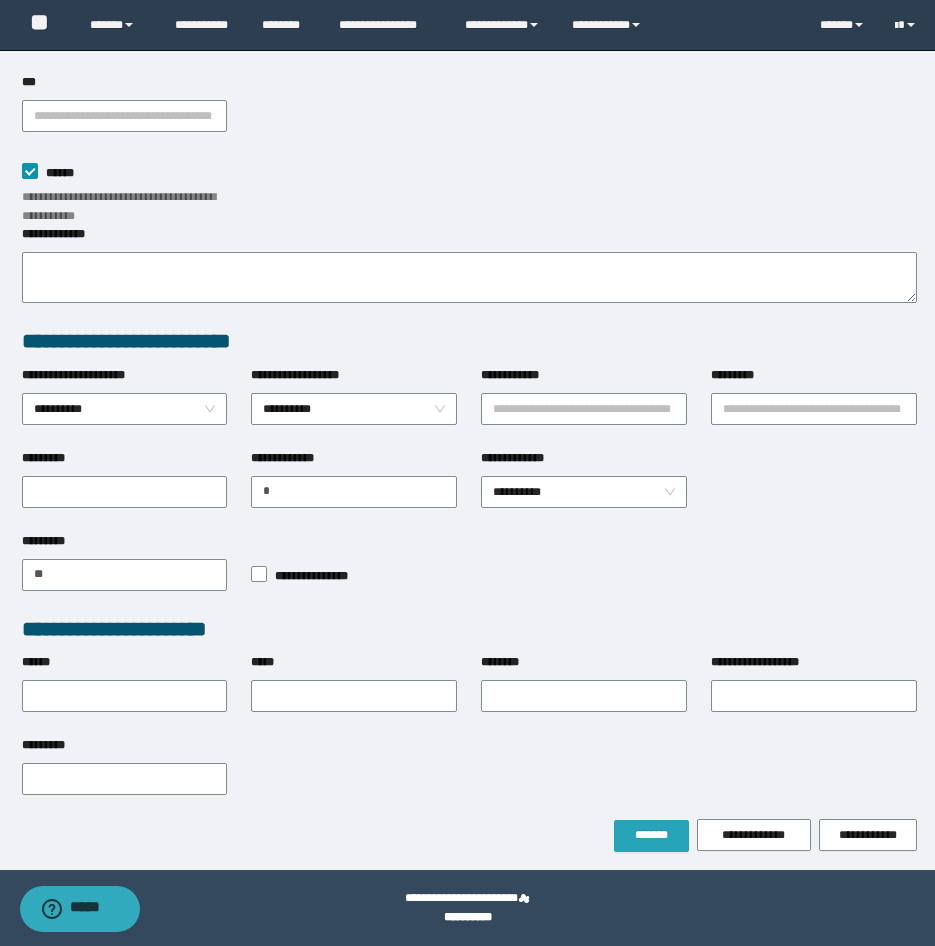 type on "*********" 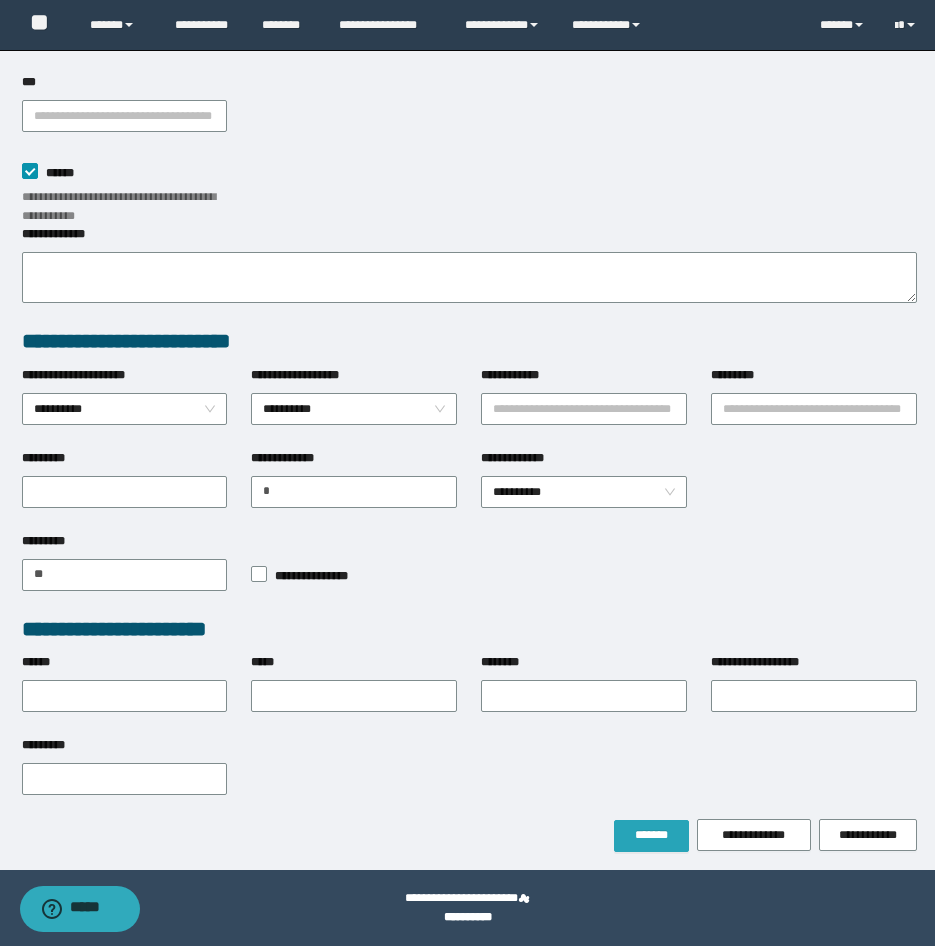 click on "*******" at bounding box center [651, 835] 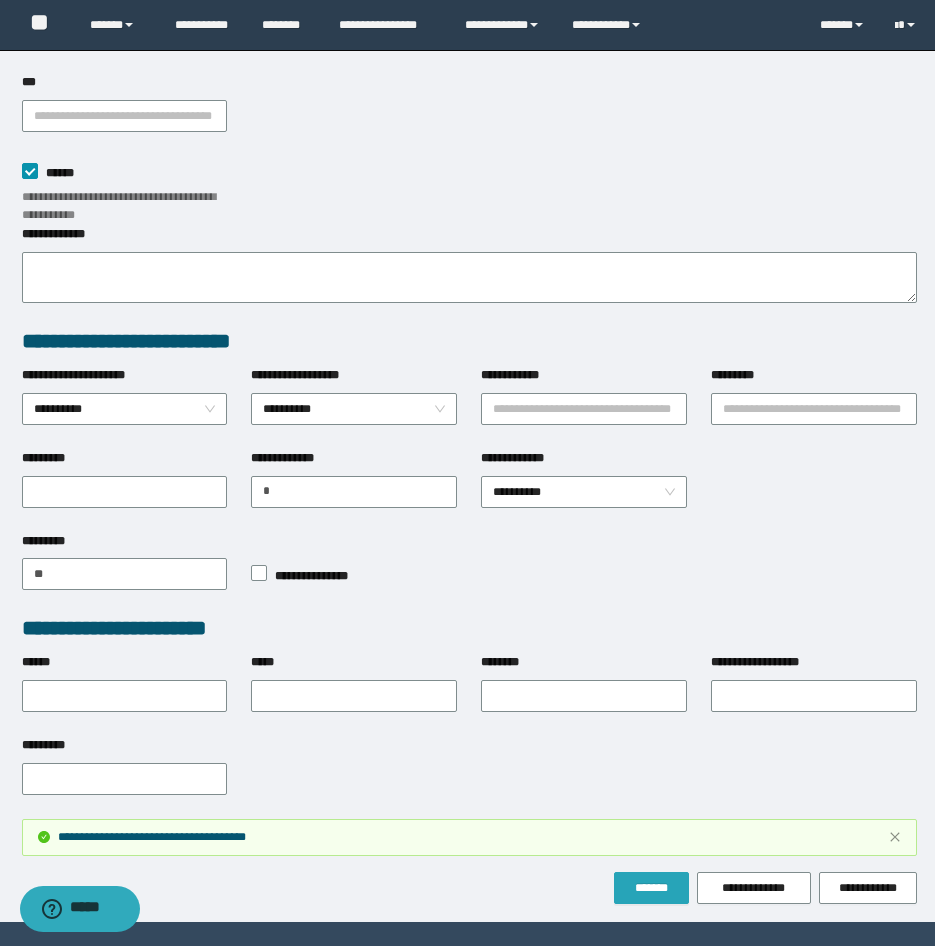 scroll, scrollTop: 284, scrollLeft: 0, axis: vertical 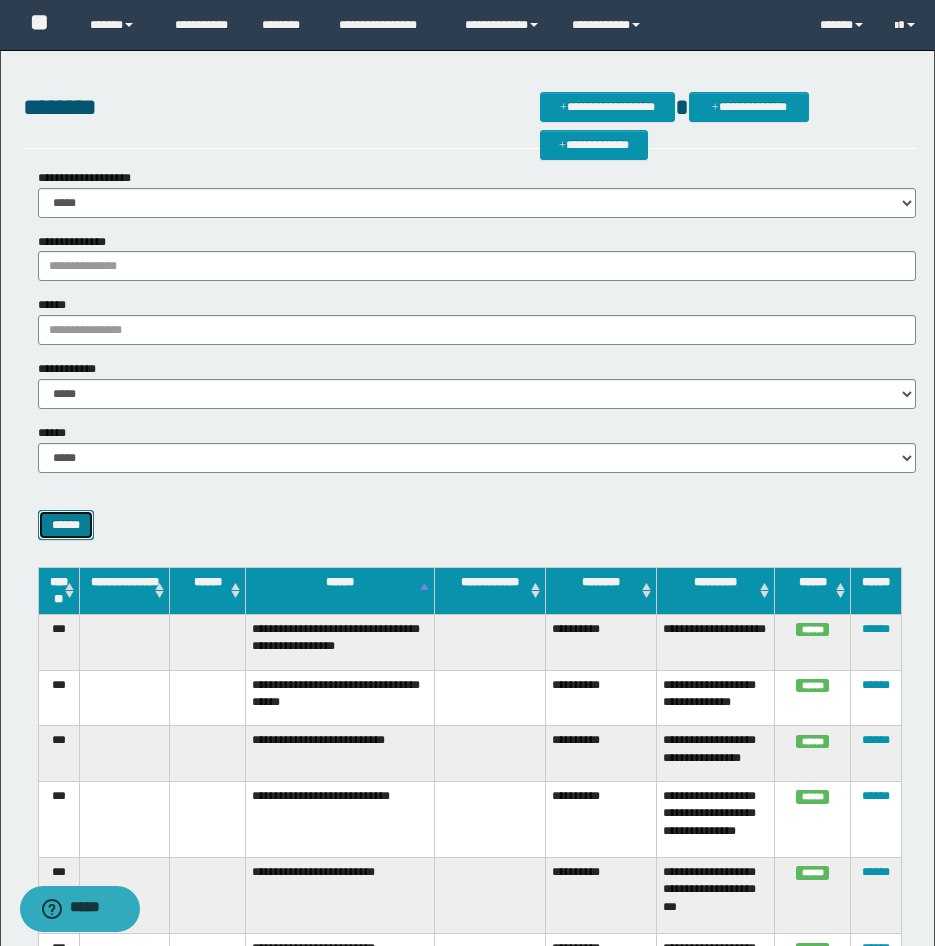 click on "******" at bounding box center (66, 525) 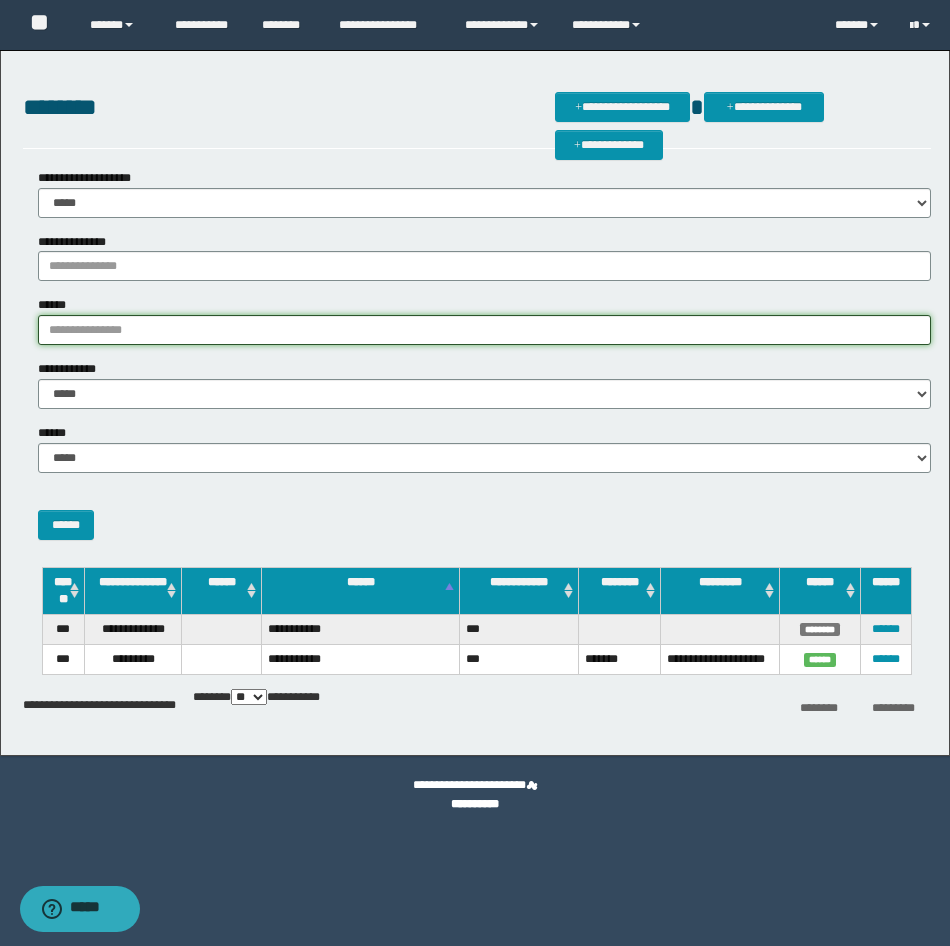 drag, startPoint x: 120, startPoint y: 333, endPoint x: -5, endPoint y: 331, distance: 125.016 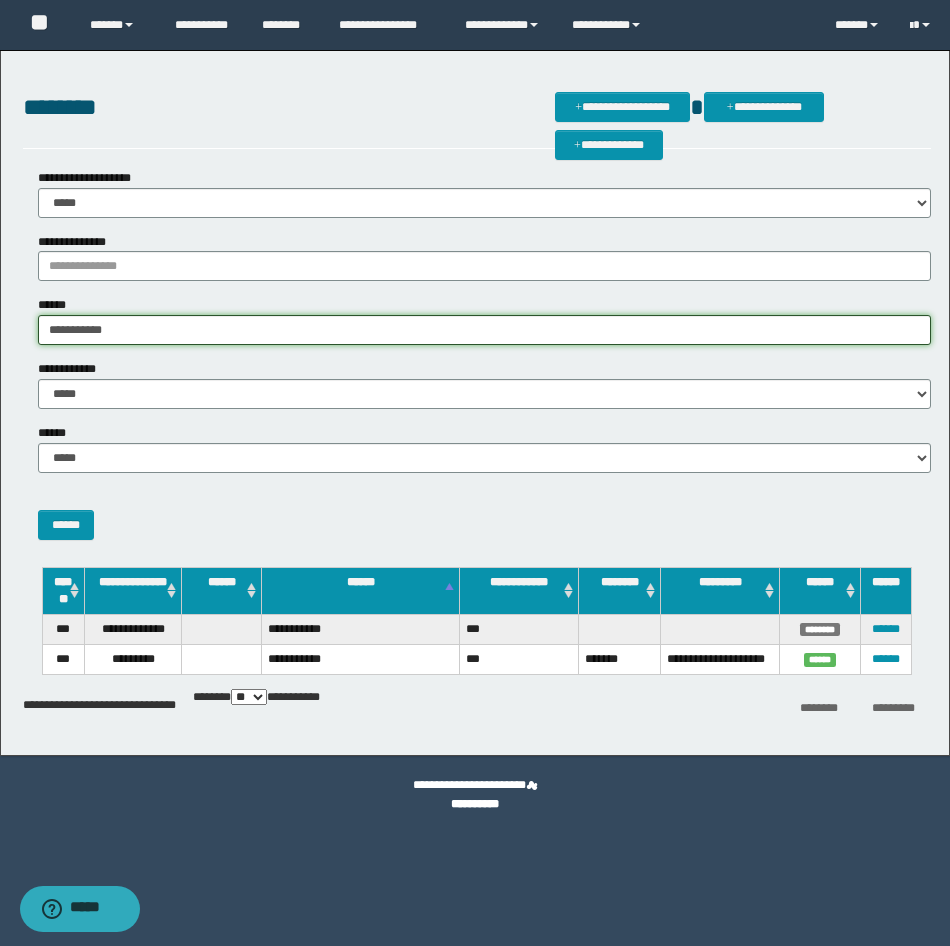 paste on "**" 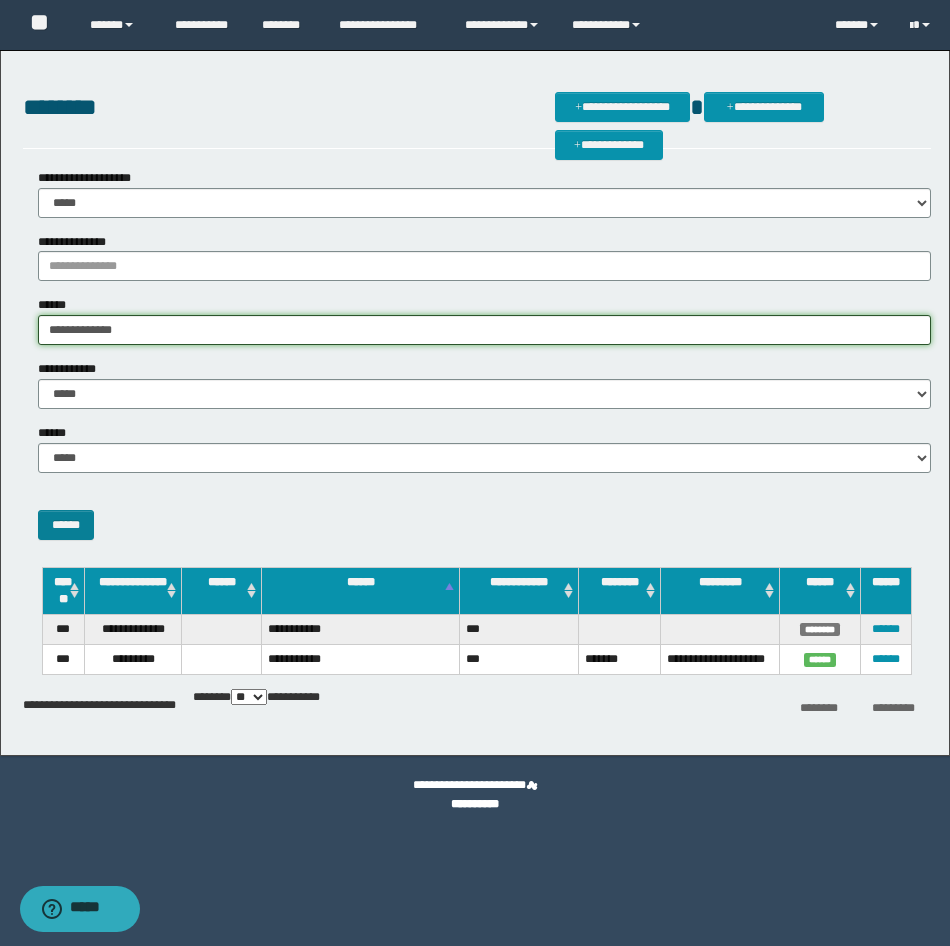 type on "**********" 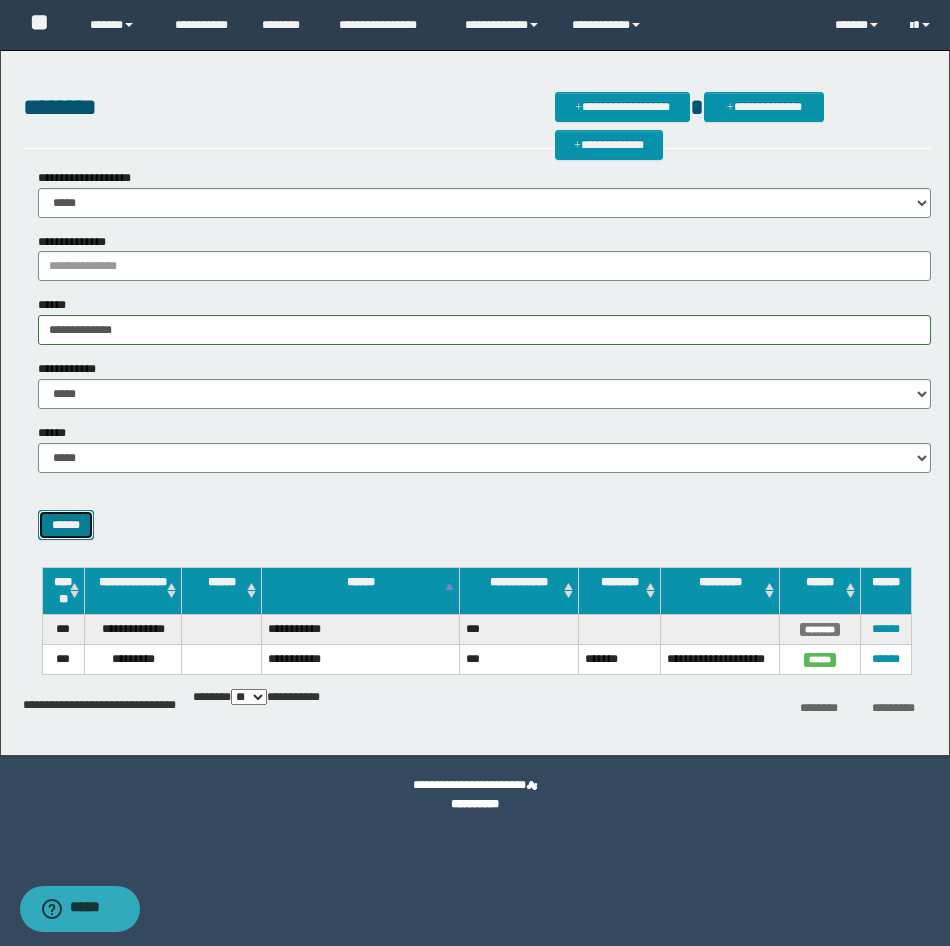 click on "******" at bounding box center (66, 525) 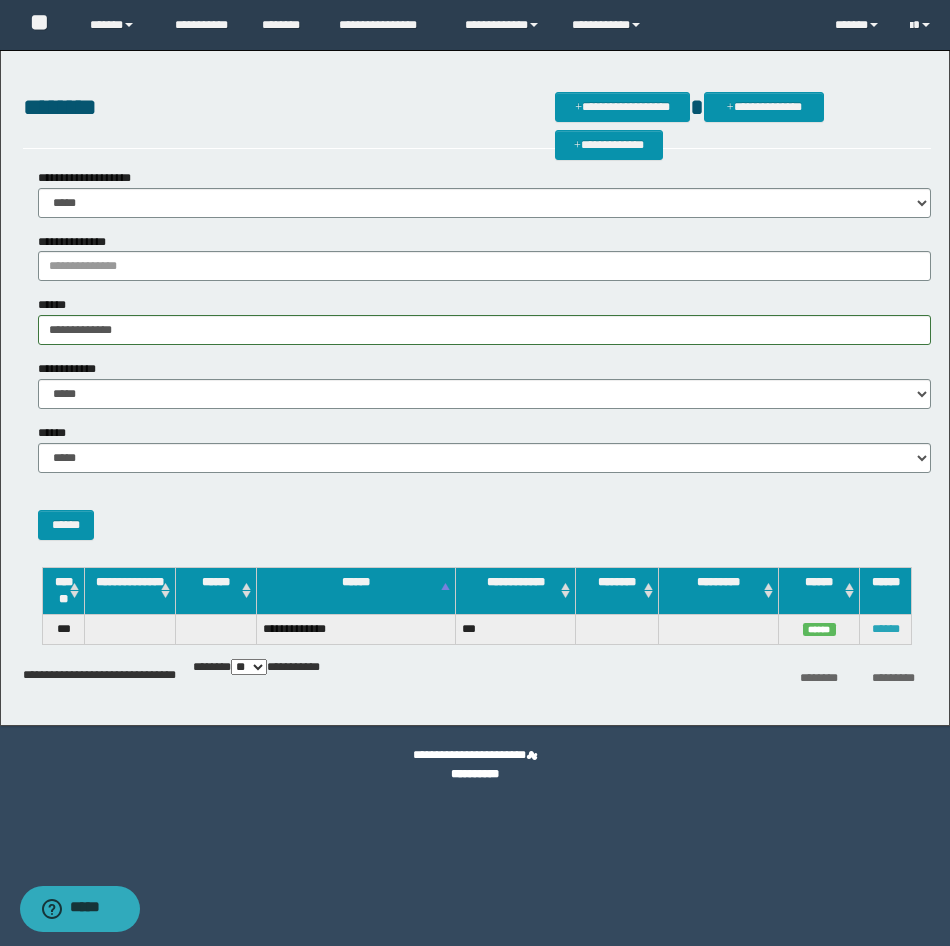 click on "******" at bounding box center [886, 629] 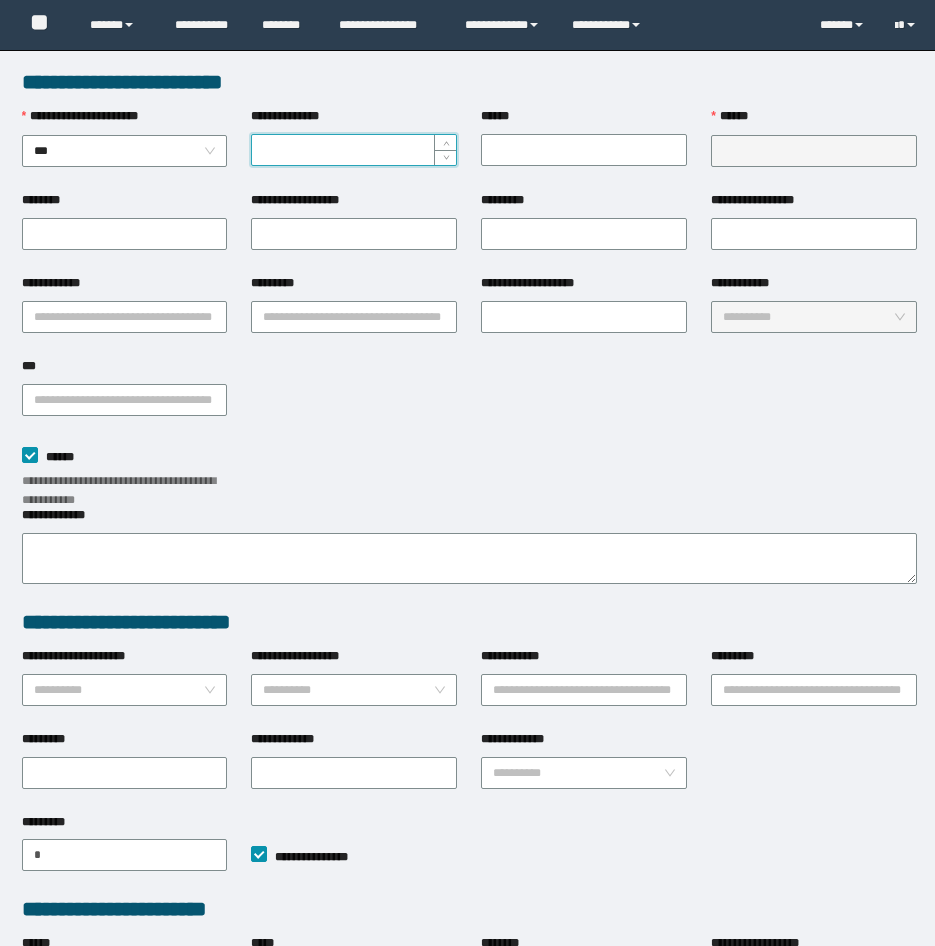 scroll, scrollTop: 0, scrollLeft: 0, axis: both 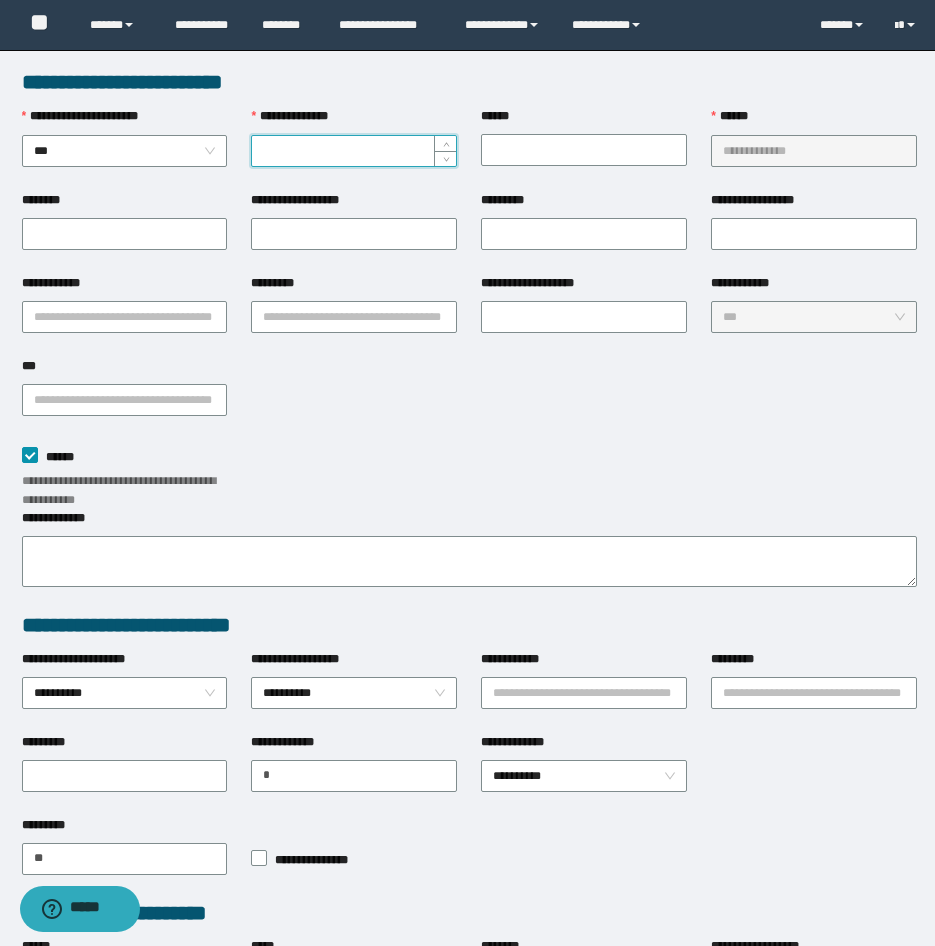 click on "**********" at bounding box center [354, 151] 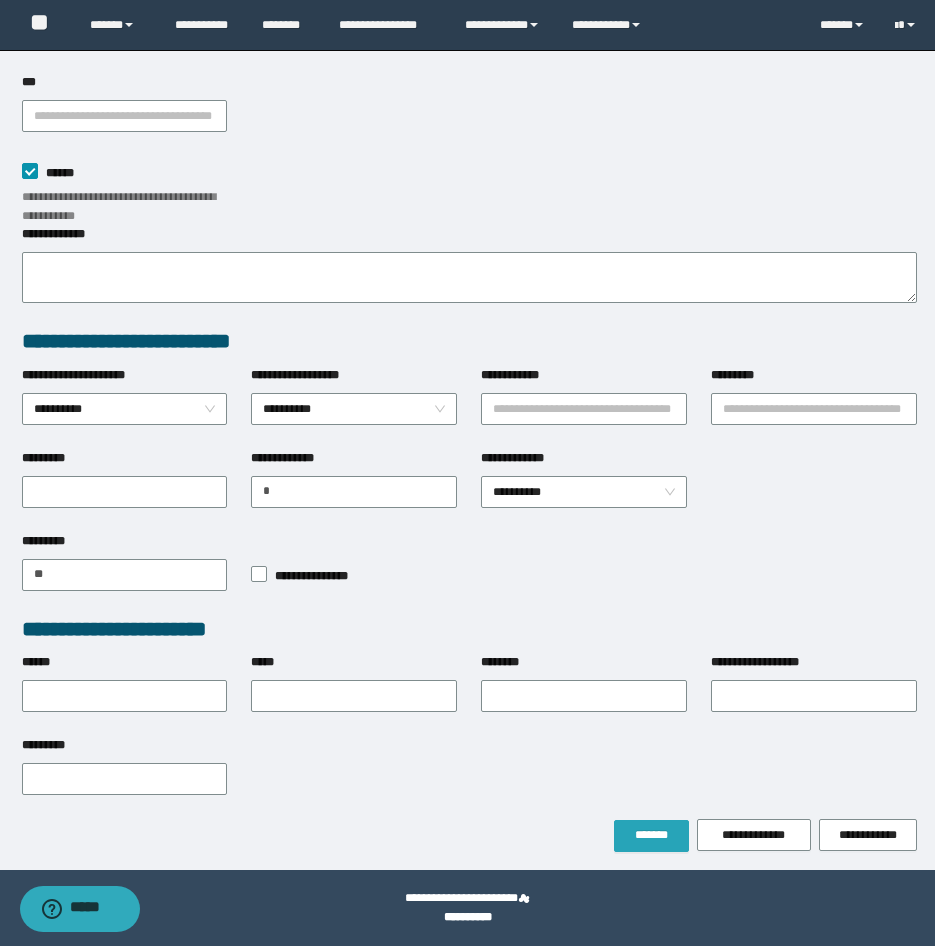 type on "*********" 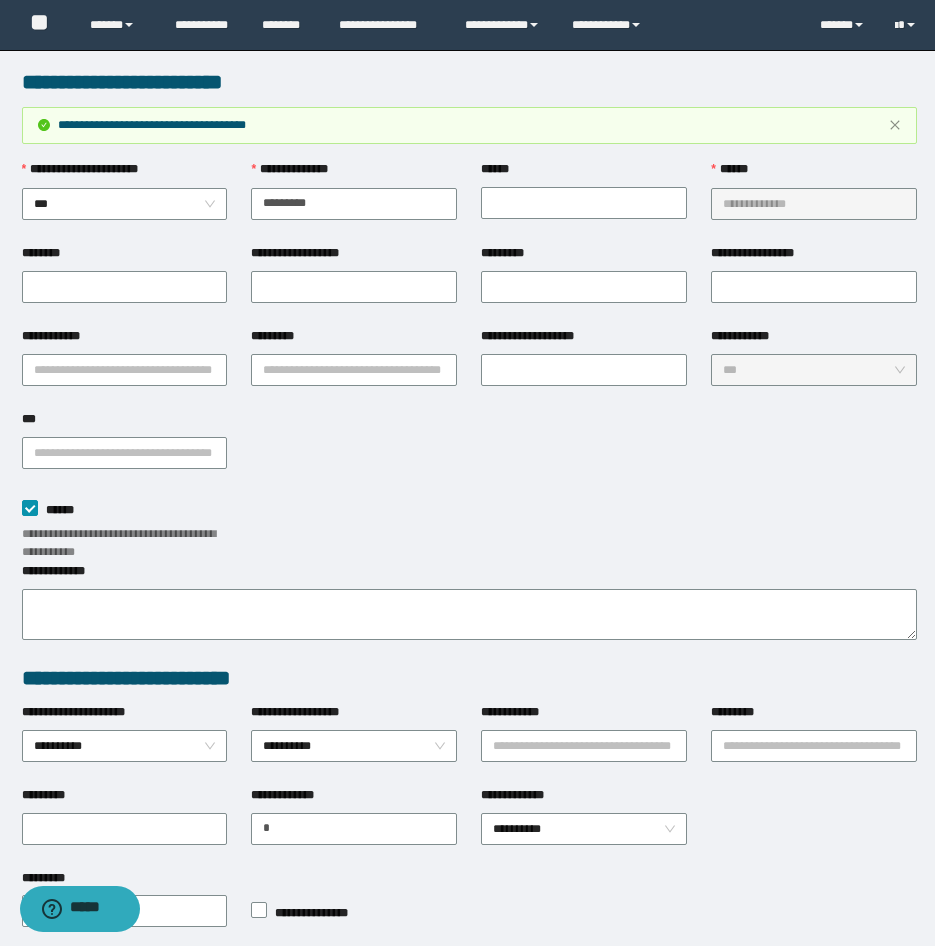 scroll, scrollTop: 284, scrollLeft: 0, axis: vertical 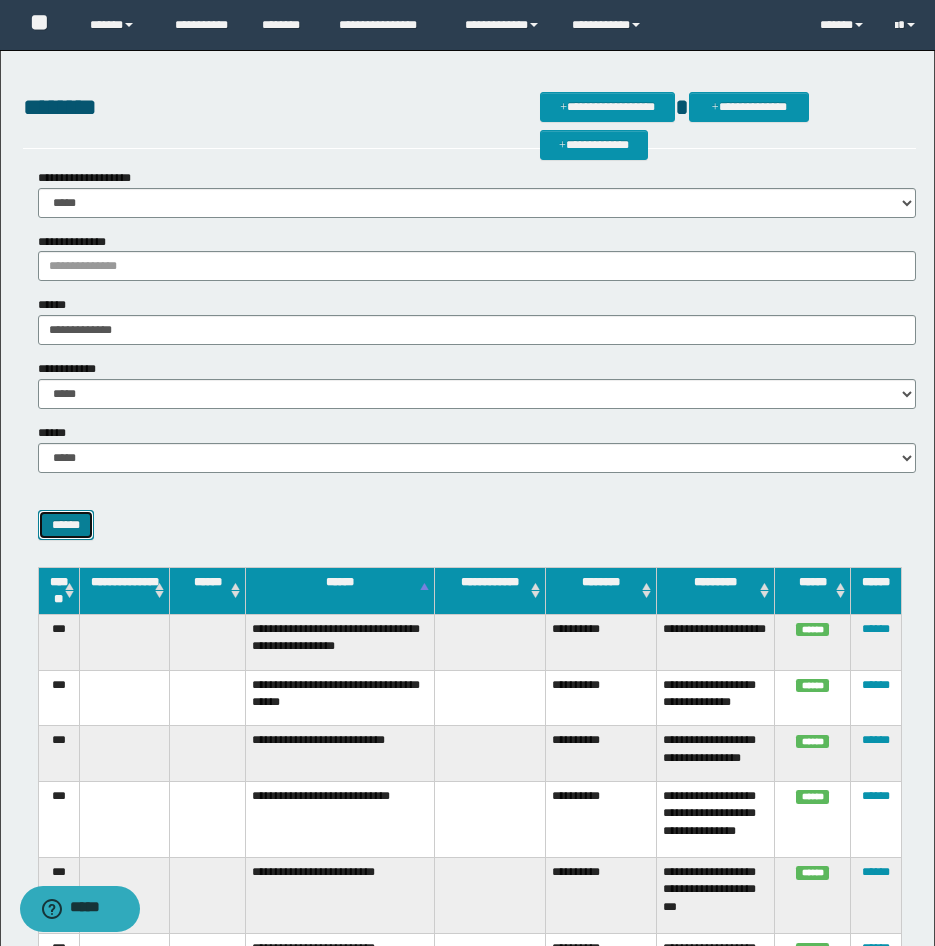 click on "******" at bounding box center [66, 525] 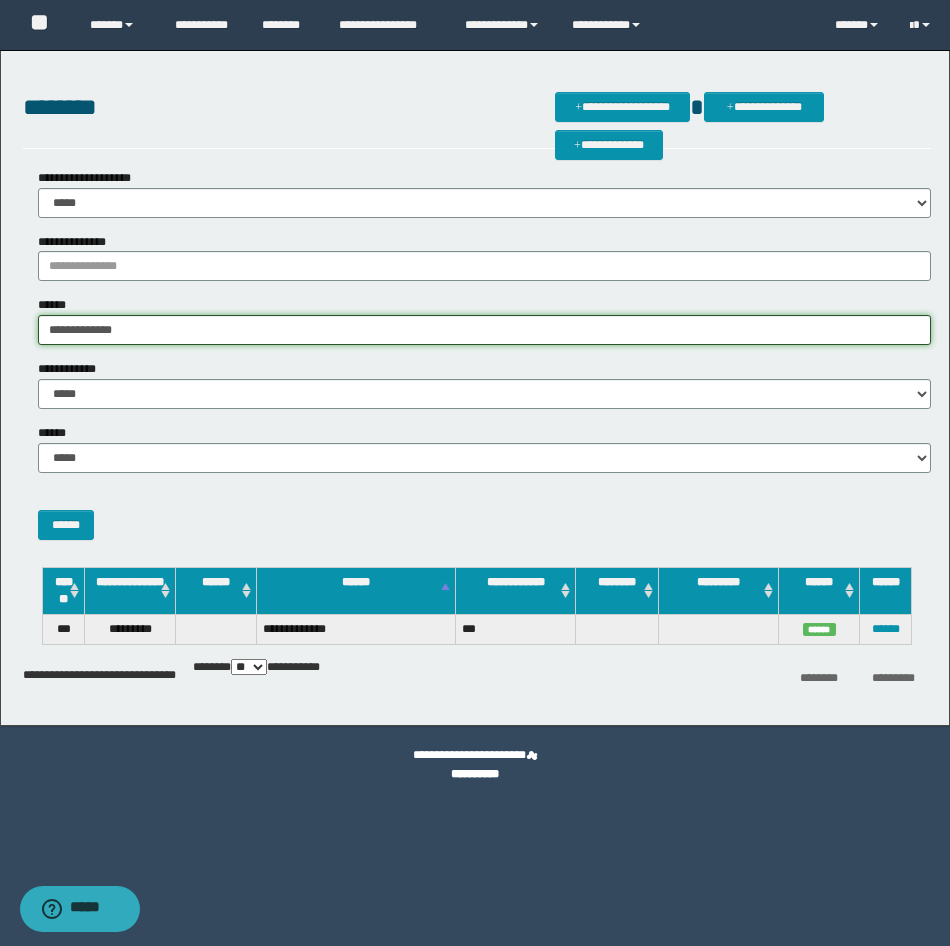 drag, startPoint x: 141, startPoint y: 335, endPoint x: -5, endPoint y: 330, distance: 146.08559 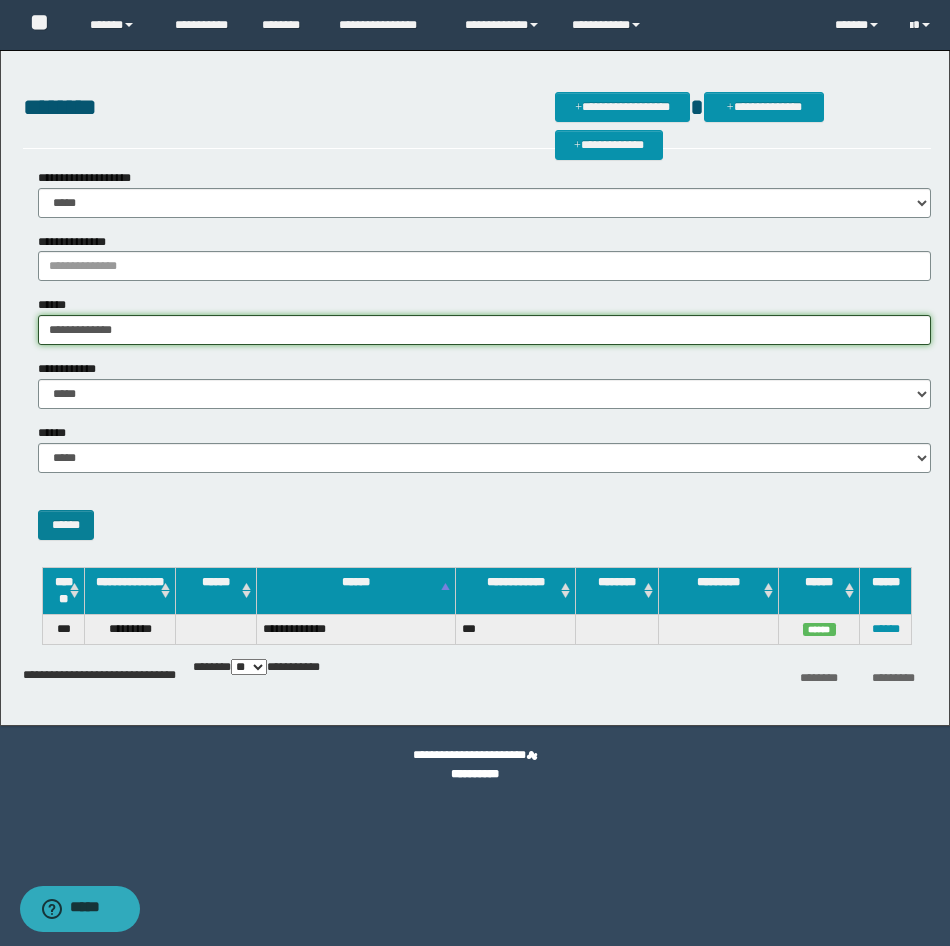 type on "**********" 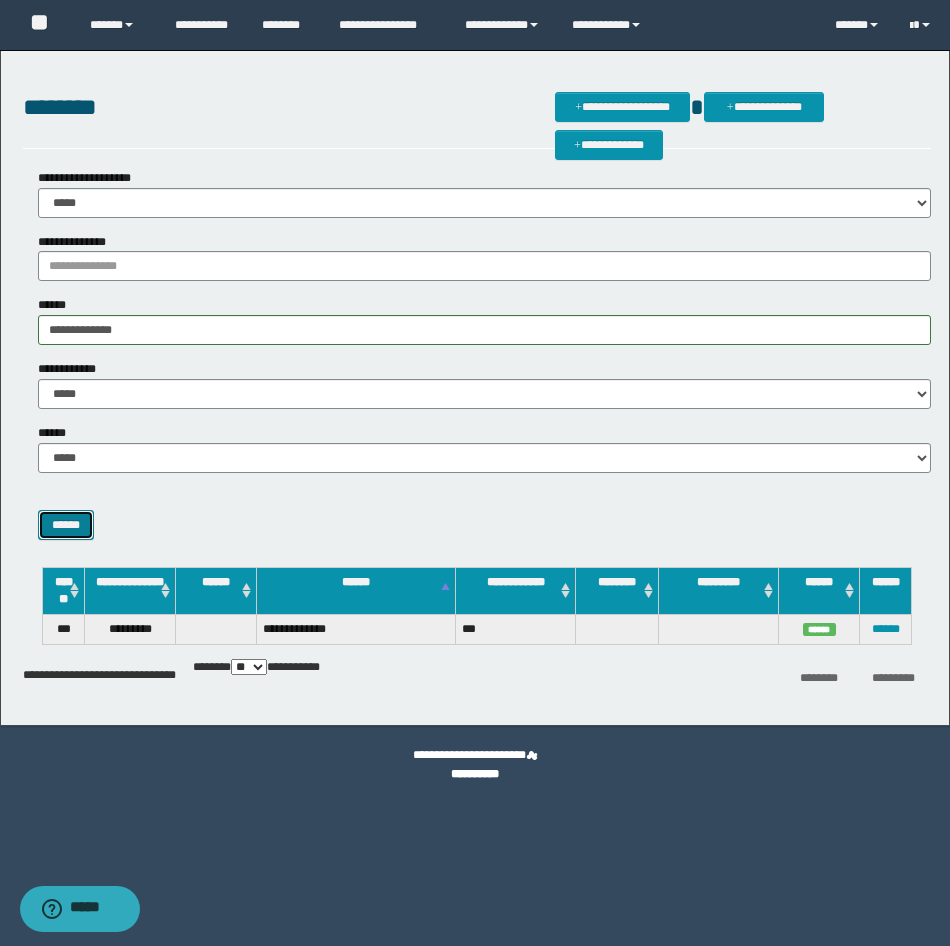 click on "******" at bounding box center (66, 525) 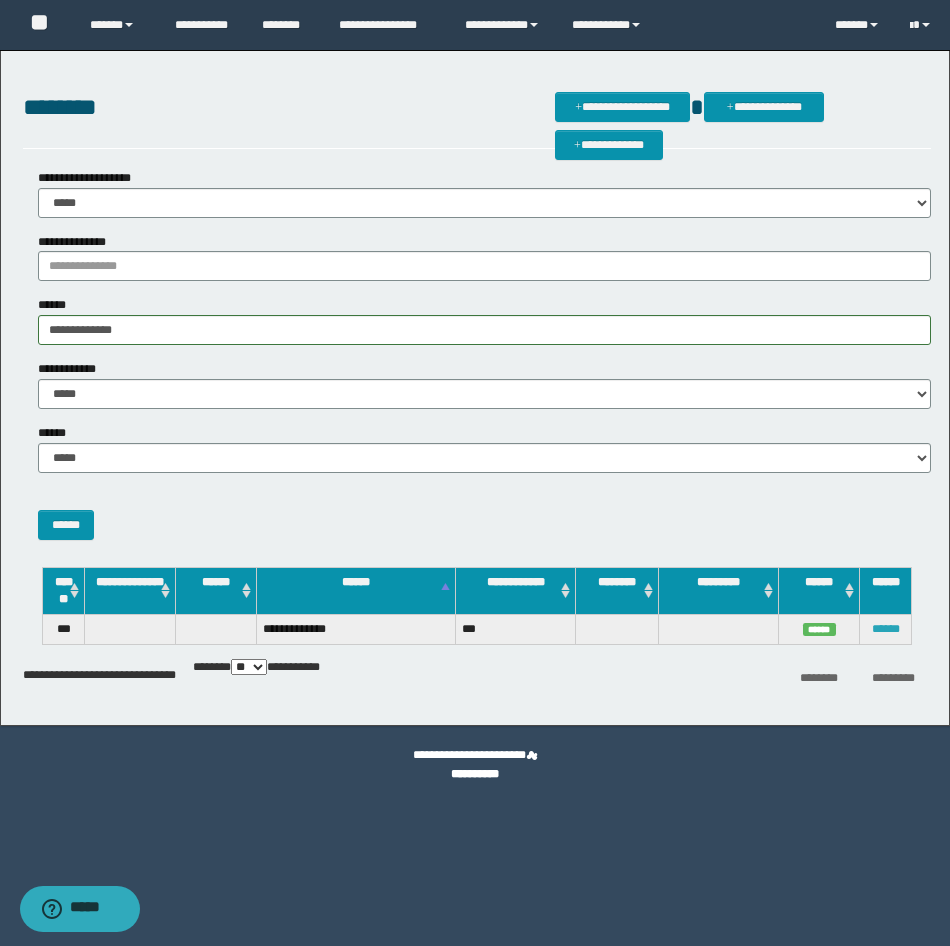 click on "******" at bounding box center (886, 629) 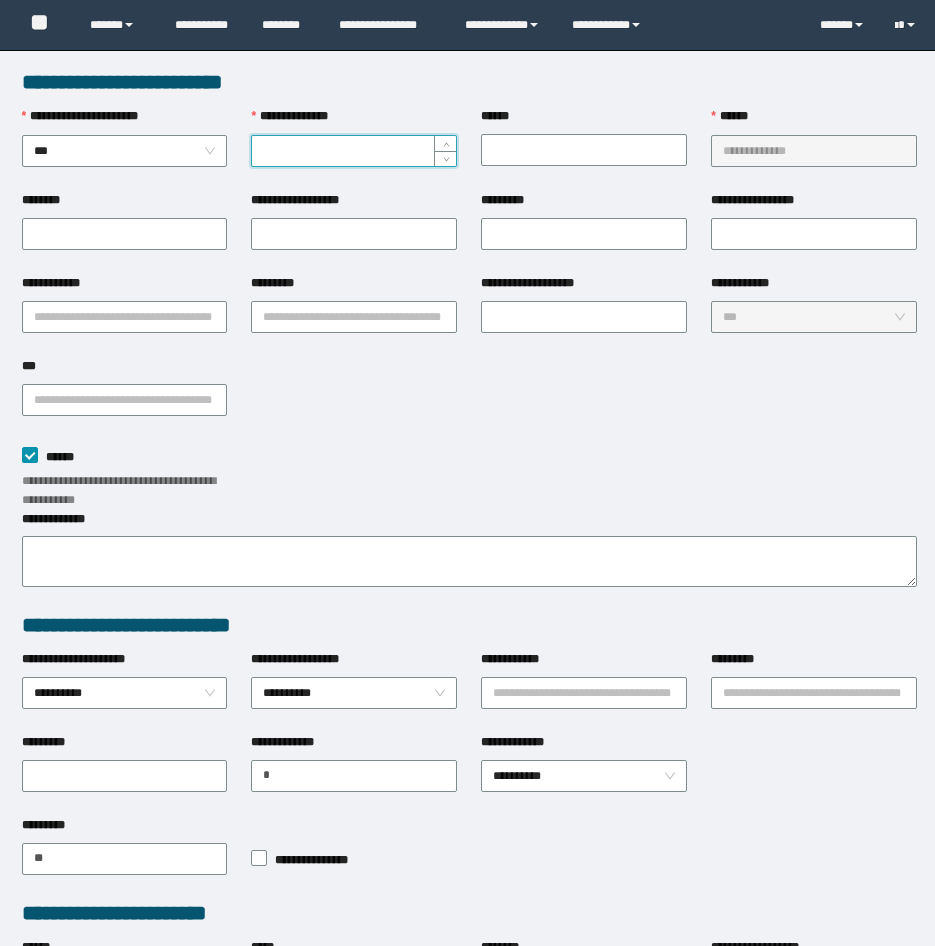 scroll, scrollTop: 0, scrollLeft: 0, axis: both 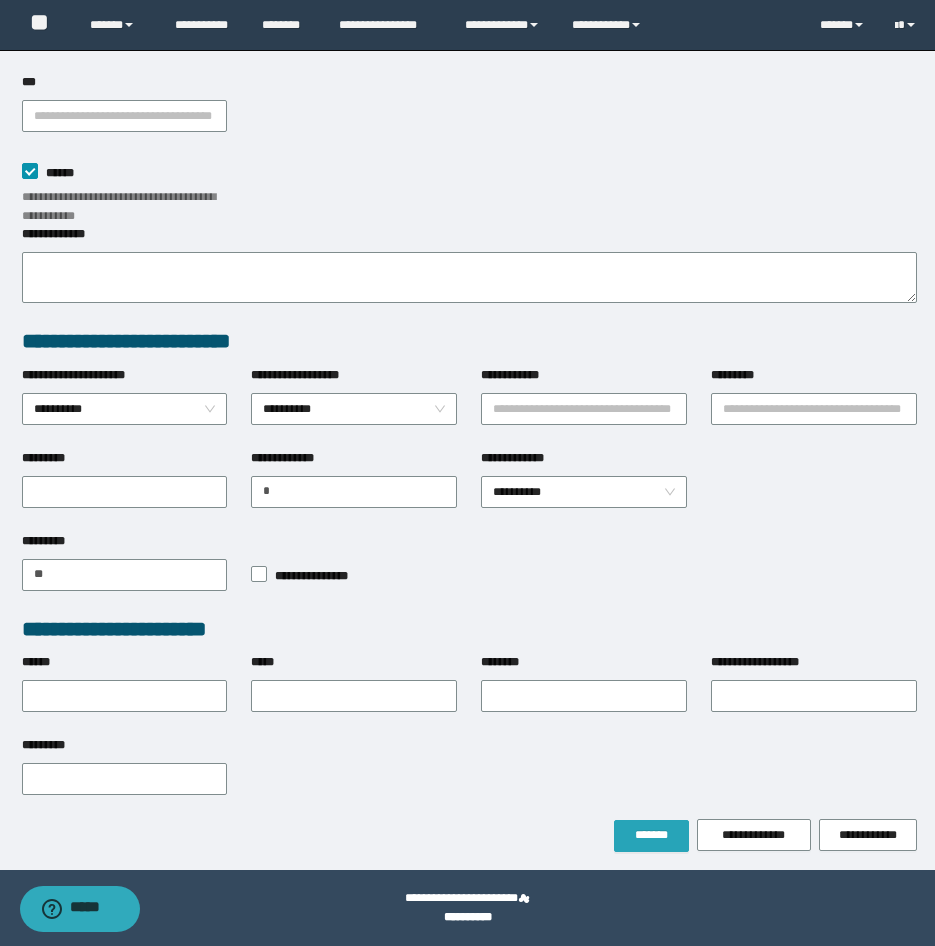 type on "*********" 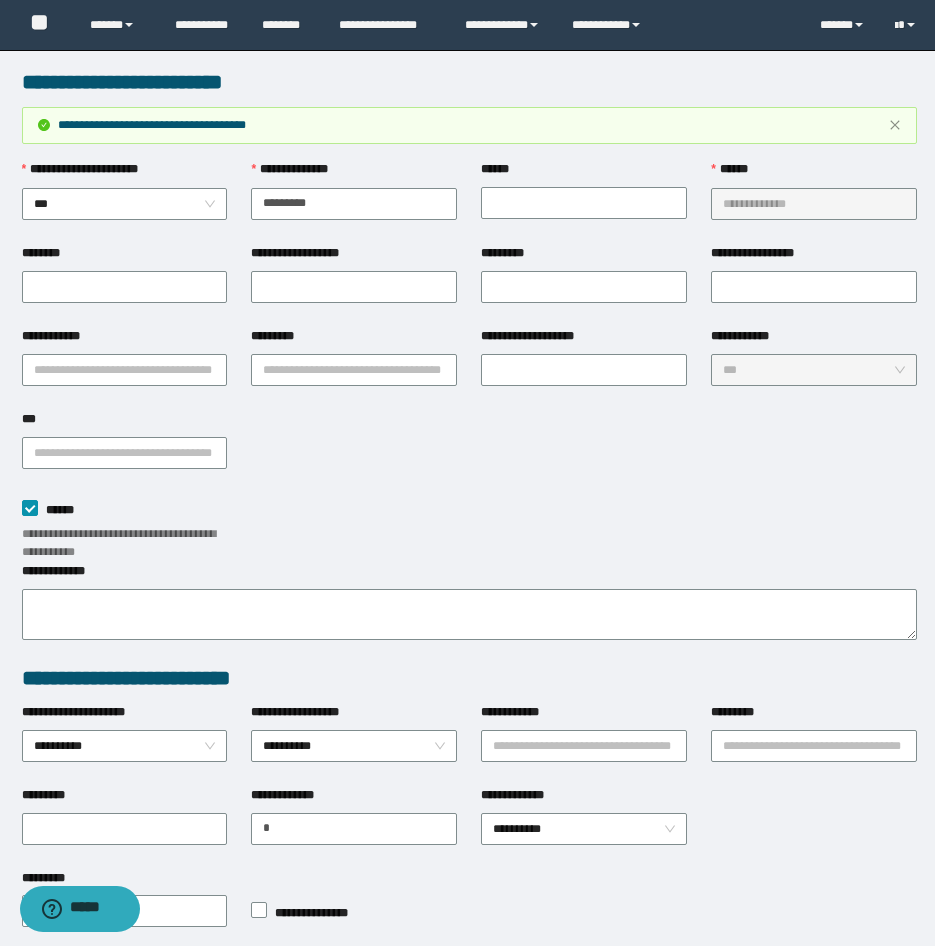 scroll, scrollTop: 284, scrollLeft: 0, axis: vertical 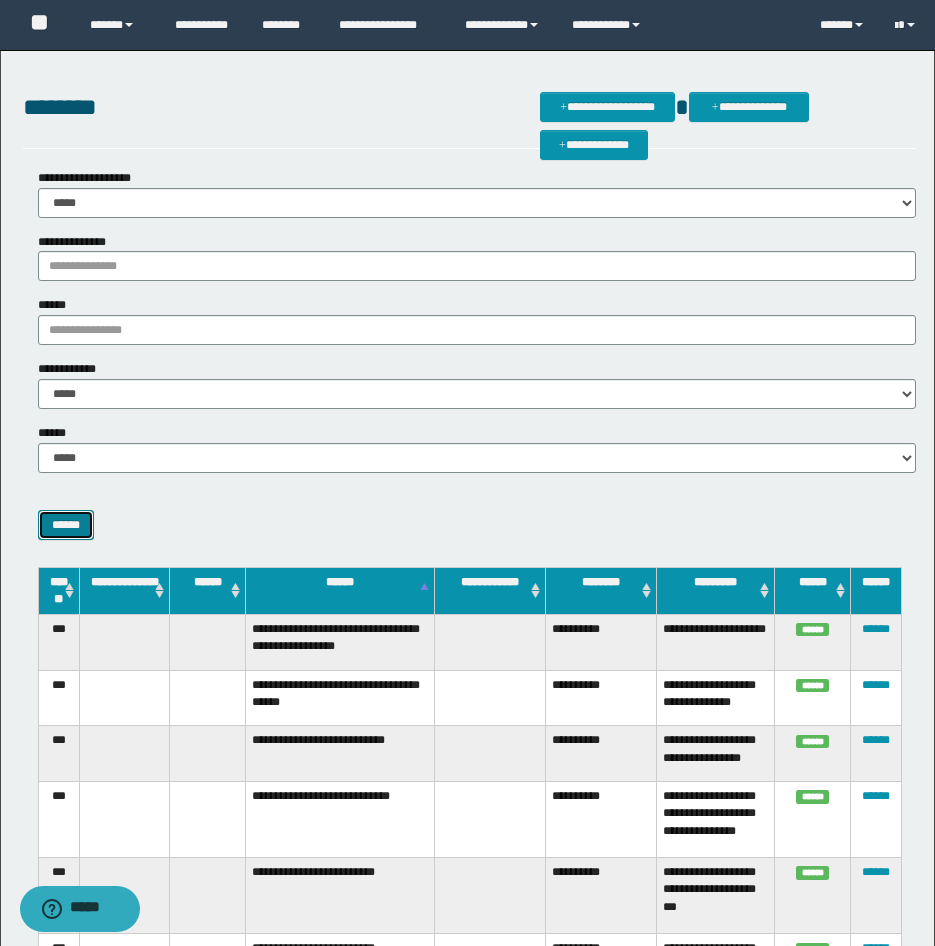 click on "******" at bounding box center (66, 525) 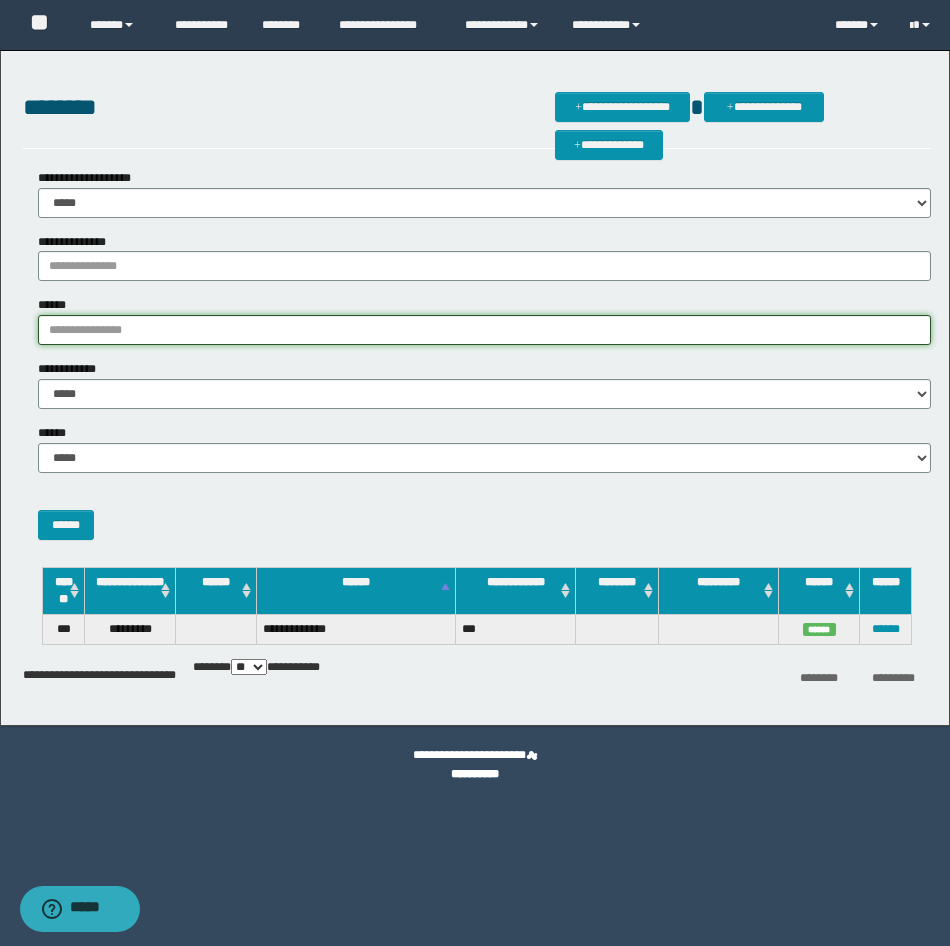 drag, startPoint x: 154, startPoint y: 333, endPoint x: -5, endPoint y: 333, distance: 159 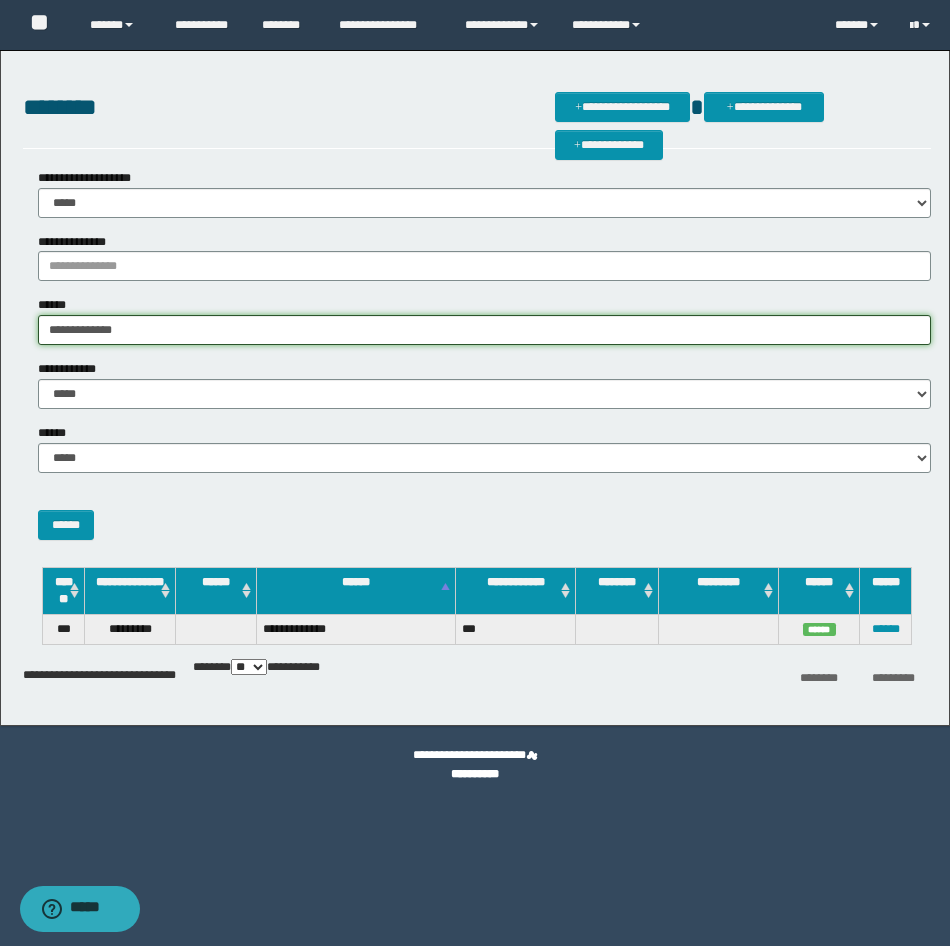 paste on "**********" 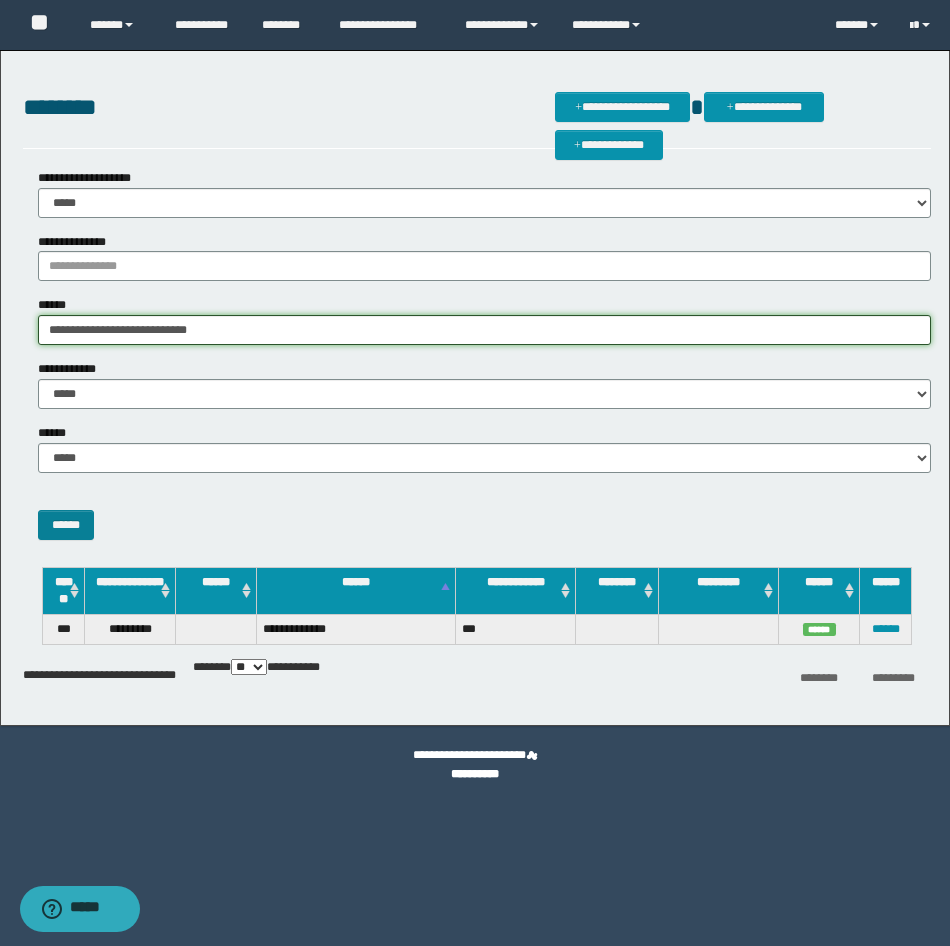 type on "**********" 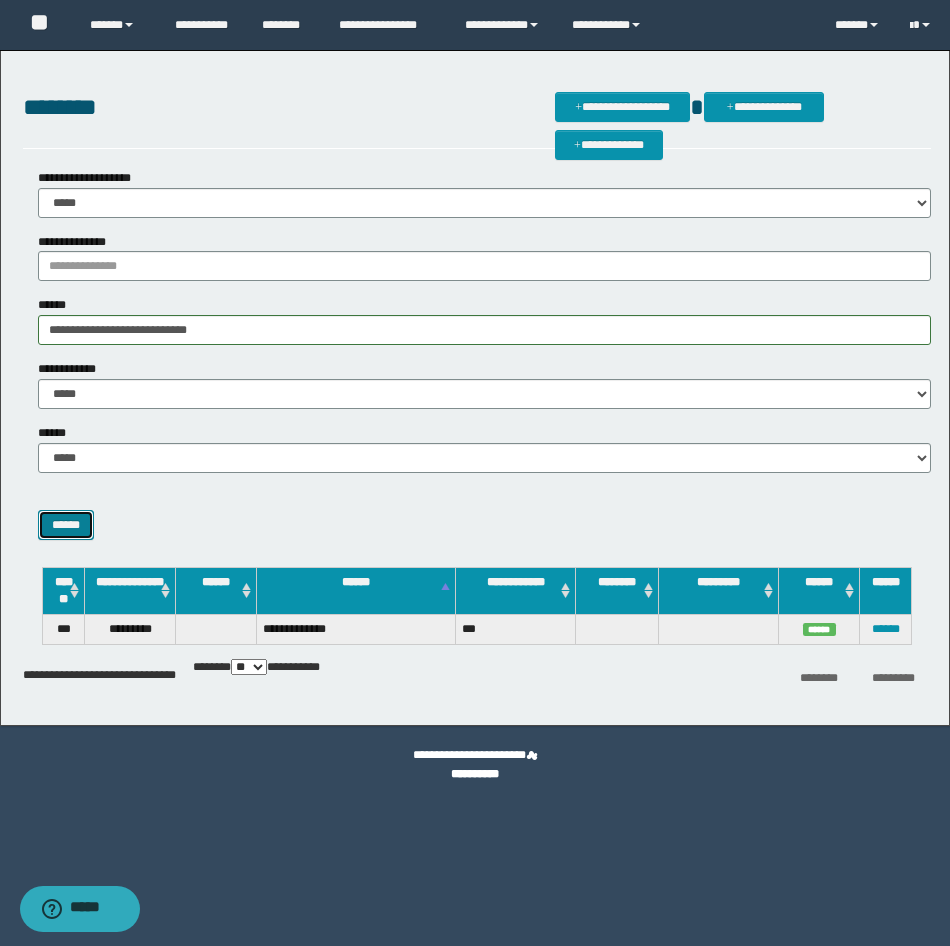click on "******" at bounding box center [66, 525] 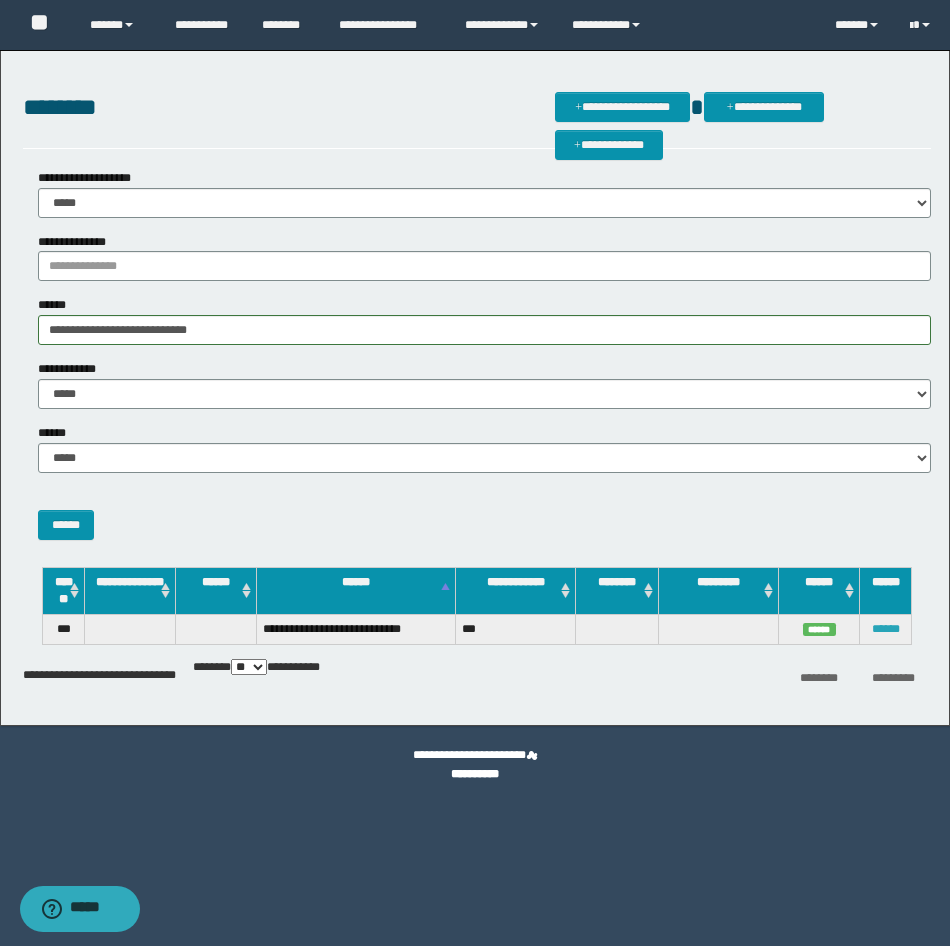 click on "******" at bounding box center [886, 629] 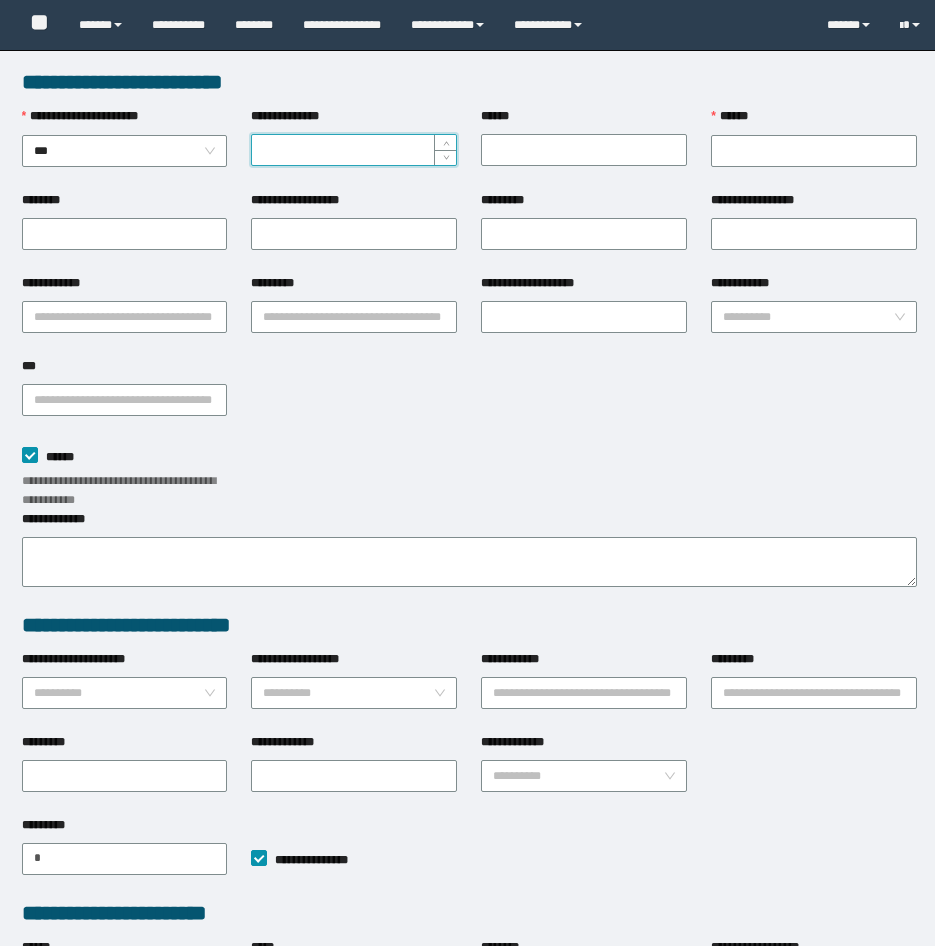 scroll, scrollTop: 0, scrollLeft: 0, axis: both 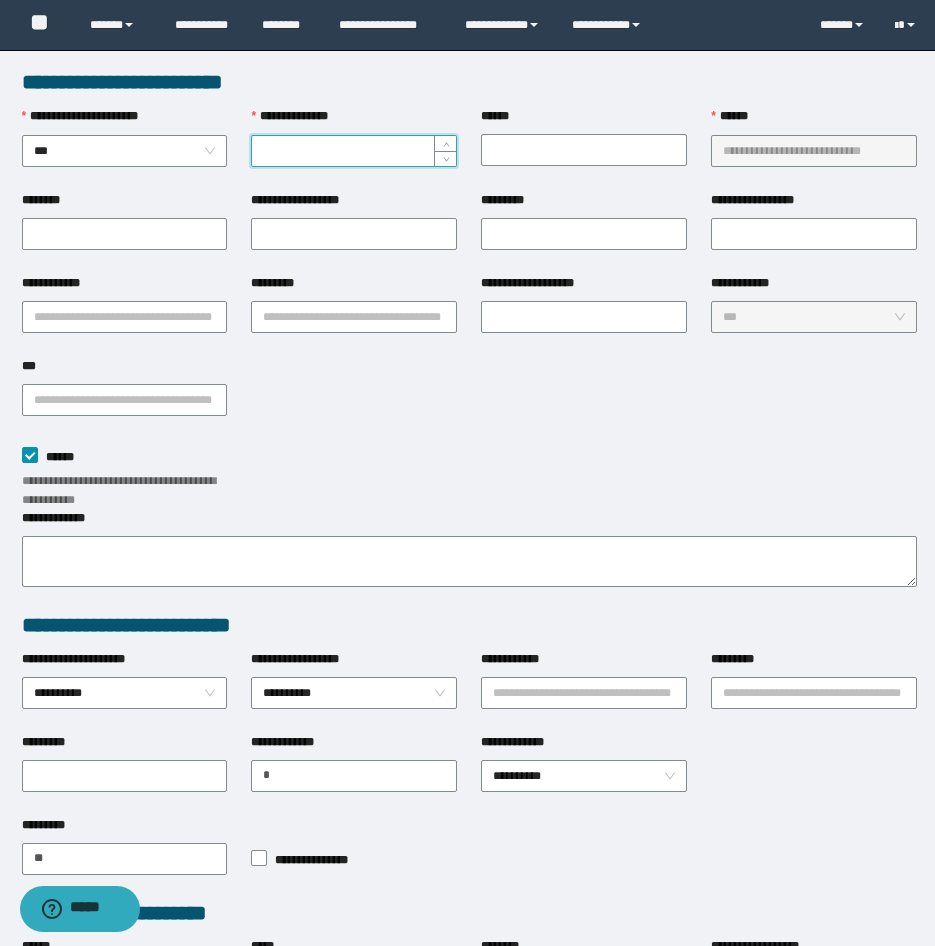 click on "**********" at bounding box center (354, 151) 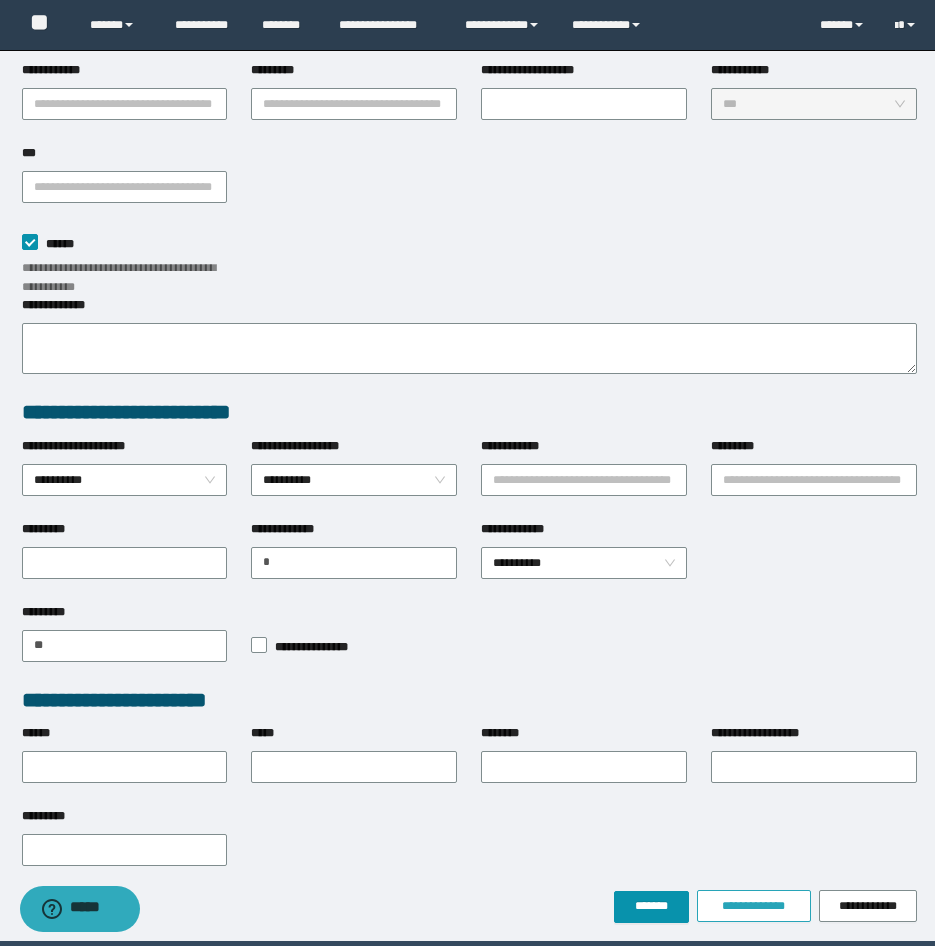 scroll, scrollTop: 284, scrollLeft: 0, axis: vertical 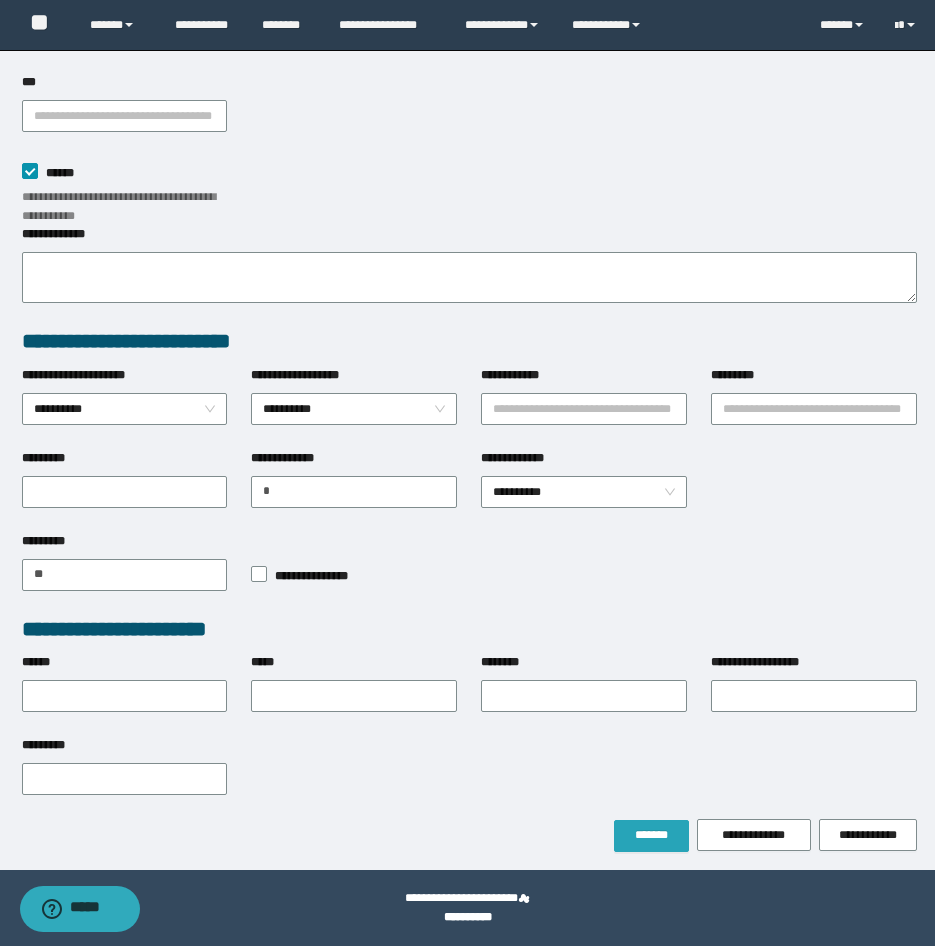 type on "*********" 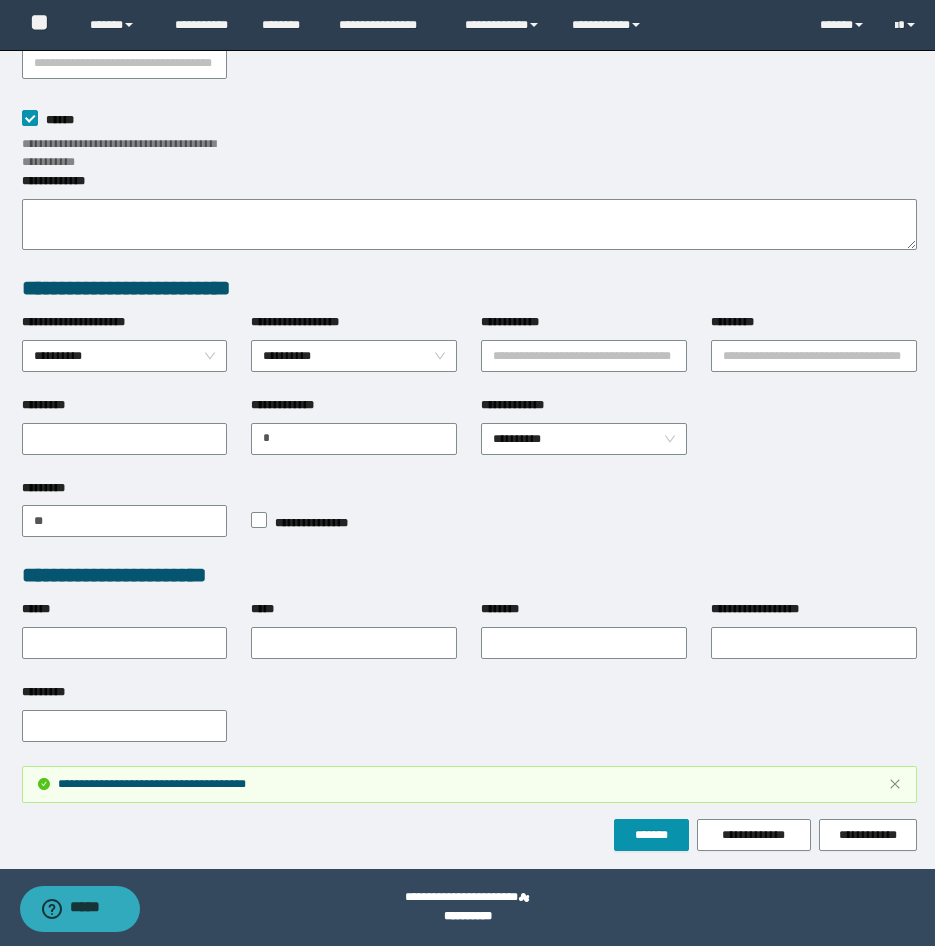 scroll, scrollTop: 0, scrollLeft: 0, axis: both 